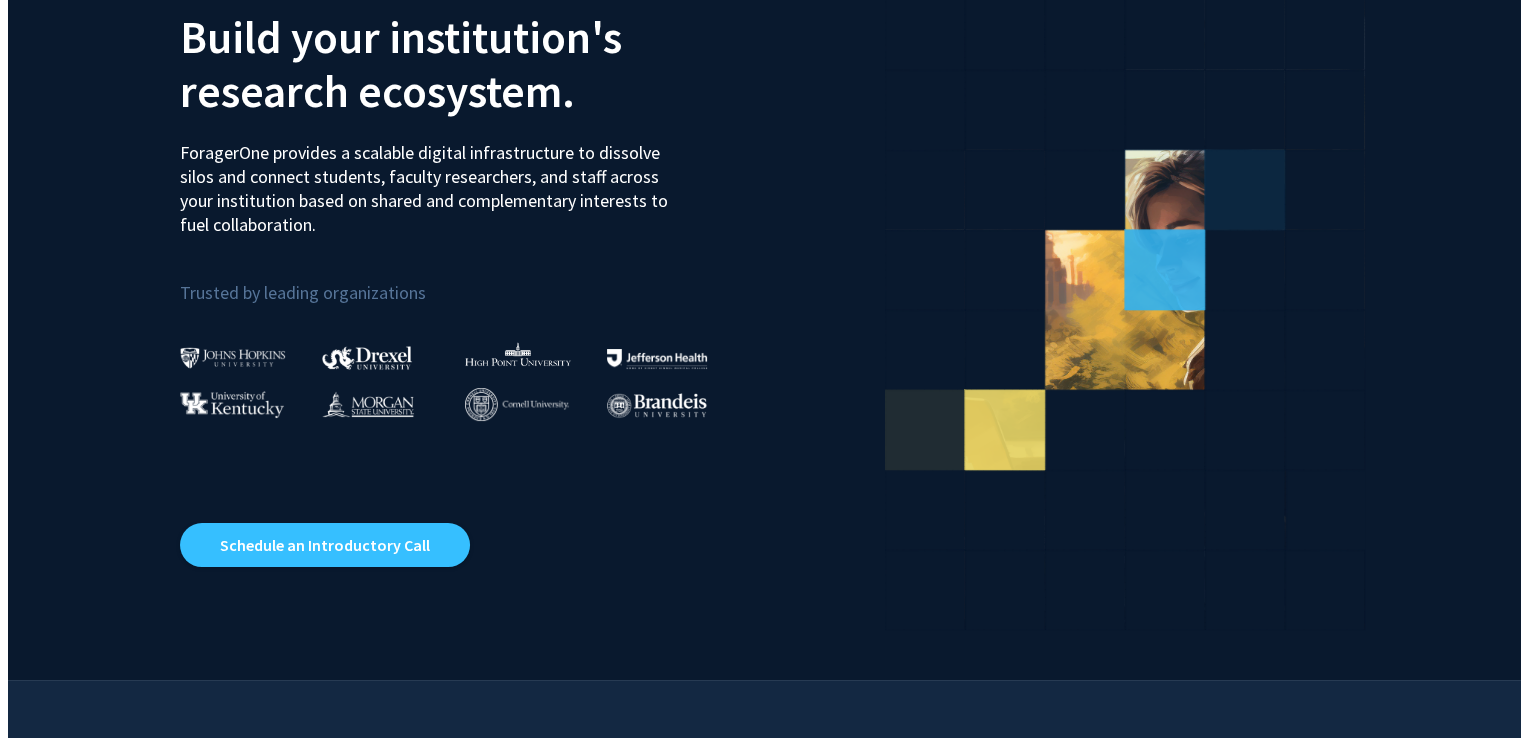 scroll, scrollTop: 0, scrollLeft: 0, axis: both 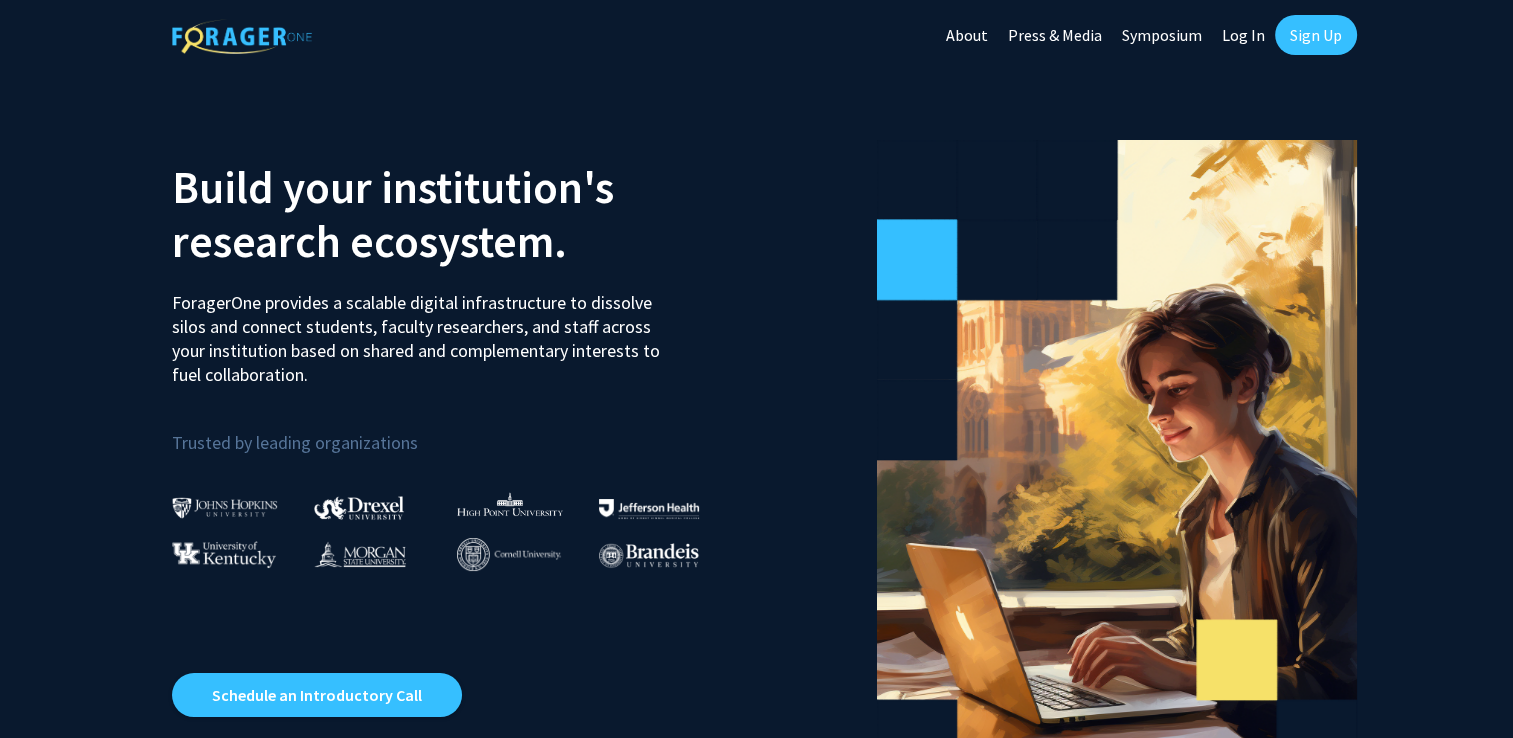 click on "Sign Up" 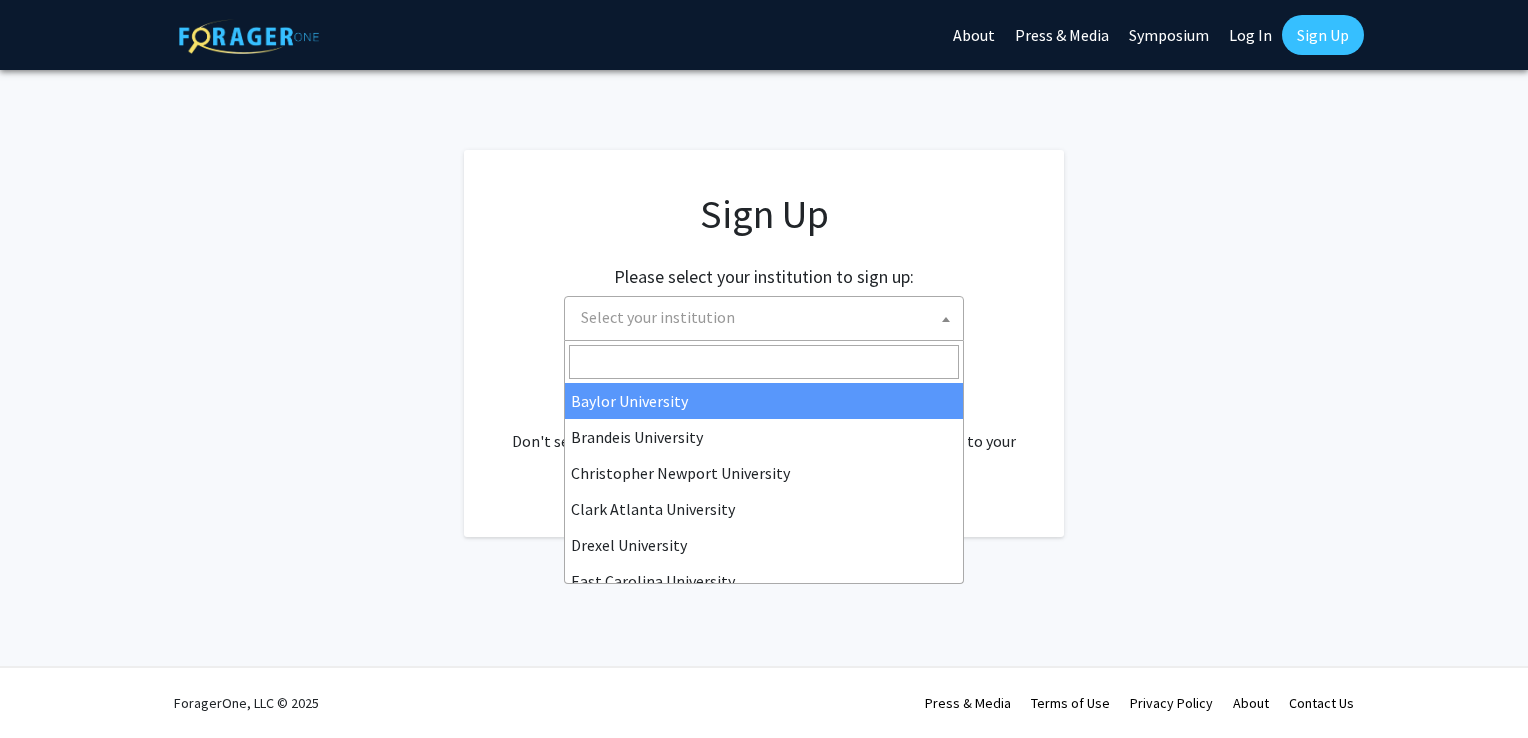click on "Select your institution" at bounding box center [768, 317] 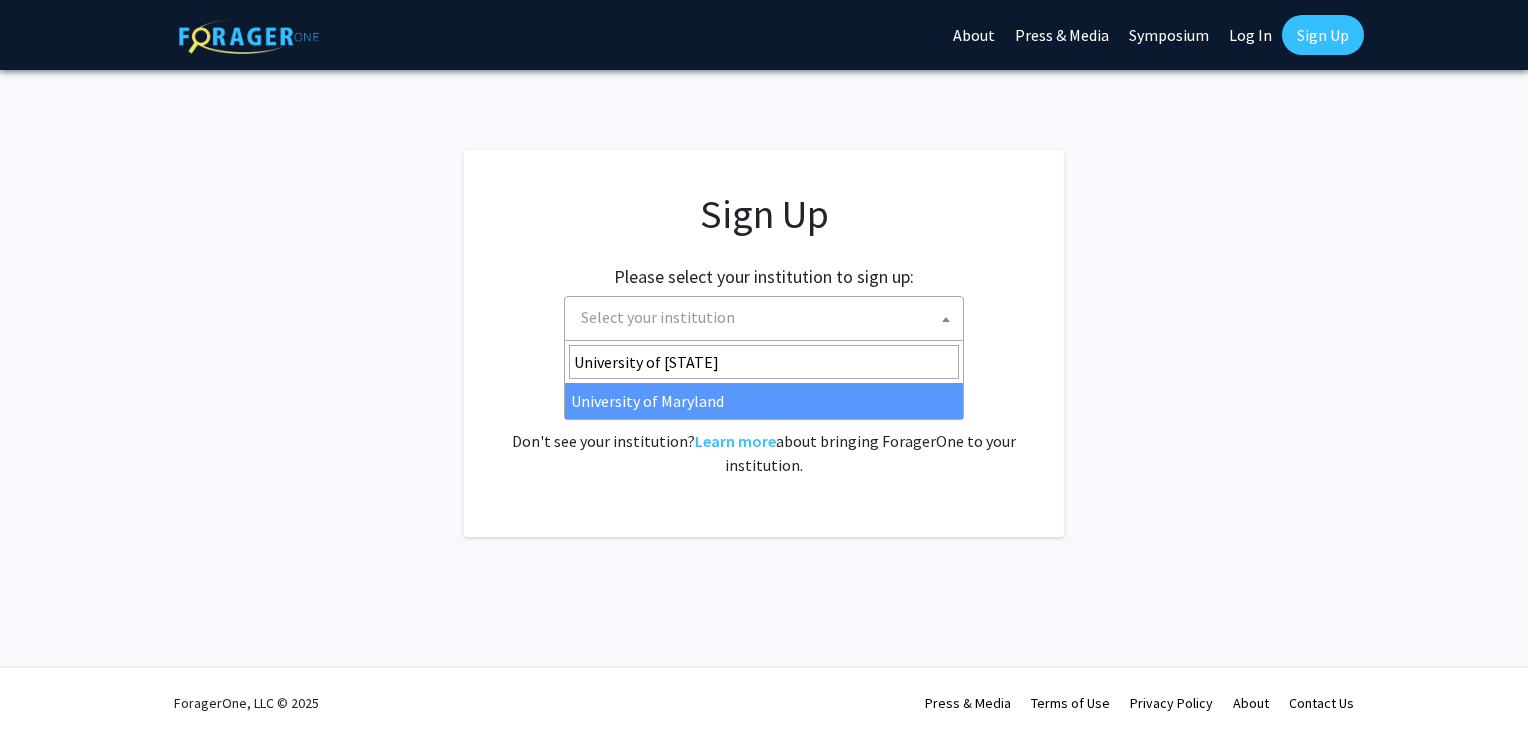 type on "University of [STATE]" 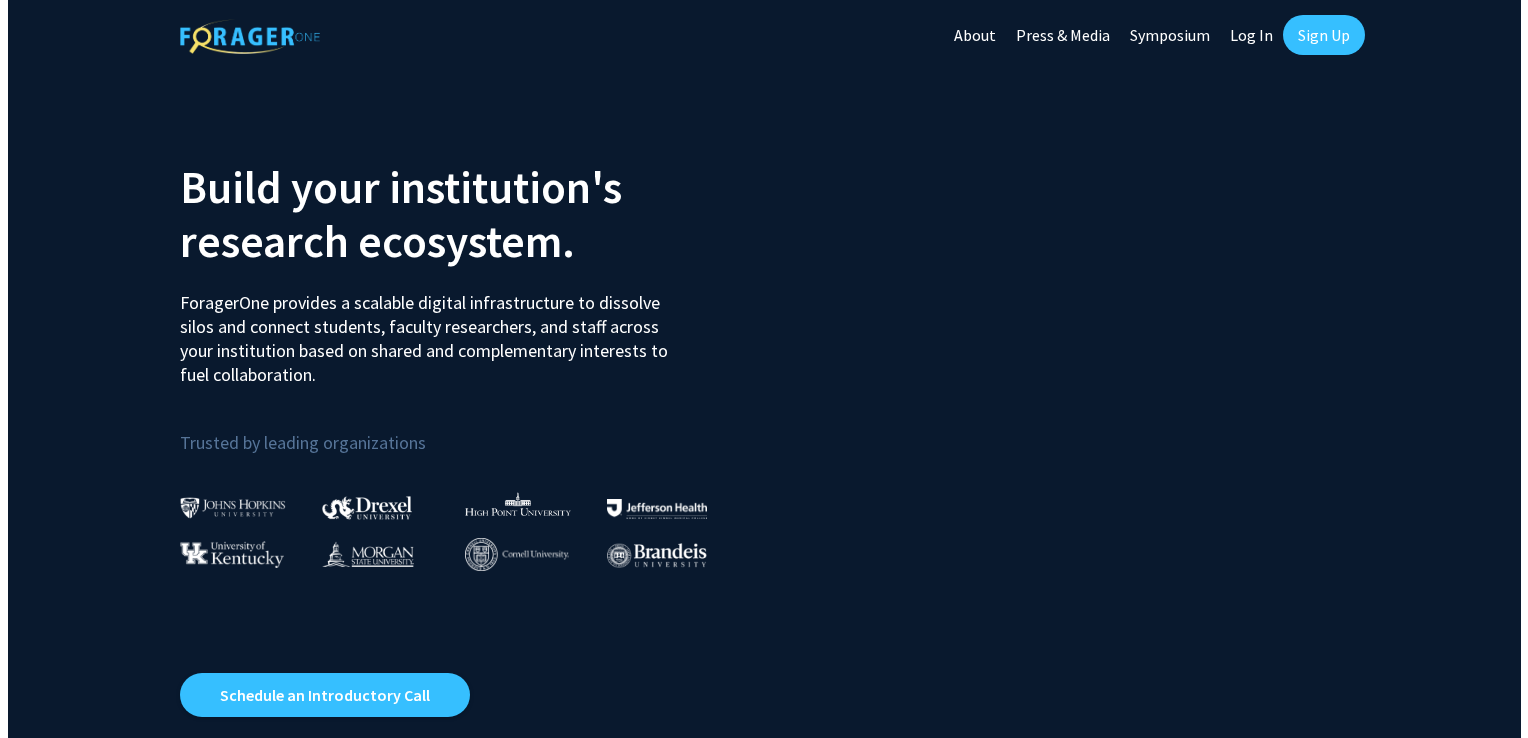 scroll, scrollTop: 0, scrollLeft: 0, axis: both 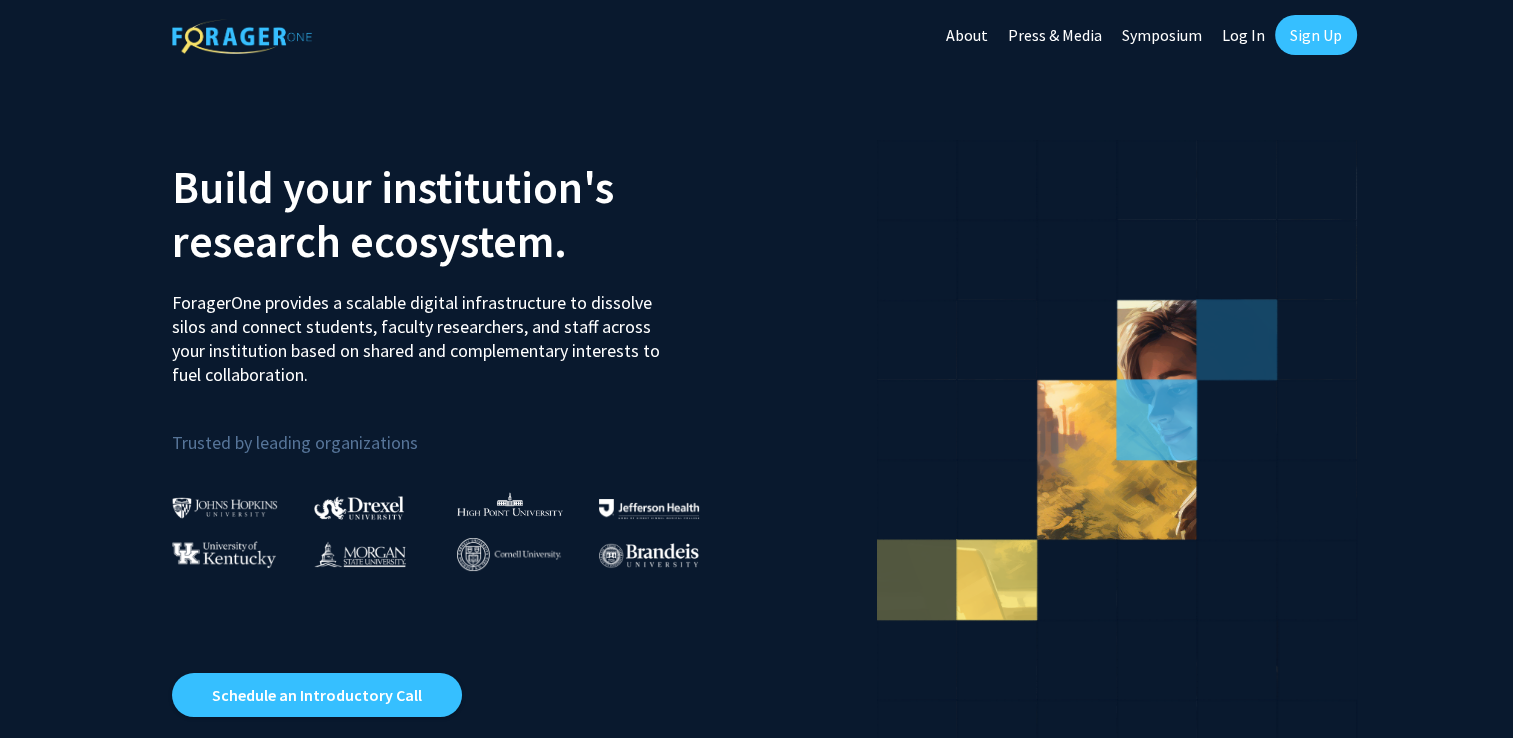 click on "Log In" 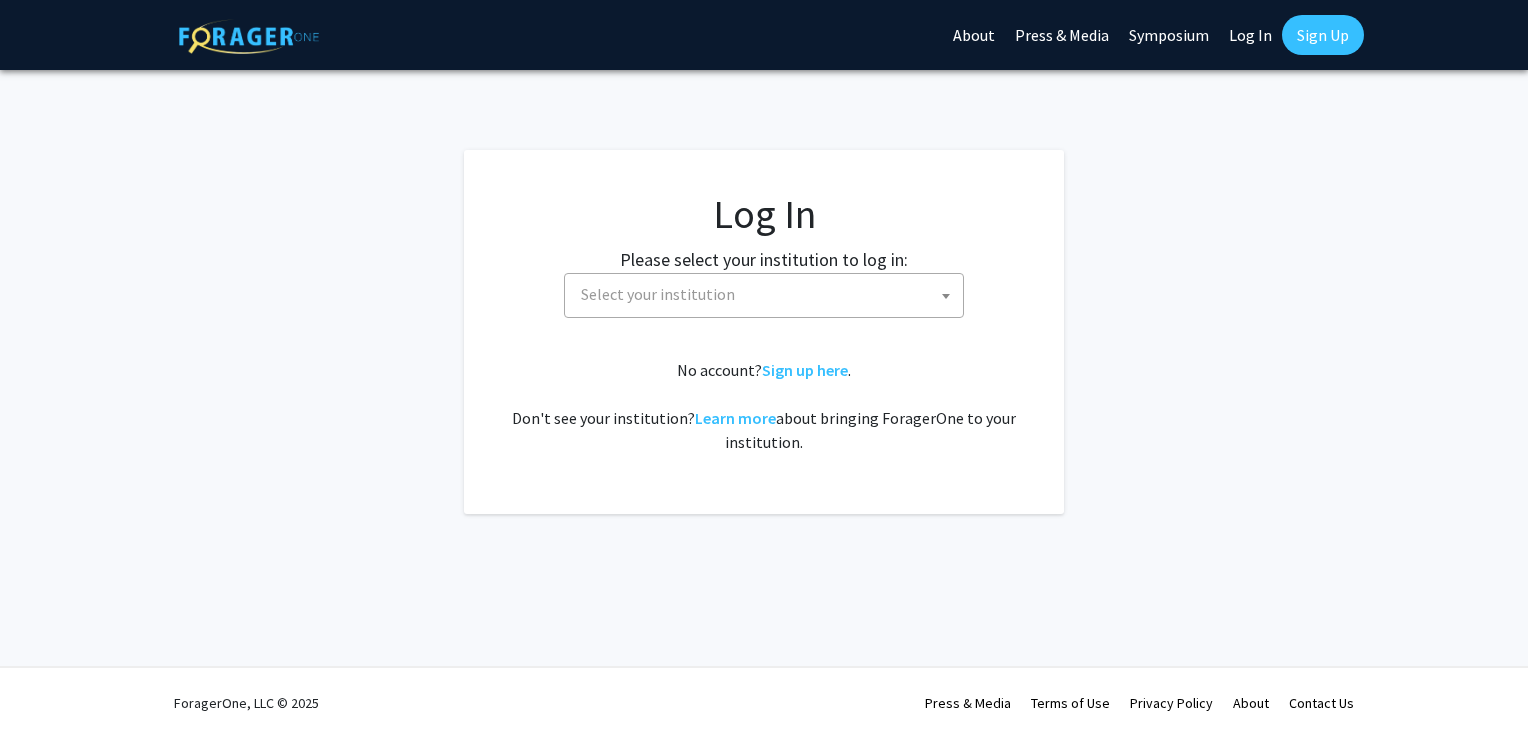 click on "Select your institution" at bounding box center (768, 294) 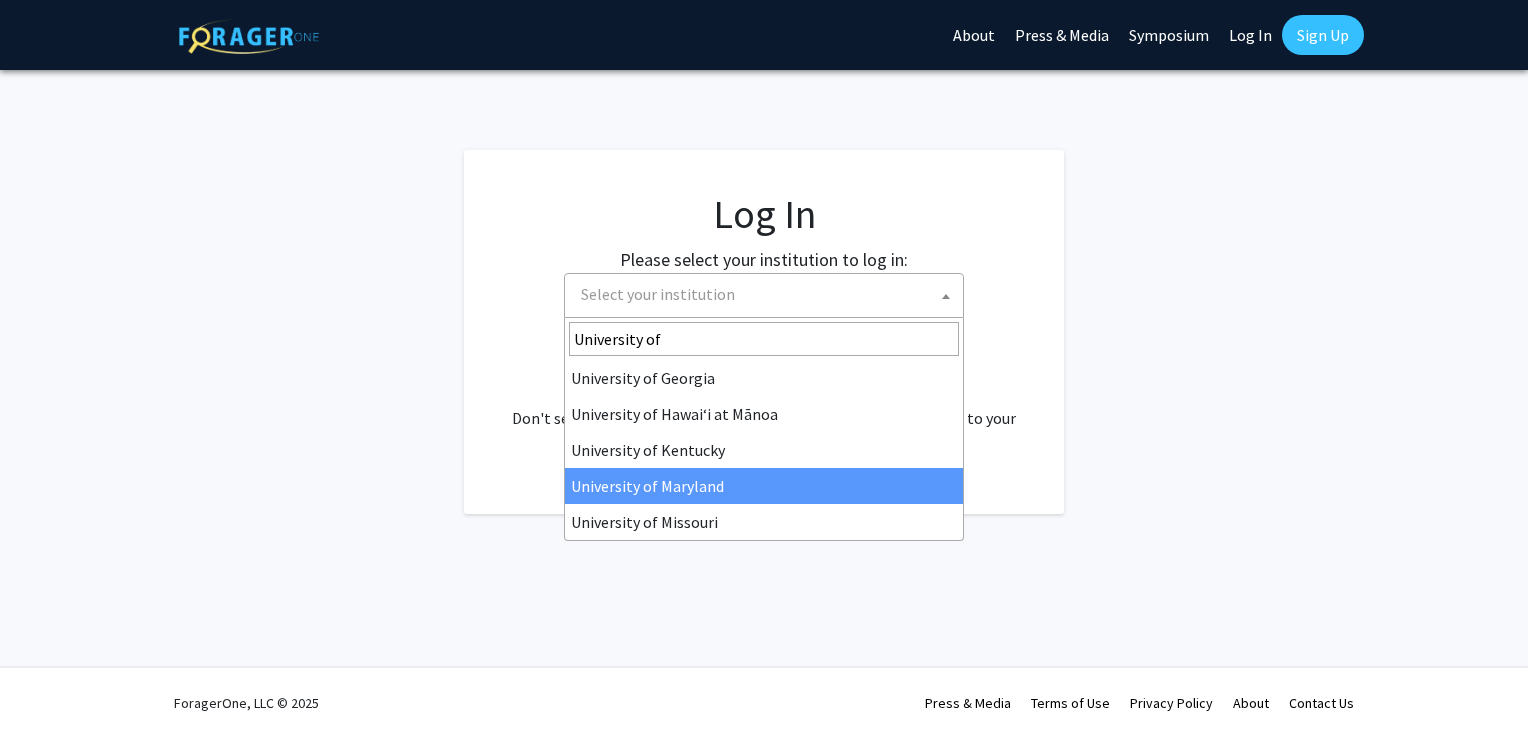 type on "University of" 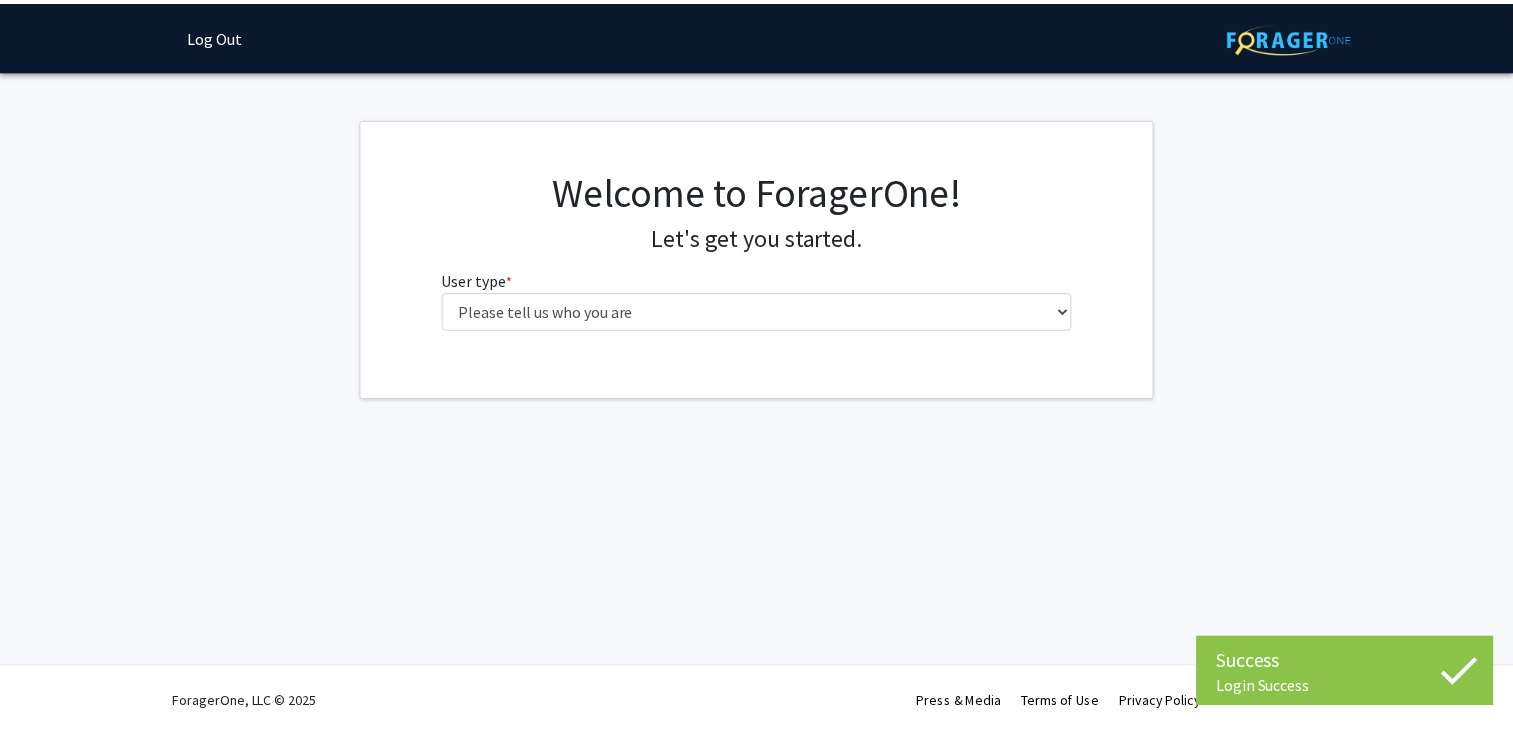 scroll, scrollTop: 0, scrollLeft: 0, axis: both 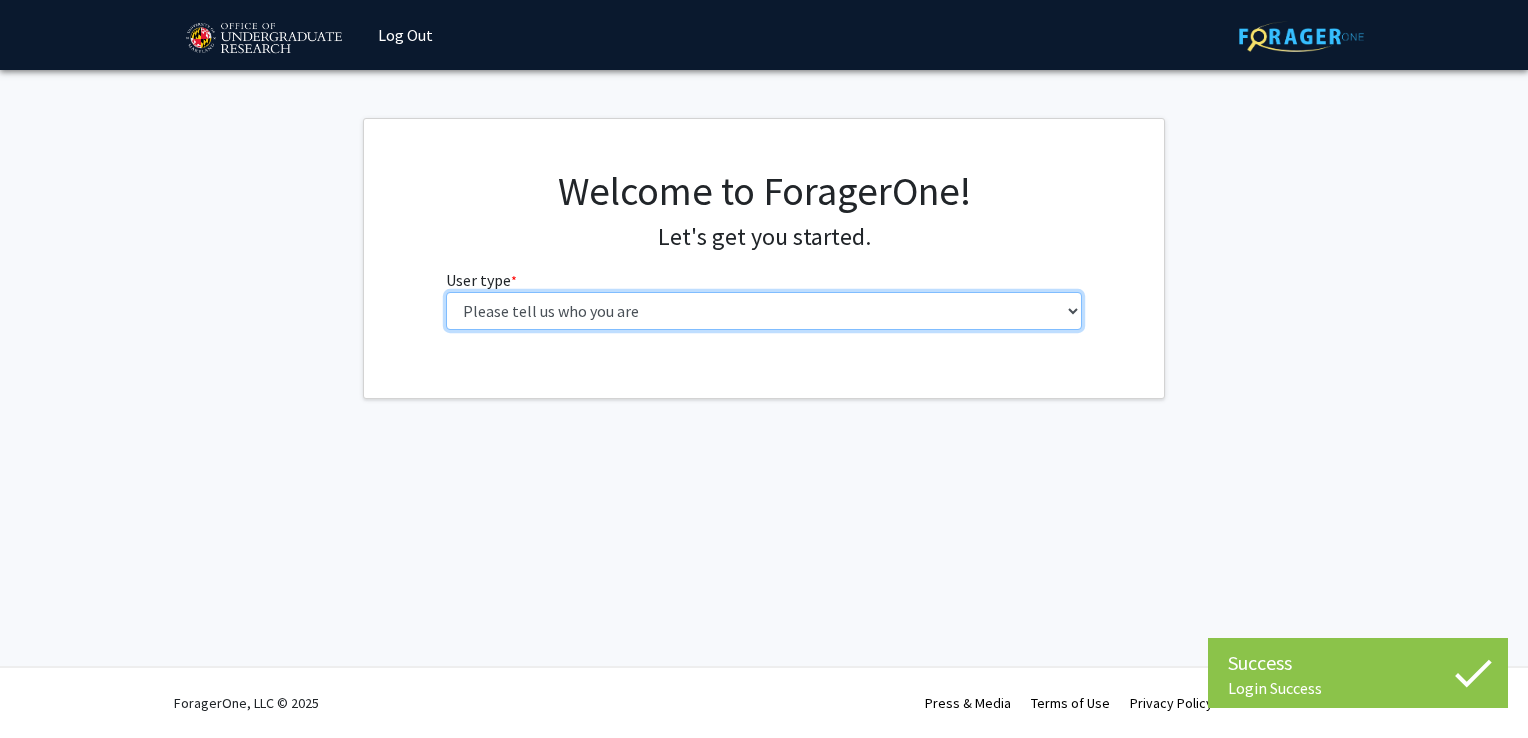 click on "Please tell us who you are  Undergraduate Student   Master's Student   Doctoral Candidate (PhD, MD, DMD, PharmD, etc.)   Postdoctoral Researcher / Research Staff / Medical Resident / Medical Fellow   Faculty   Administrative Staff" at bounding box center (764, 311) 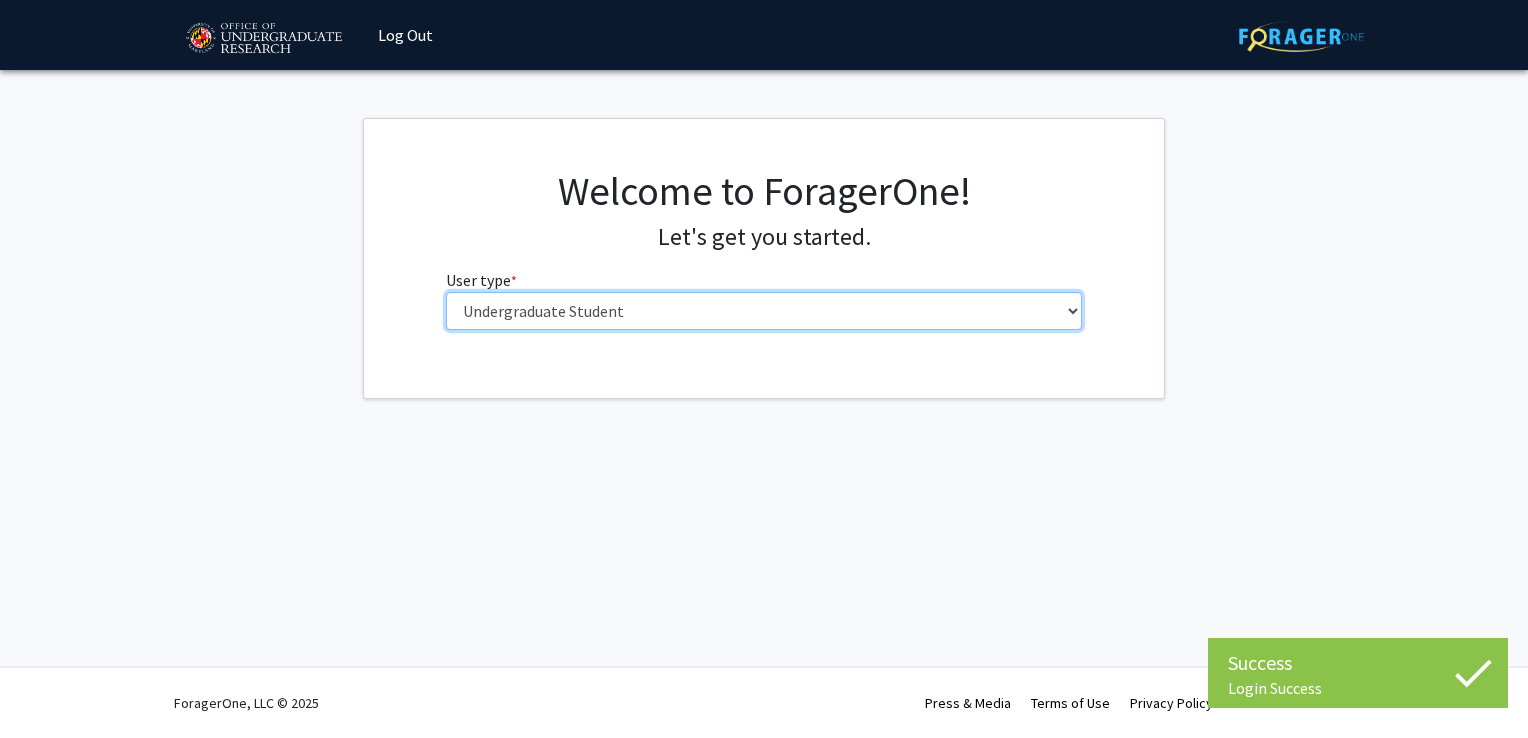 click on "Please tell us who you are  Undergraduate Student   Master's Student   Doctoral Candidate (PhD, MD, DMD, PharmD, etc.)   Postdoctoral Researcher / Research Staff / Medical Resident / Medical Fellow   Faculty   Administrative Staff" at bounding box center (764, 311) 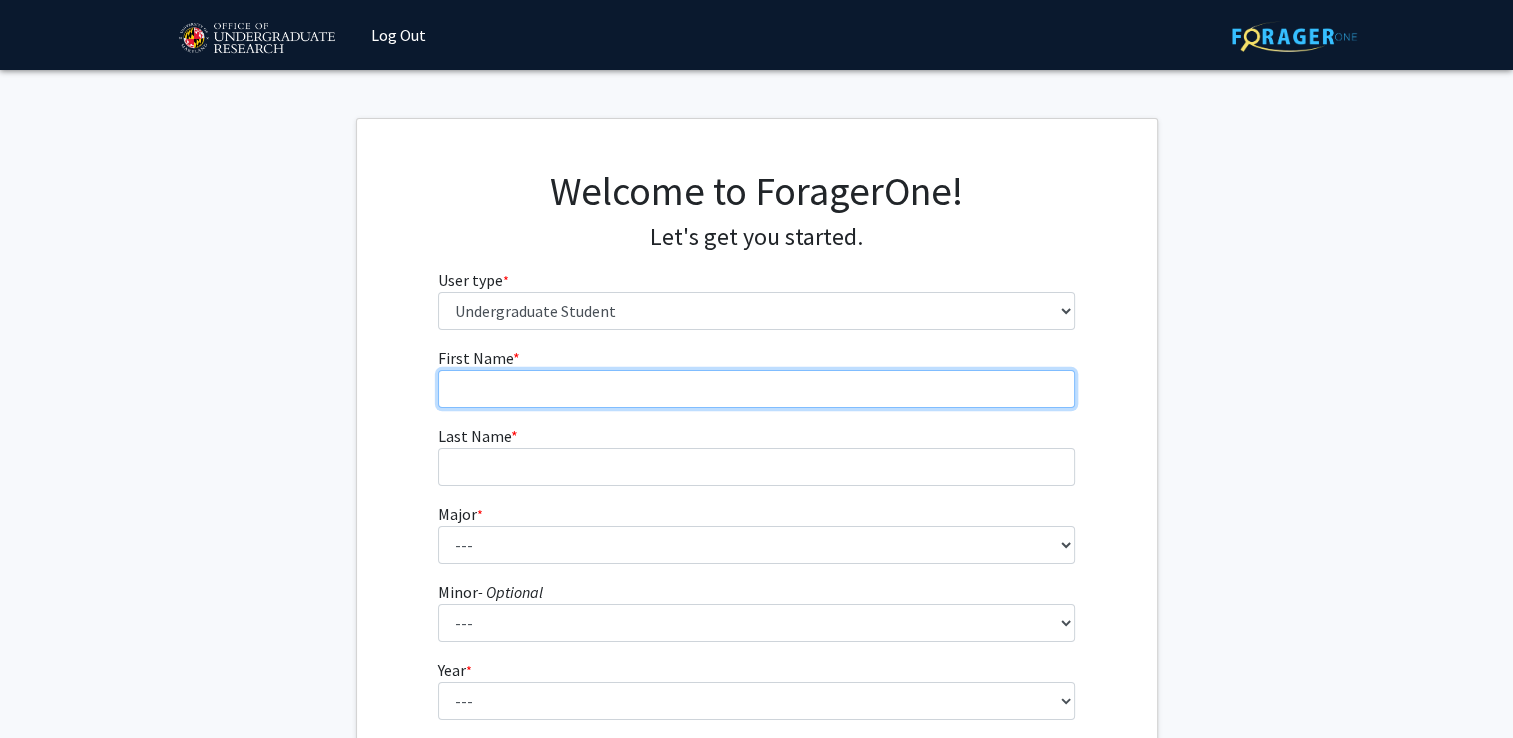 click on "First Name * required" at bounding box center [756, 389] 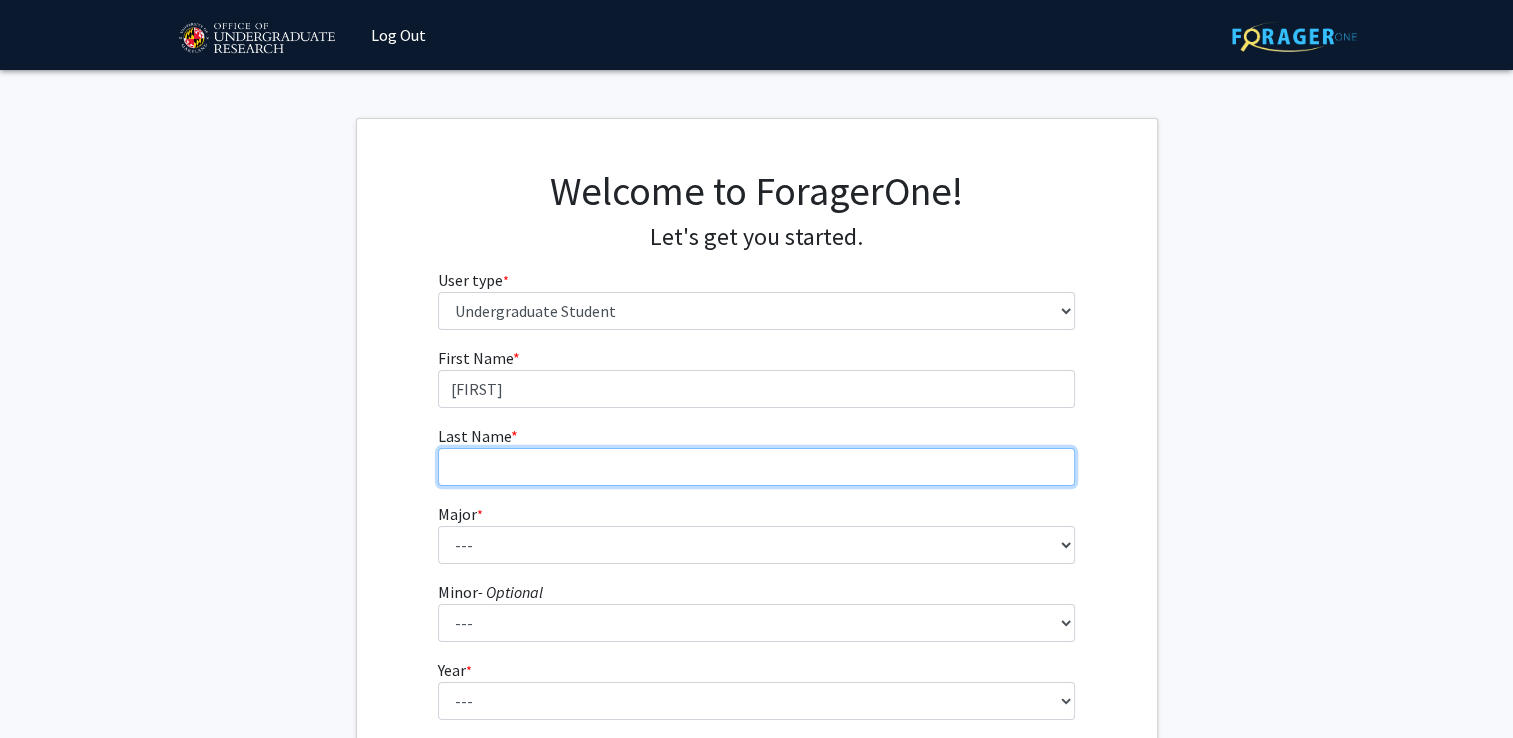 type on "[LAST]" 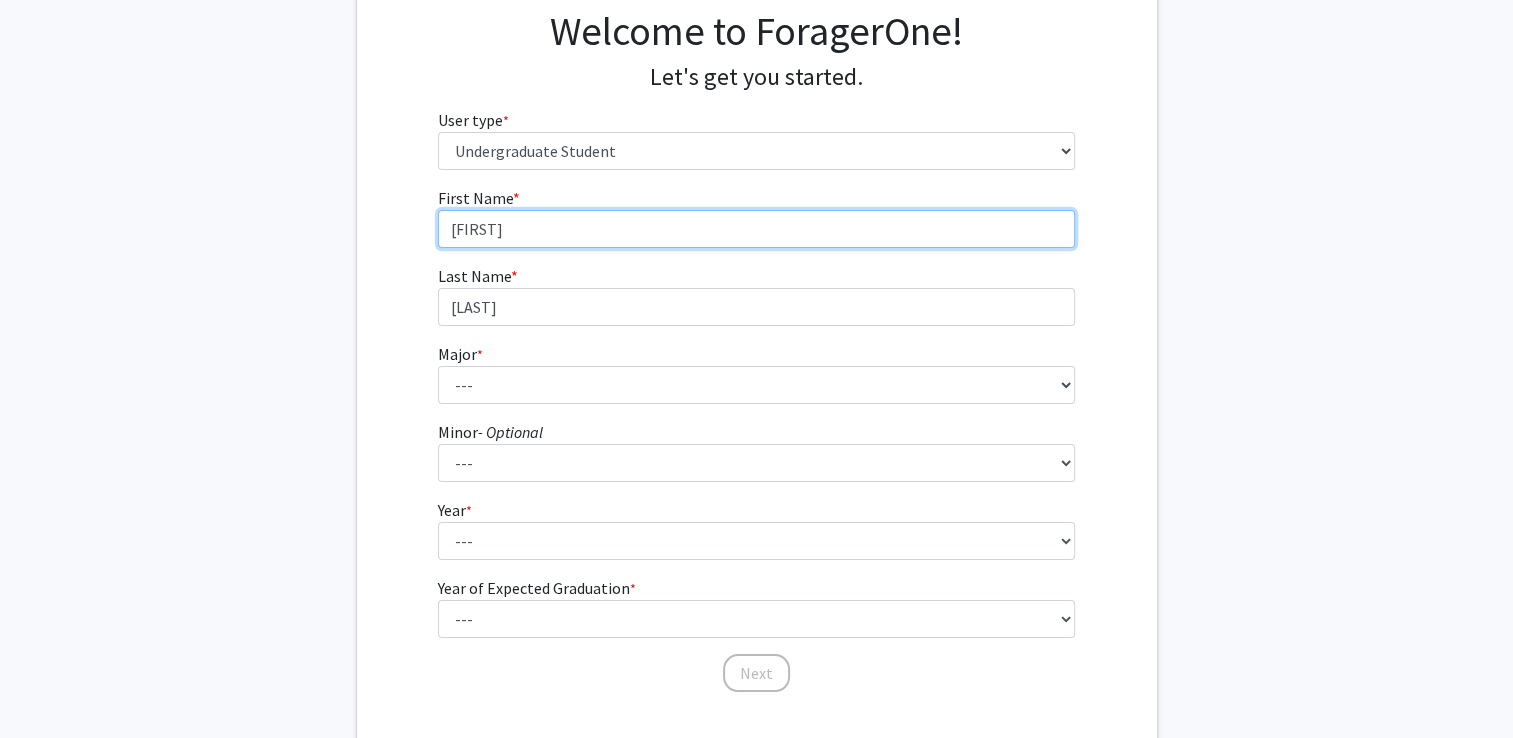 scroll, scrollTop: 166, scrollLeft: 0, axis: vertical 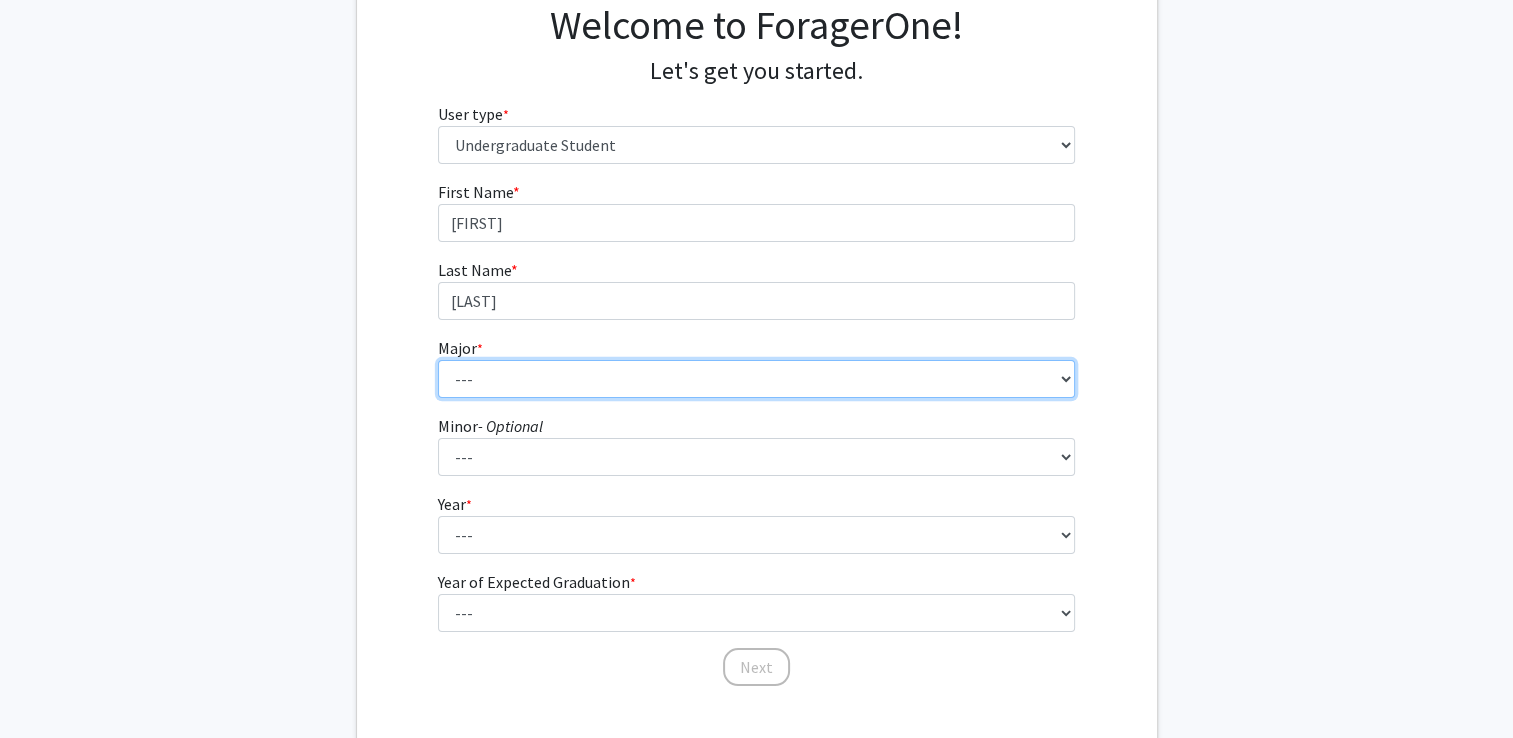 click on "---  Accounting   Aerospace Engineering   African American and Africana Studies   Agricultural and Resource Economics   Agricultural Science and Technology   American Studies   Animal Sciences   Anthropology   Arabic Studies   Architecture   Art History   Astronomy   Atmospheric and Oceanic Science   Biochemistry   Biocomputational Engineering   Bioengineering   Biological Sciences   Central European, Russian and Eurasian Studies   Chemical Engineering   Chemistry   Chinese   Cinema and Media Studies   Cinema and Media Studies   Civil Engineering   Classical Languages and Literatures   Communication   Computer Engineering   Computer Science   Criminology and Criminal Justice   Cyber-Physical Systems Engineering   Dance   Early Childhood/Early Childhood Special Education   Economics   Electrical Engineering   Elementary Education   Elementary/Middle Special Education   English Language and Literature   Environmental Science and Policy   Environmental Science and Technology   Family Science   Finance   Geology" at bounding box center [756, 379] 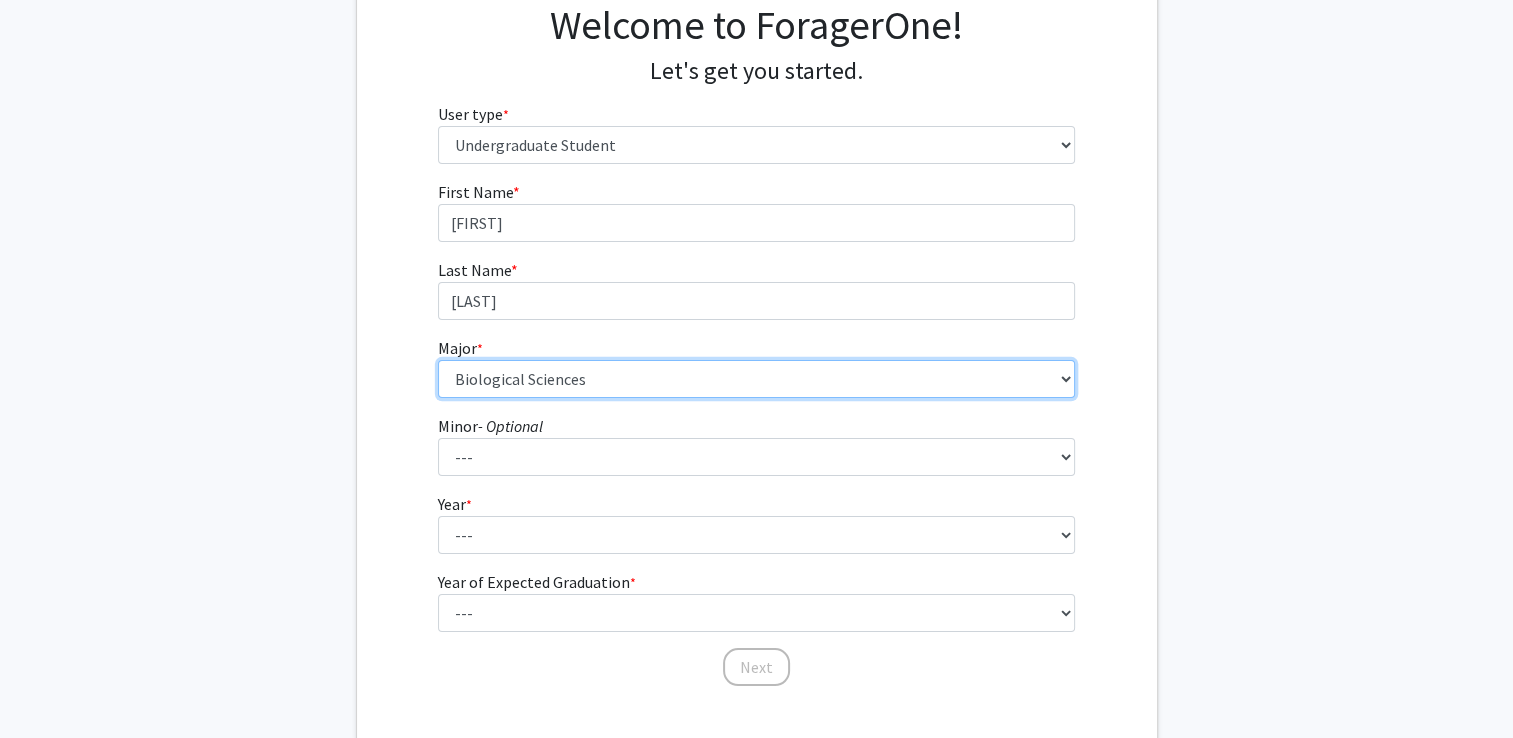 click on "---  Accounting   Aerospace Engineering   African American and Africana Studies   Agricultural and Resource Economics   Agricultural Science and Technology   American Studies   Animal Sciences   Anthropology   Arabic Studies   Architecture   Art History   Astronomy   Atmospheric and Oceanic Science   Biochemistry   Biocomputational Engineering   Bioengineering   Biological Sciences   Central European, Russian and Eurasian Studies   Chemical Engineering   Chemistry   Chinese   Cinema and Media Studies   Cinema and Media Studies   Civil Engineering   Classical Languages and Literatures   Communication   Computer Engineering   Computer Science   Criminology and Criminal Justice   Cyber-Physical Systems Engineering   Dance   Early Childhood/Early Childhood Special Education   Economics   Electrical Engineering   Elementary Education   Elementary/Middle Special Education   English Language and Literature   Environmental Science and Policy   Environmental Science and Technology   Family Science   Finance   Geology" at bounding box center [756, 379] 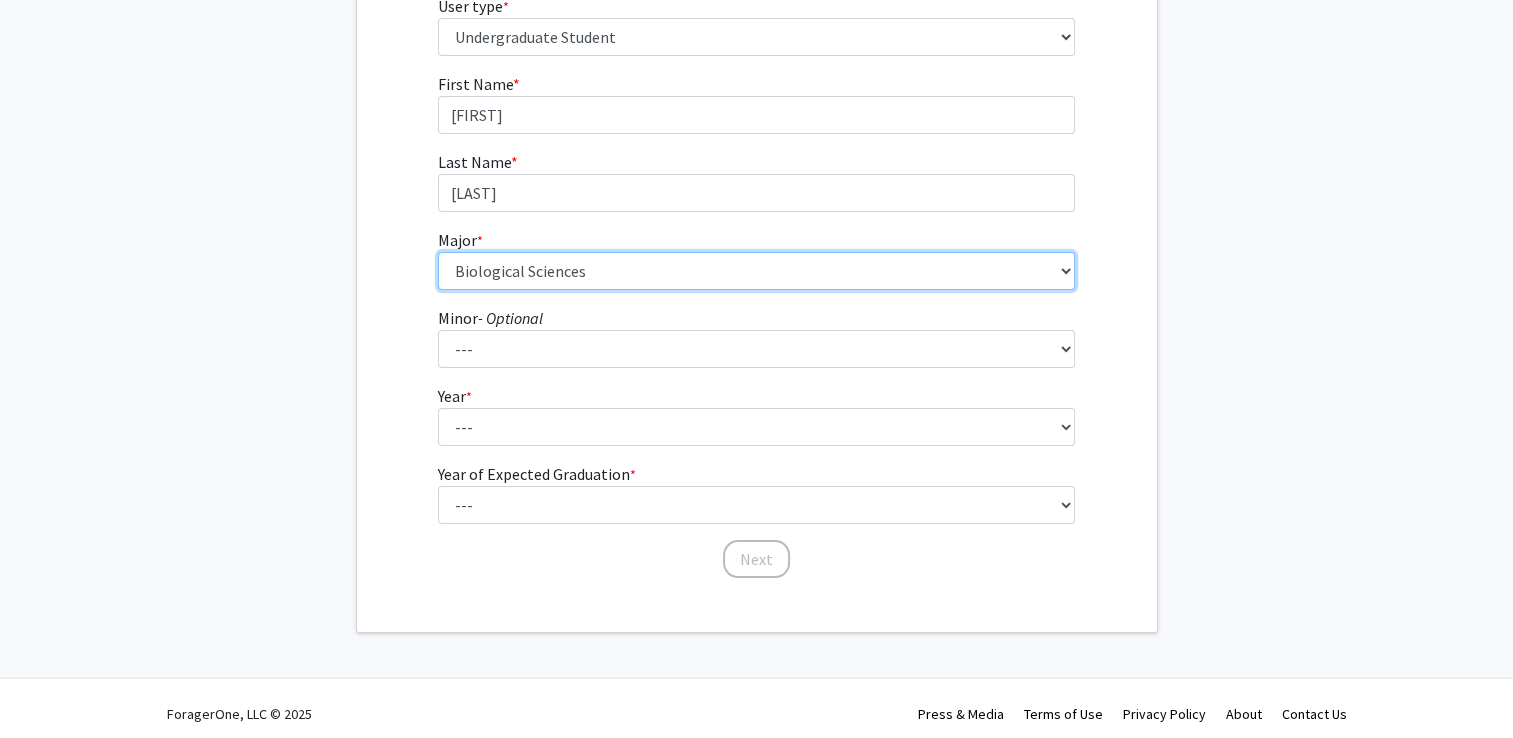 scroll, scrollTop: 276, scrollLeft: 0, axis: vertical 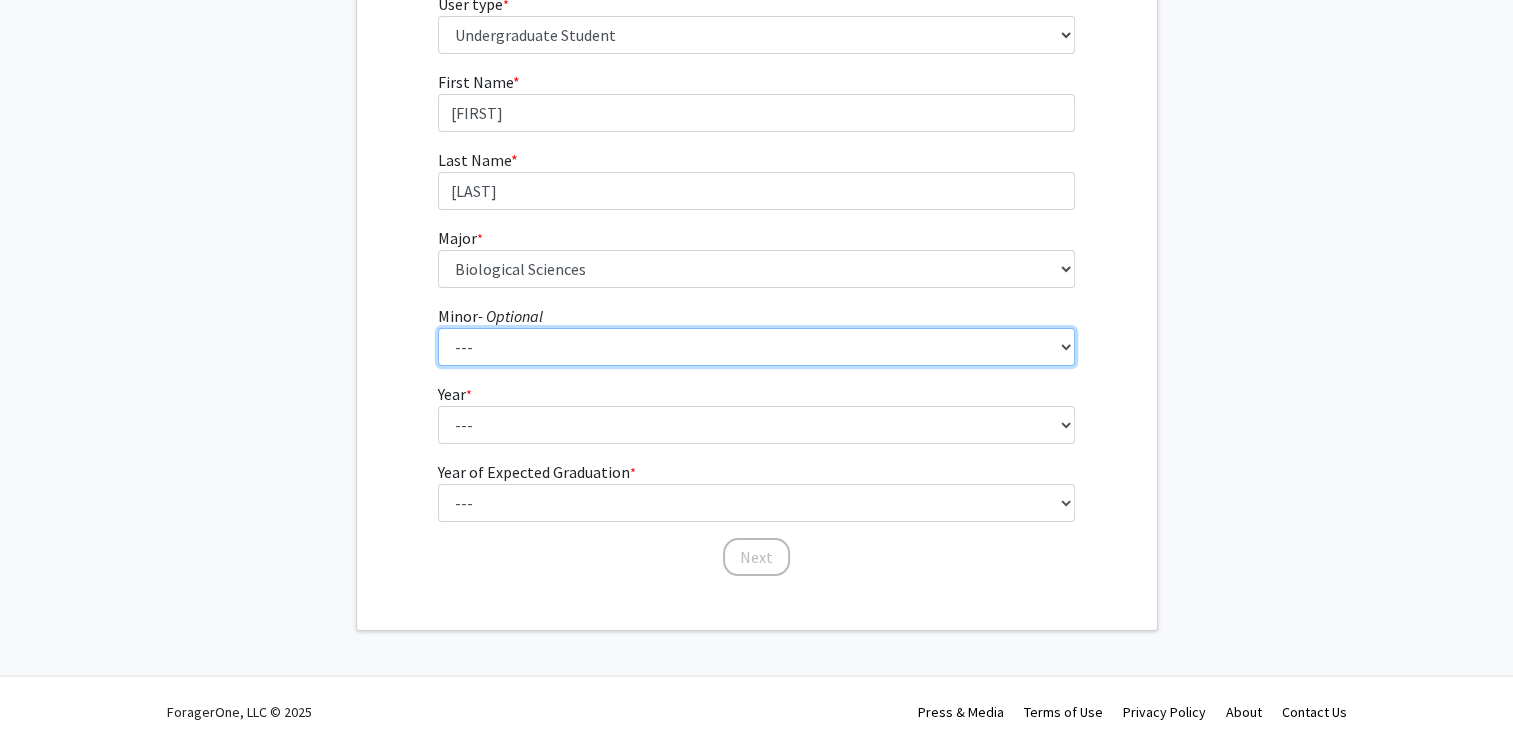 click on "---  Actuarial Mathematics   Advanced Cybersecurity Experience for Students   African Studies   Agricultural Science and Technology   Anti-Black Racism   Arabic   Archaeology   Army Leadership Studies   Art History   Arts Leadership   Asian American Studies   Astronomy   Atmospheric Chemistry   Atmospheric Sciences   Black Women's Studies   Business Analytics   Chinese Language   Classical Mythology   Computational Finance   Computer Engineering   Computer Science   Construction Project Management   Creative Placemaking   Creative Writing   Data Science   Demography   Digital Storytelling and Poetics   Disability Studies   Earth History   Earth Material Properties   Economics   Entomology   French Studies   General Business   Geochemistry   Geographic Information Science   Geophysics   German Studies   Global Engineering Leadership   Global Poverty   Global Studies   Global Terrorism Studies   Greek Language and Culture   Hearing and Speech Sciences   Hebrew Studies   History   Human Development   Hydrology" at bounding box center [756, 347] 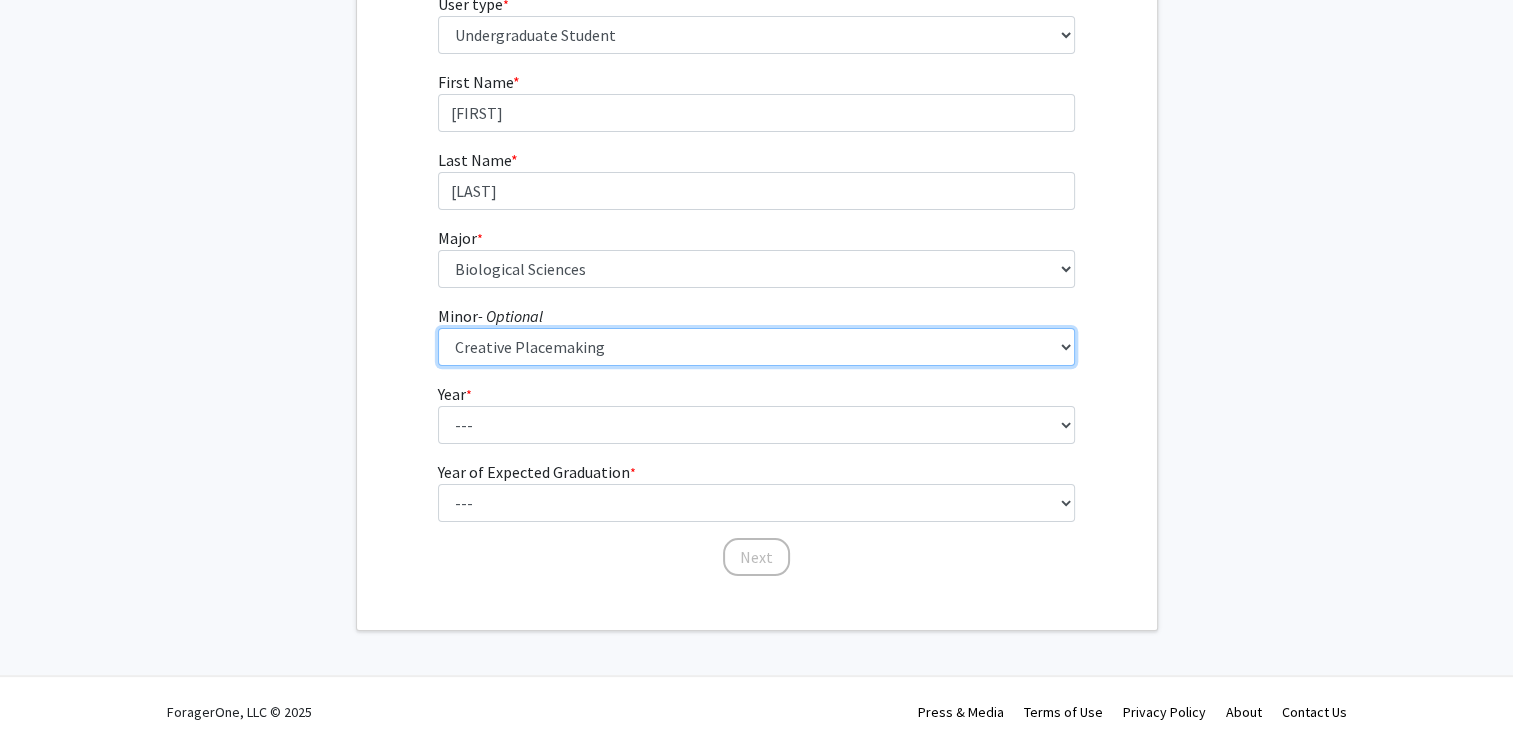 click on "---  Actuarial Mathematics   Advanced Cybersecurity Experience for Students   African Studies   Agricultural Science and Technology   Anti-Black Racism   Arabic   Archaeology   Army Leadership Studies   Art History   Arts Leadership   Asian American Studies   Astronomy   Atmospheric Chemistry   Atmospheric Sciences   Black Women's Studies   Business Analytics   Chinese Language   Classical Mythology   Computational Finance   Computer Engineering   Computer Science   Construction Project Management   Creative Placemaking   Creative Writing   Data Science   Demography   Digital Storytelling and Poetics   Disability Studies   Earth History   Earth Material Properties   Economics   Entomology   French Studies   General Business   Geochemistry   Geographic Information Science   Geophysics   German Studies   Global Engineering Leadership   Global Poverty   Global Studies   Global Terrorism Studies   Greek Language and Culture   Hearing and Speech Sciences   Hebrew Studies   History   Human Development   Hydrology" at bounding box center [756, 347] 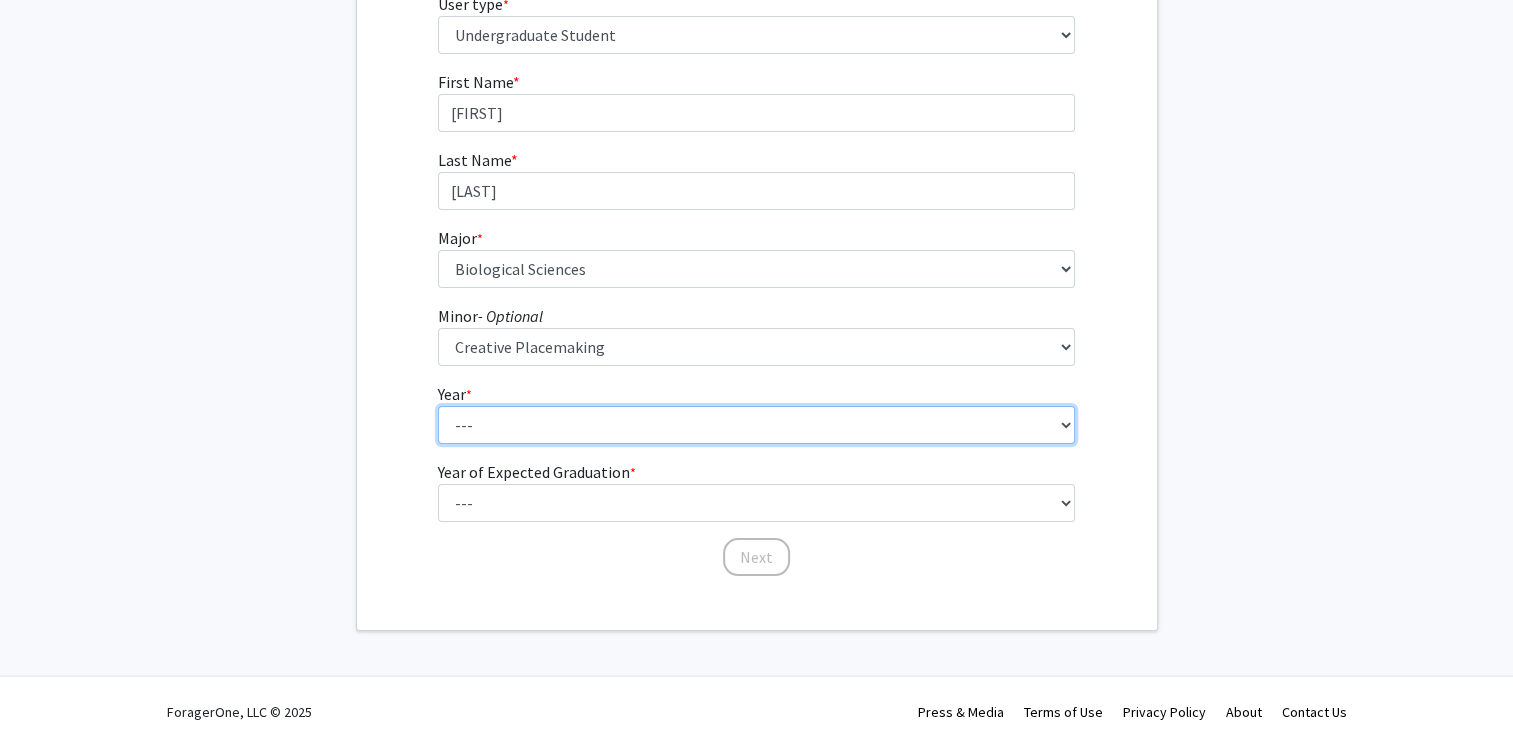 click on "---  First-year   Sophomore   Junior   Senior   Postbaccalaureate Certificate" at bounding box center [756, 425] 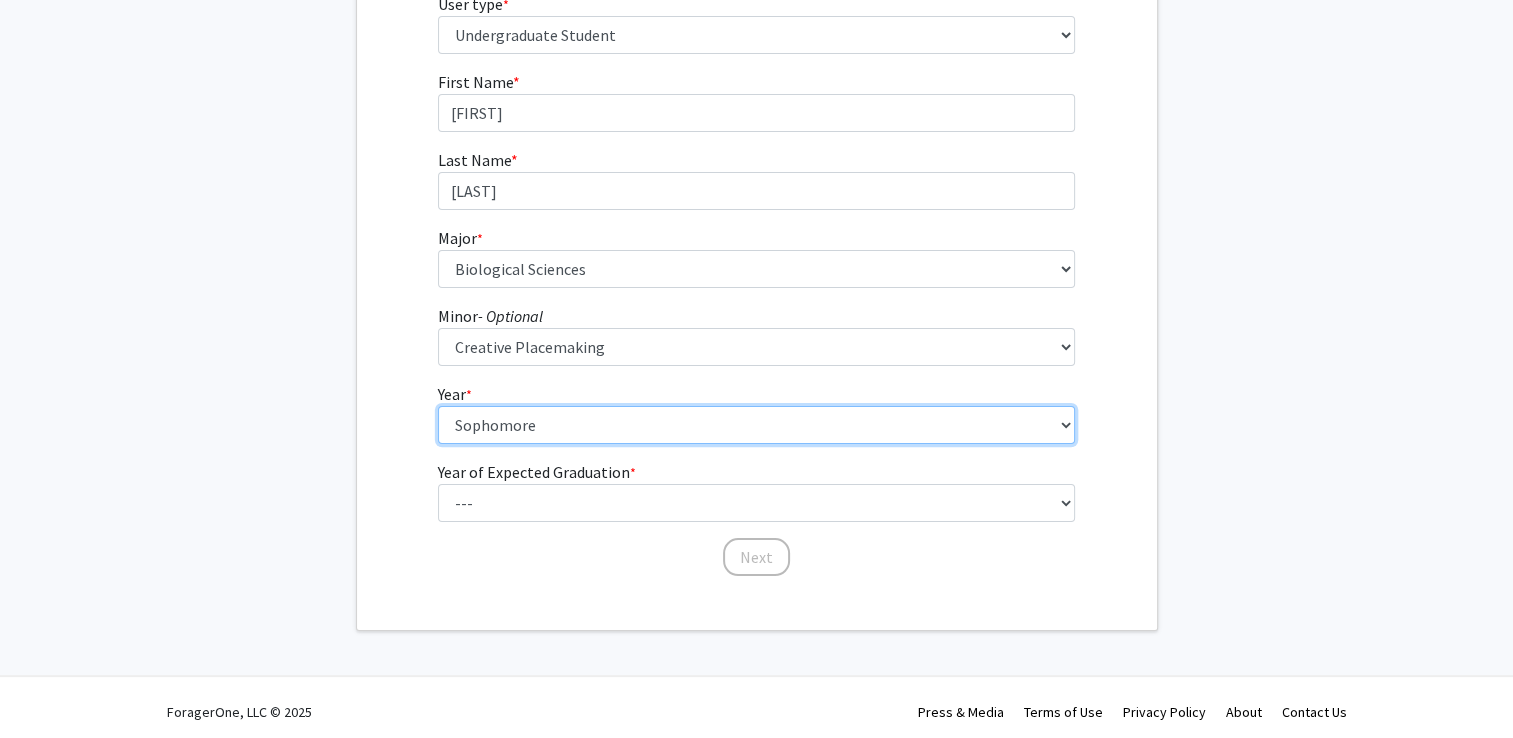 click on "---  First-year   Sophomore   Junior   Senior   Postbaccalaureate Certificate" at bounding box center (756, 425) 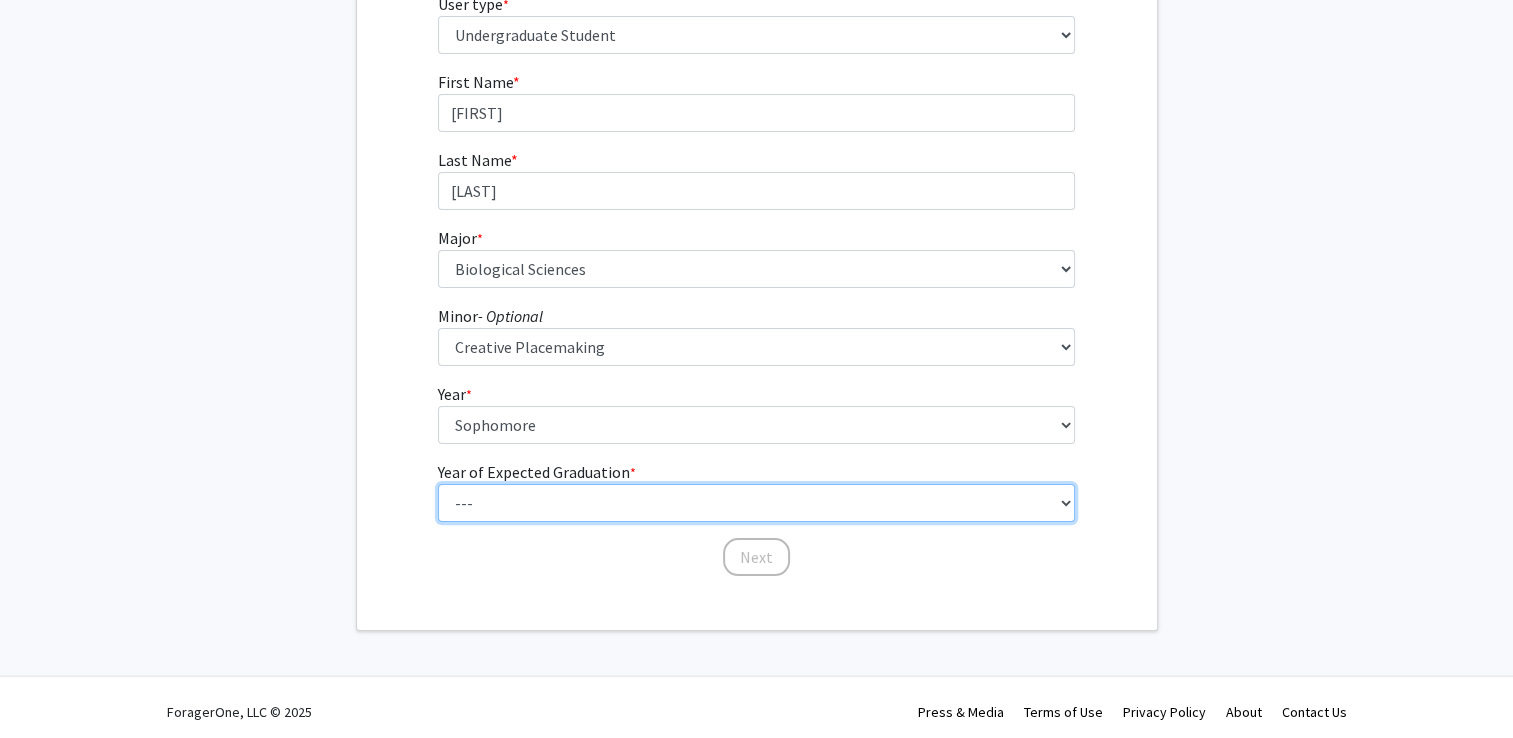 click on "---  2025   2026   2027   2028   2029   2030   2031   2032   2033   2034" at bounding box center (756, 503) 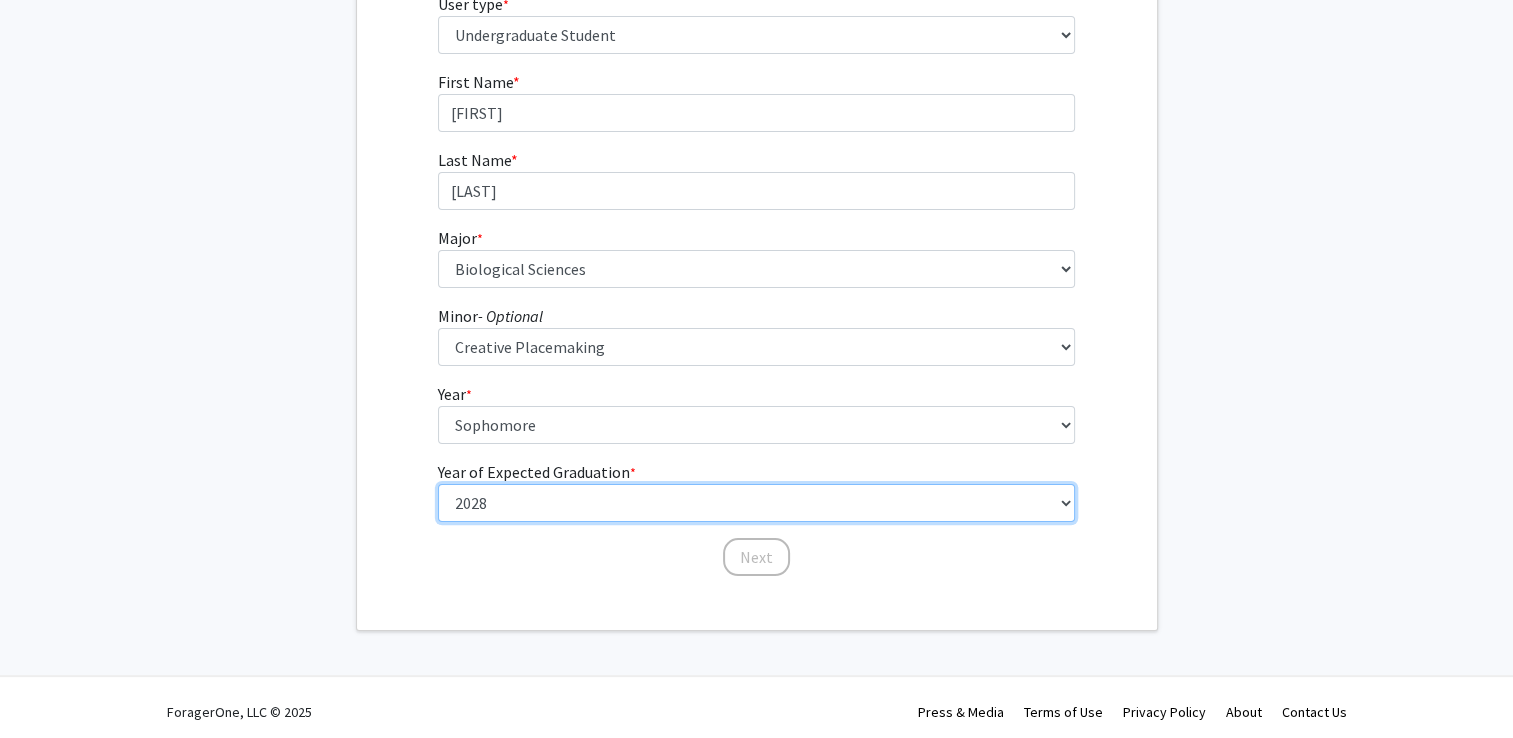 click on "---  2025   2026   2027   2028   2029   2030   2031   2032   2033   2034" at bounding box center [756, 503] 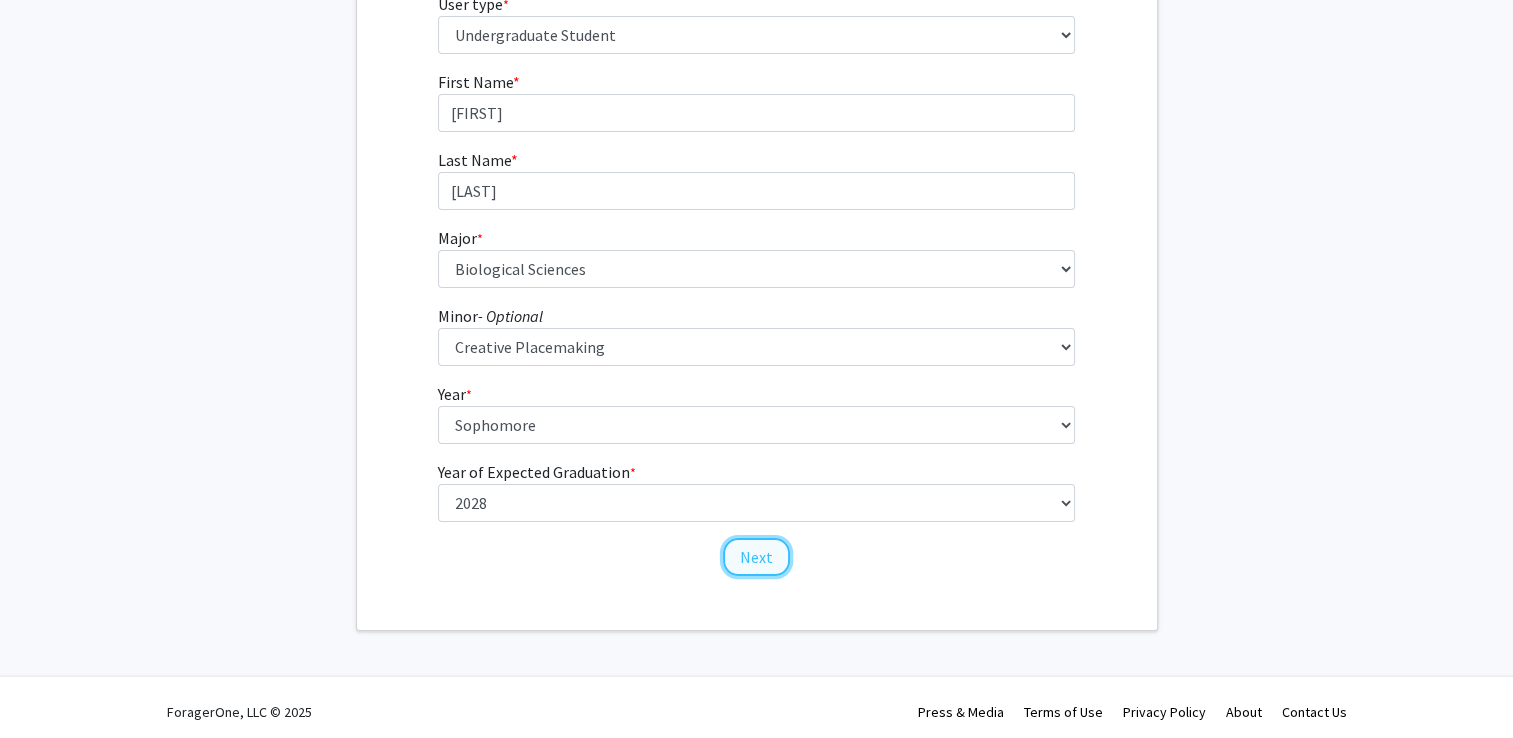 click on "Next" 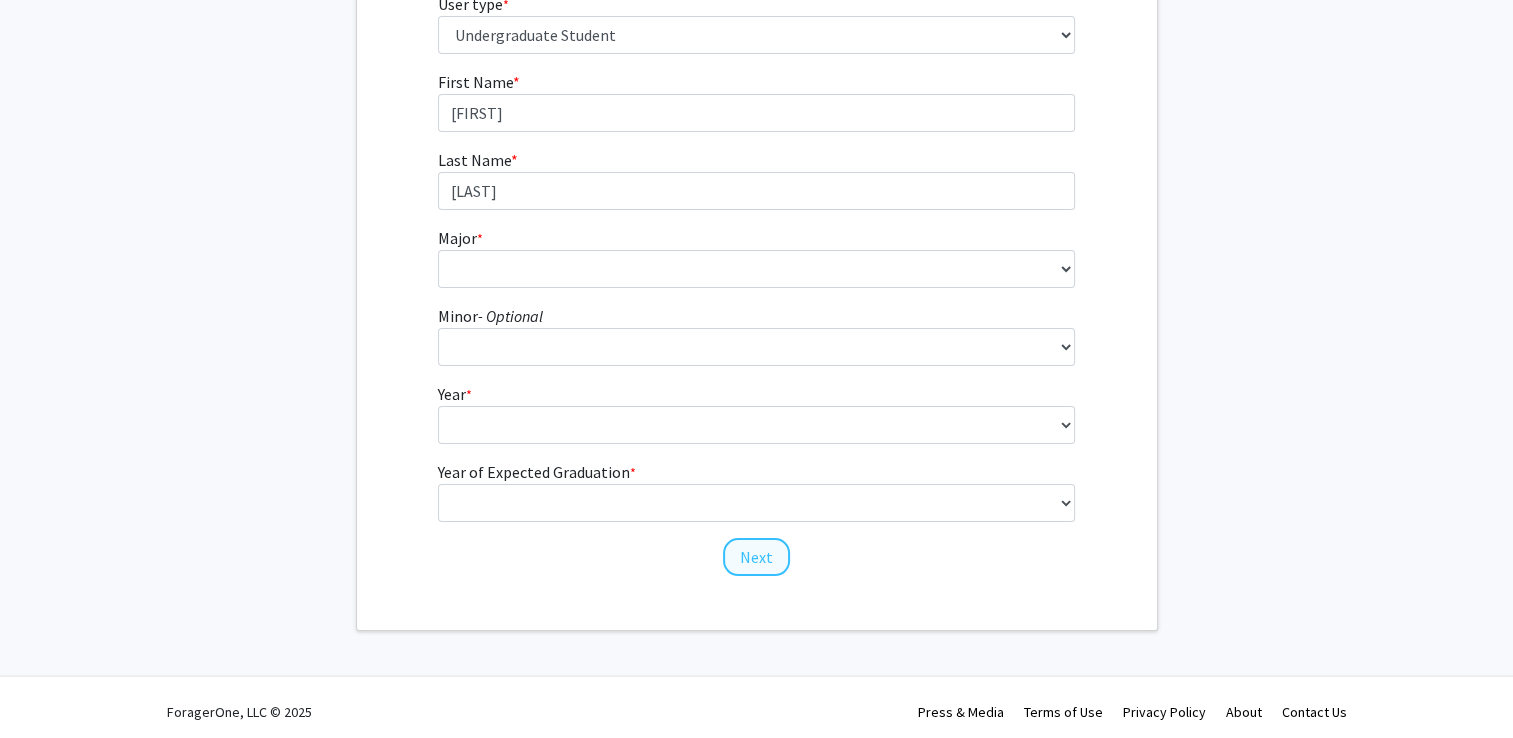 scroll, scrollTop: 0, scrollLeft: 0, axis: both 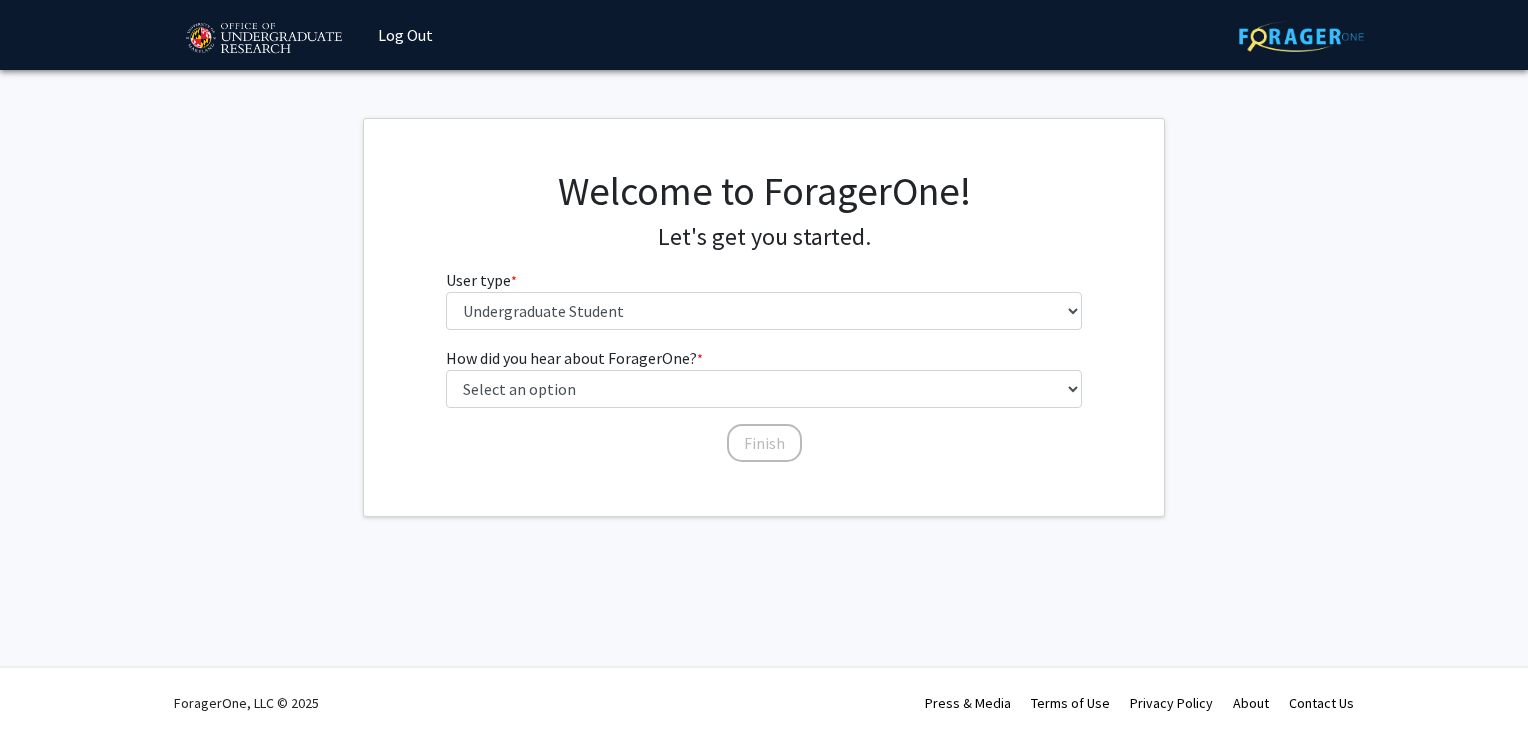 click on "Welcome to ForagerOne! Let's get you started.  User type  * required Please tell us who you are  Undergraduate Student   Master's Student   Doctoral Candidate (PhD, MD, DMD, PharmD, etc.)   Postdoctoral Researcher / Research Staff / Medical Resident / Medical Fellow   Faculty   Administrative Staff" 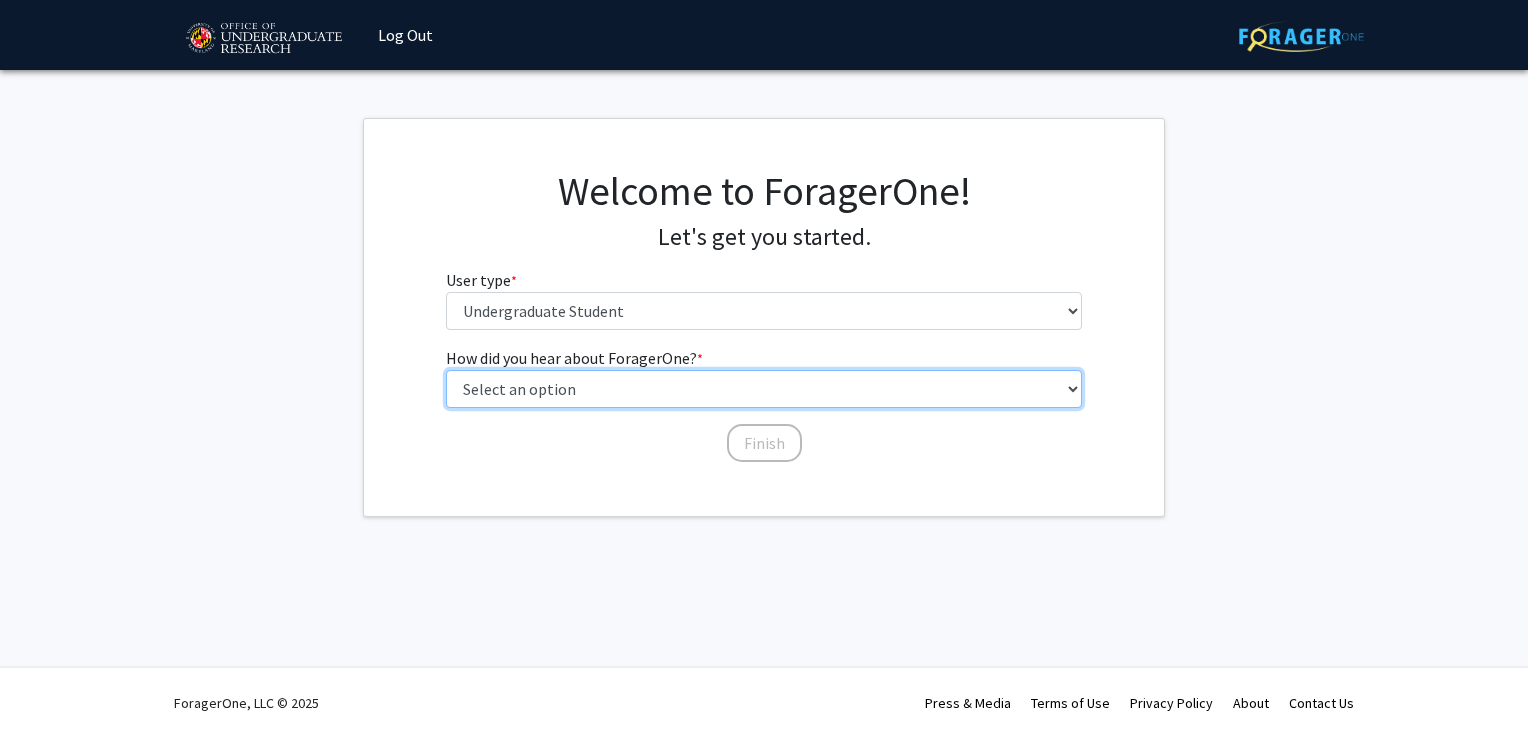 click on "Select an option  Peer/student recommendation   Faculty/staff recommendation   University website   University email or newsletter   Other" at bounding box center [764, 389] 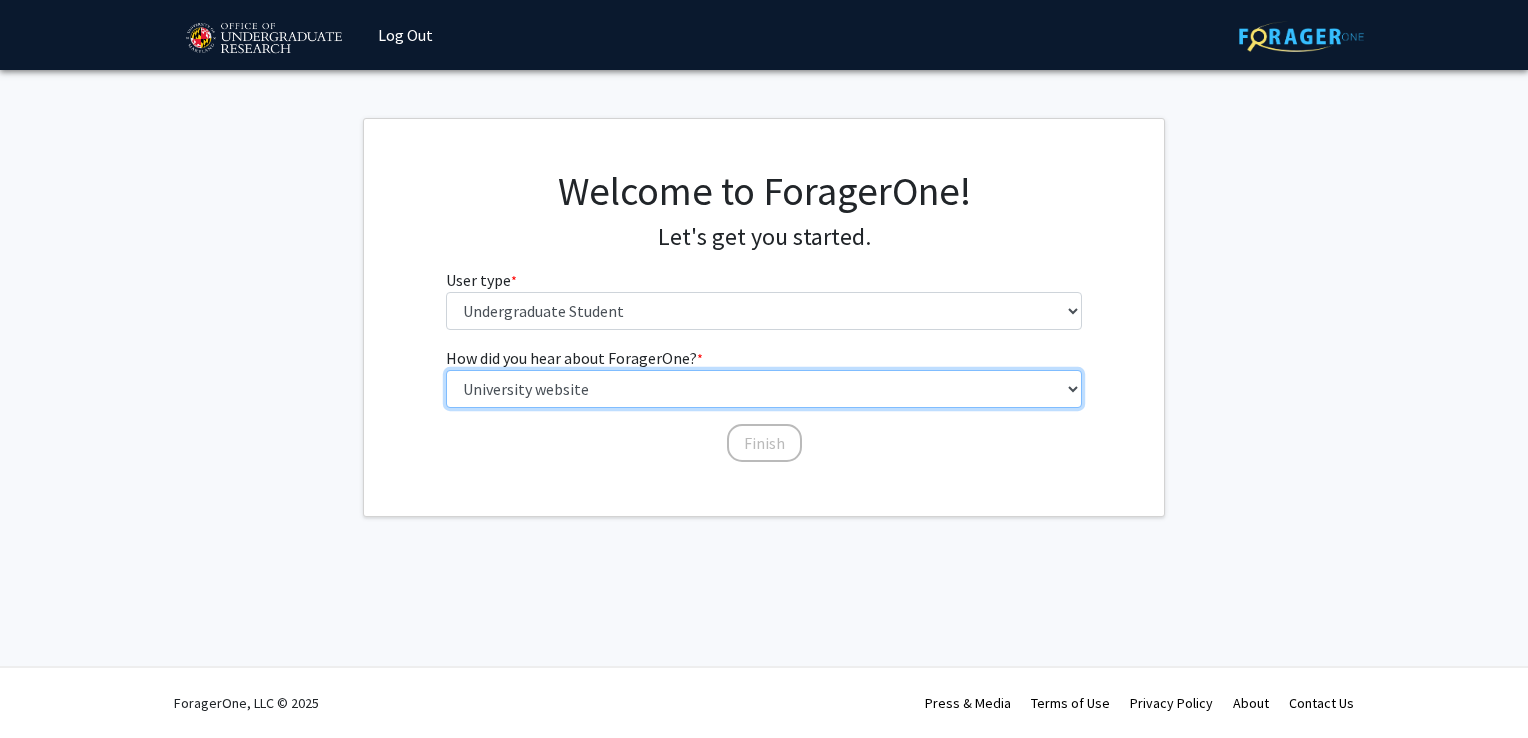 click on "Select an option  Peer/student recommendation   Faculty/staff recommendation   University website   University email or newsletter   Other" at bounding box center [764, 389] 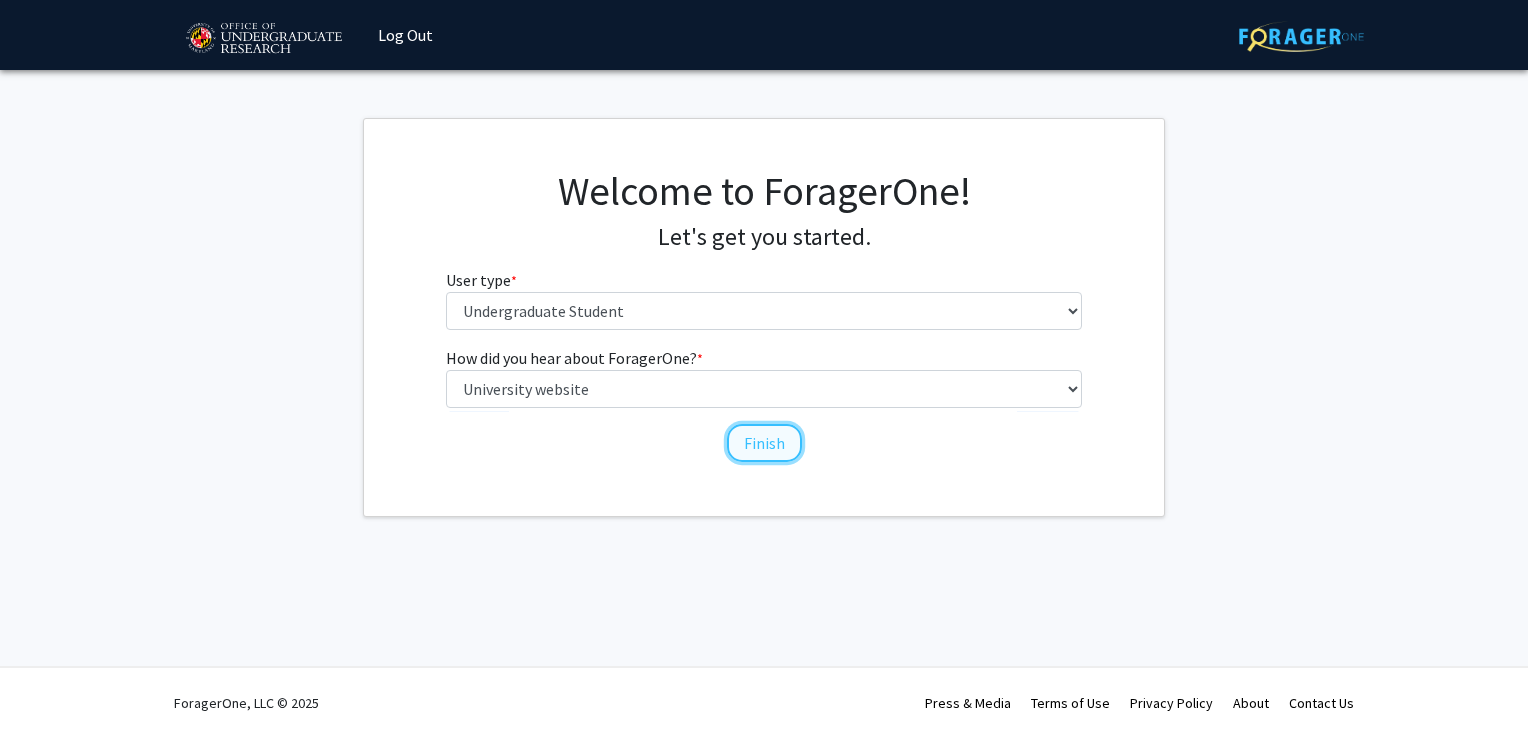 click on "Finish" 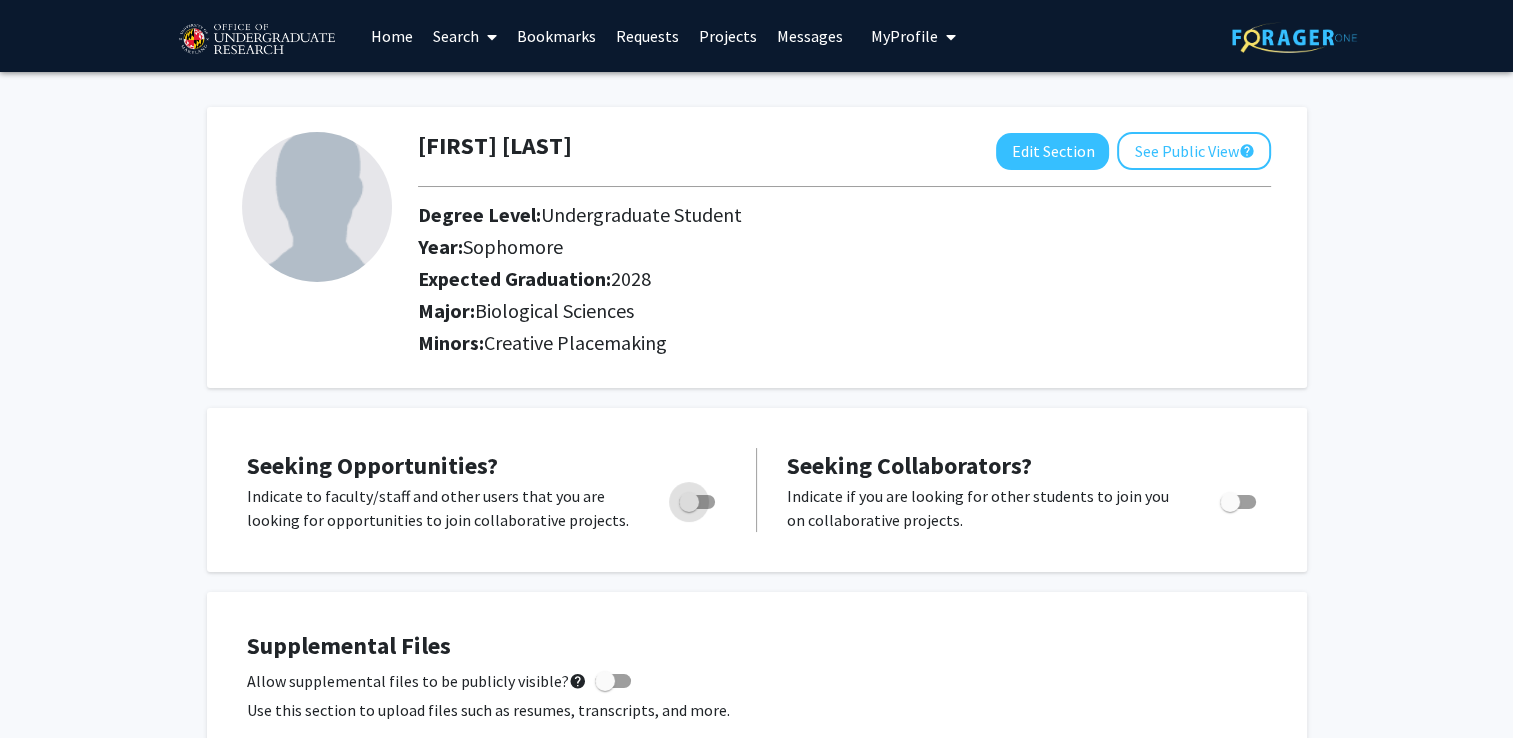 click at bounding box center (689, 502) 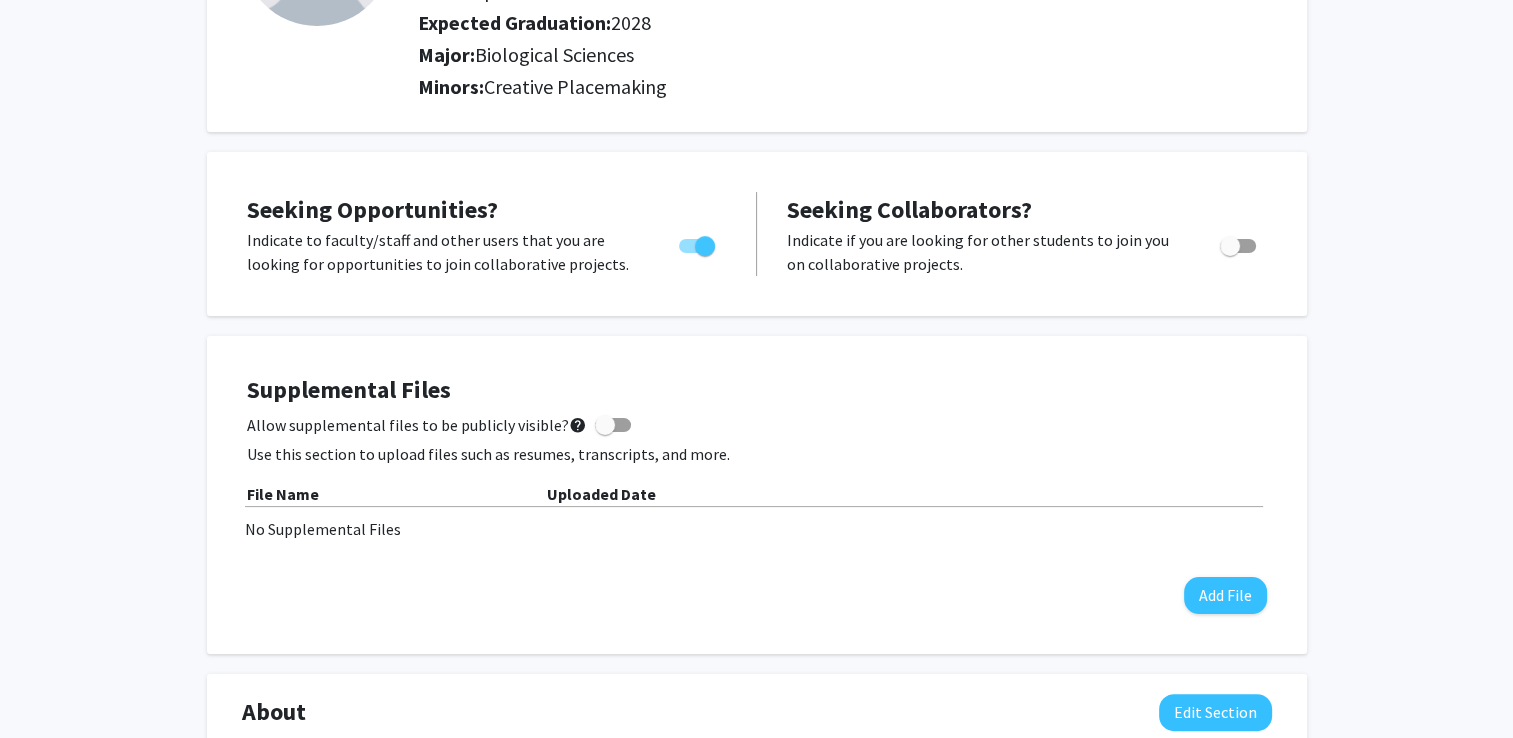 scroll, scrollTop: 268, scrollLeft: 0, axis: vertical 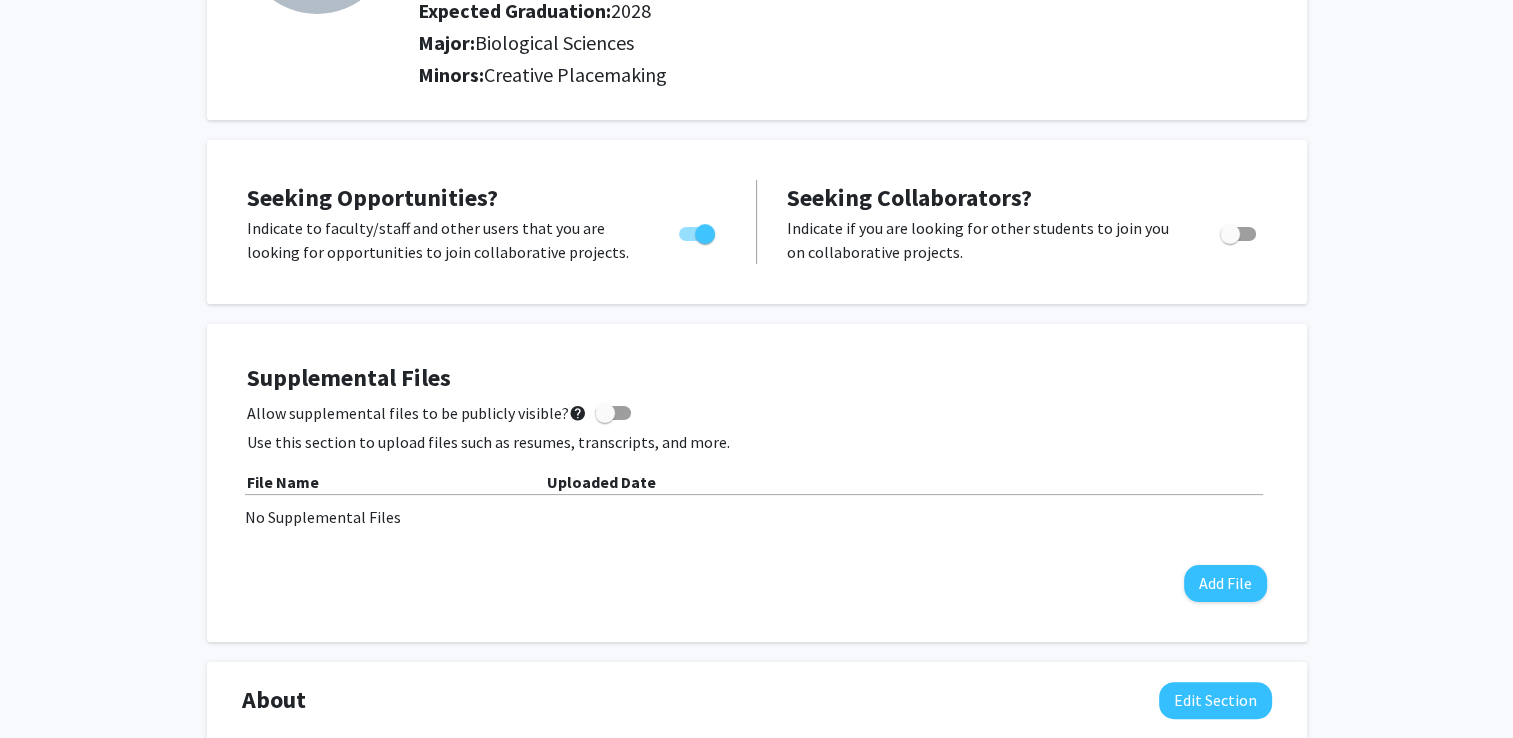 click at bounding box center (605, 413) 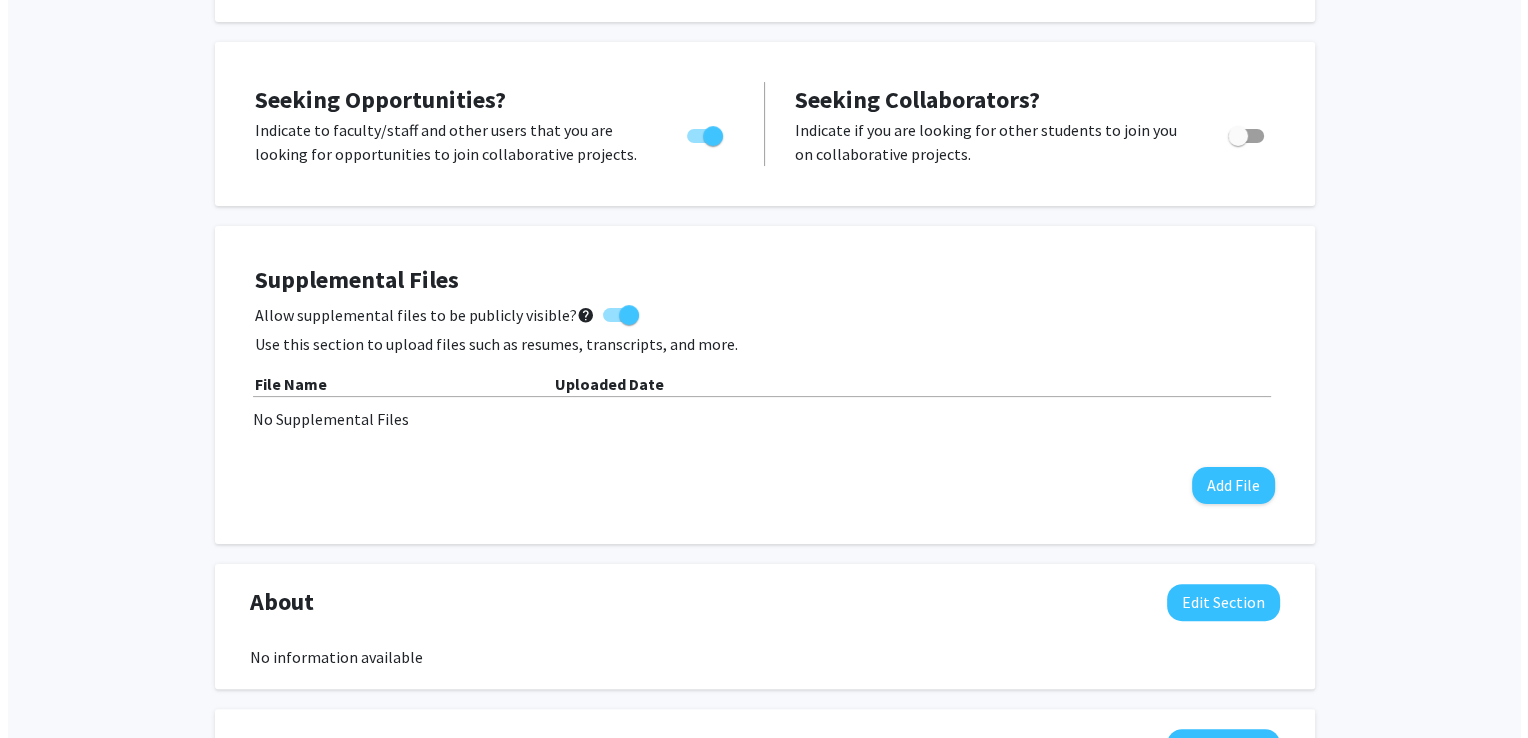 scroll, scrollTop: 368, scrollLeft: 0, axis: vertical 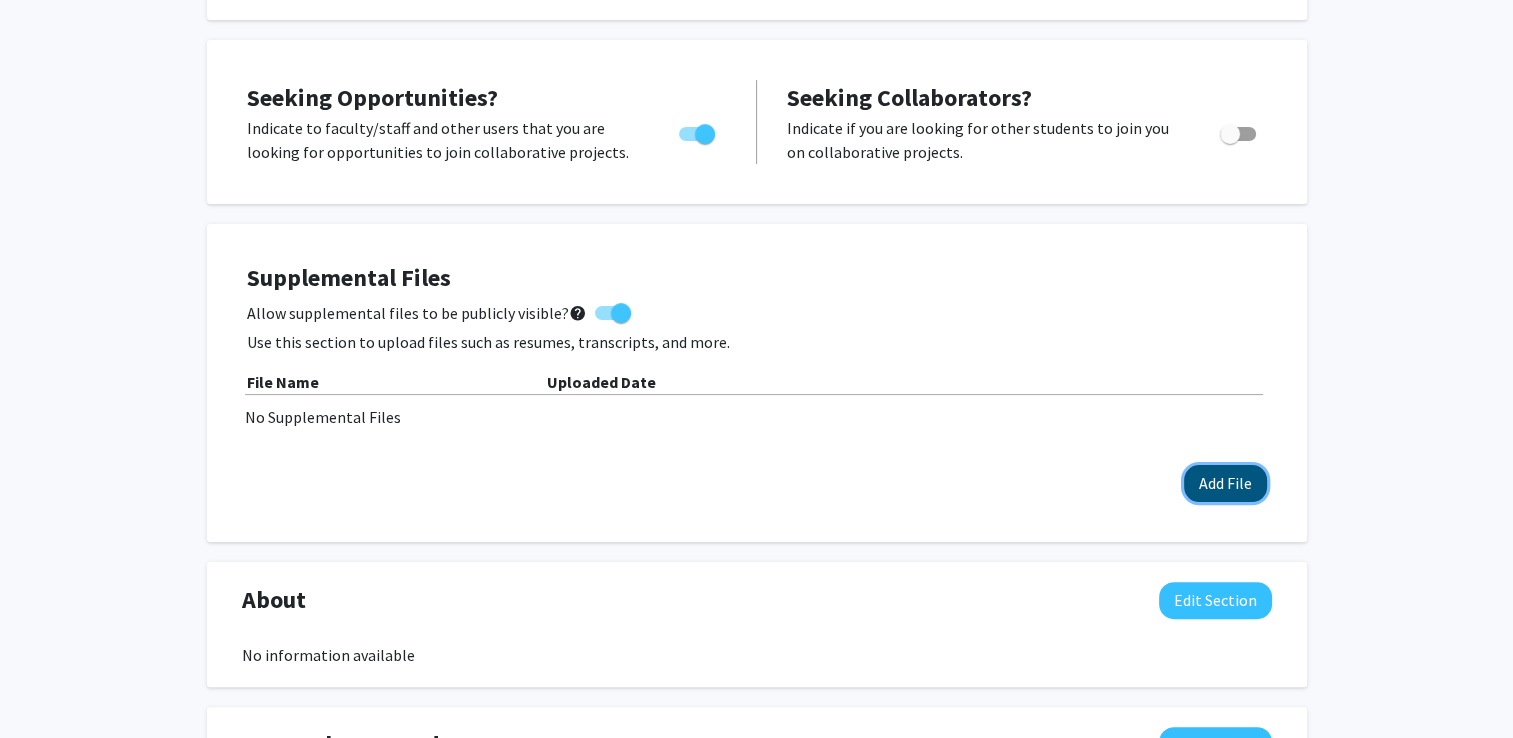 click on "Add File" 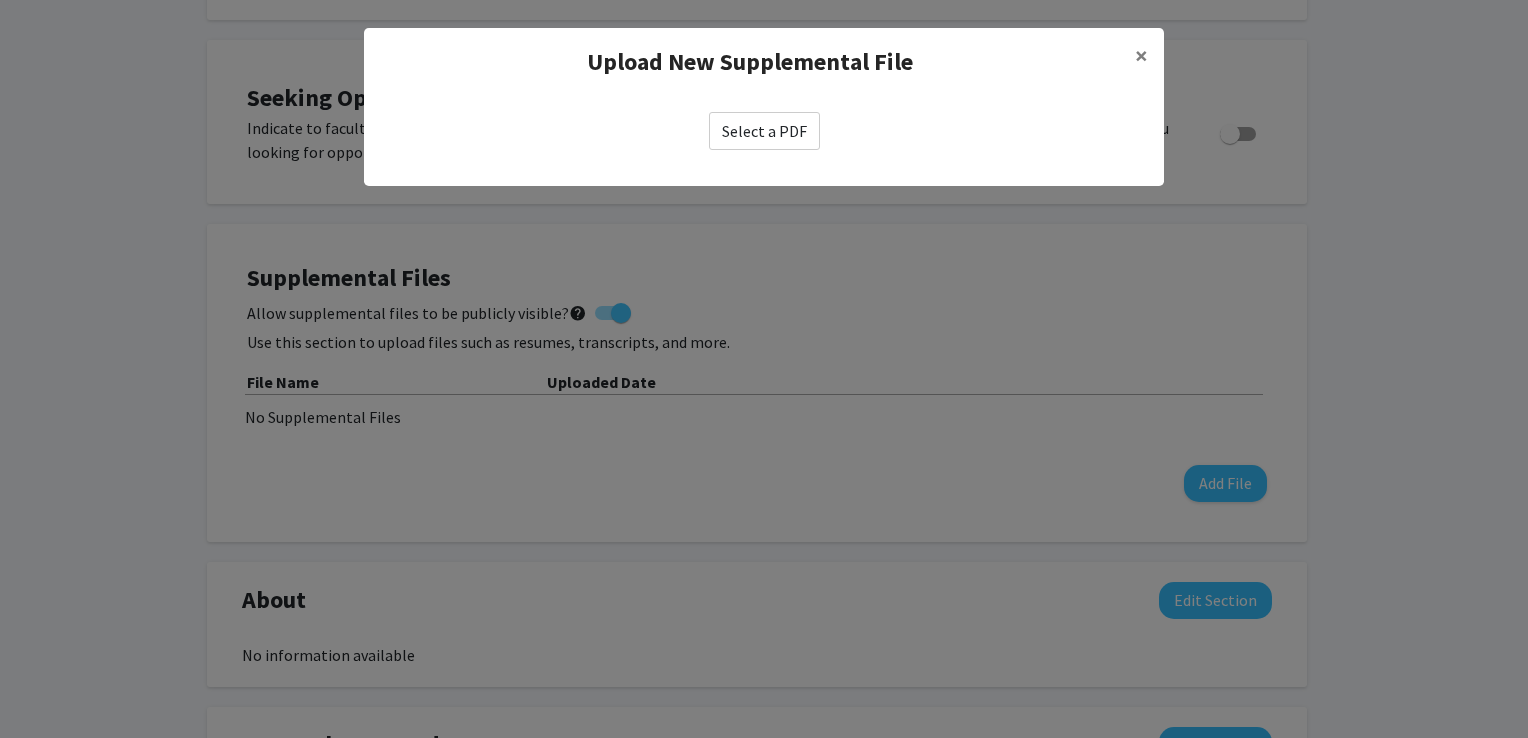 click on "Select a PDF" 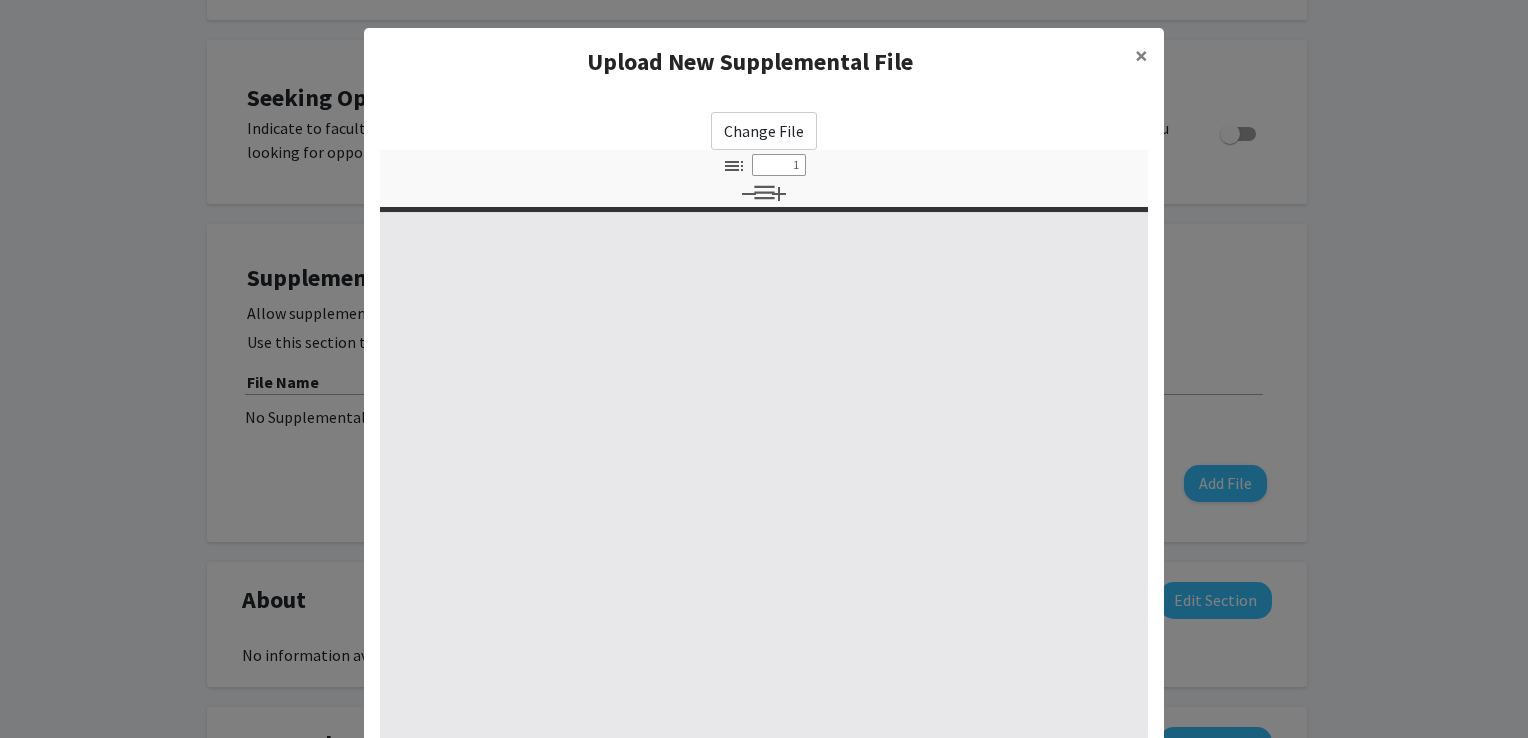 select on "custom" 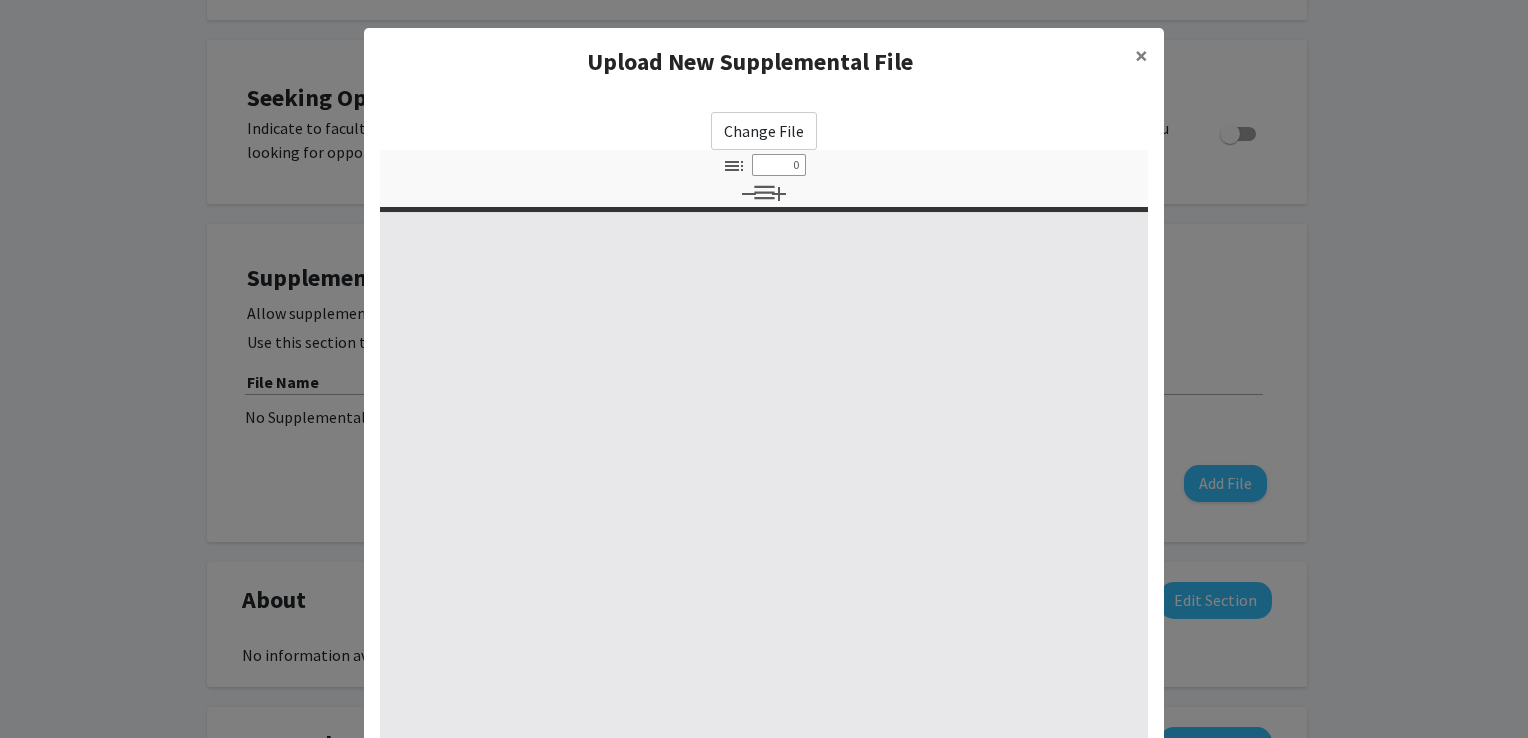 select on "custom" 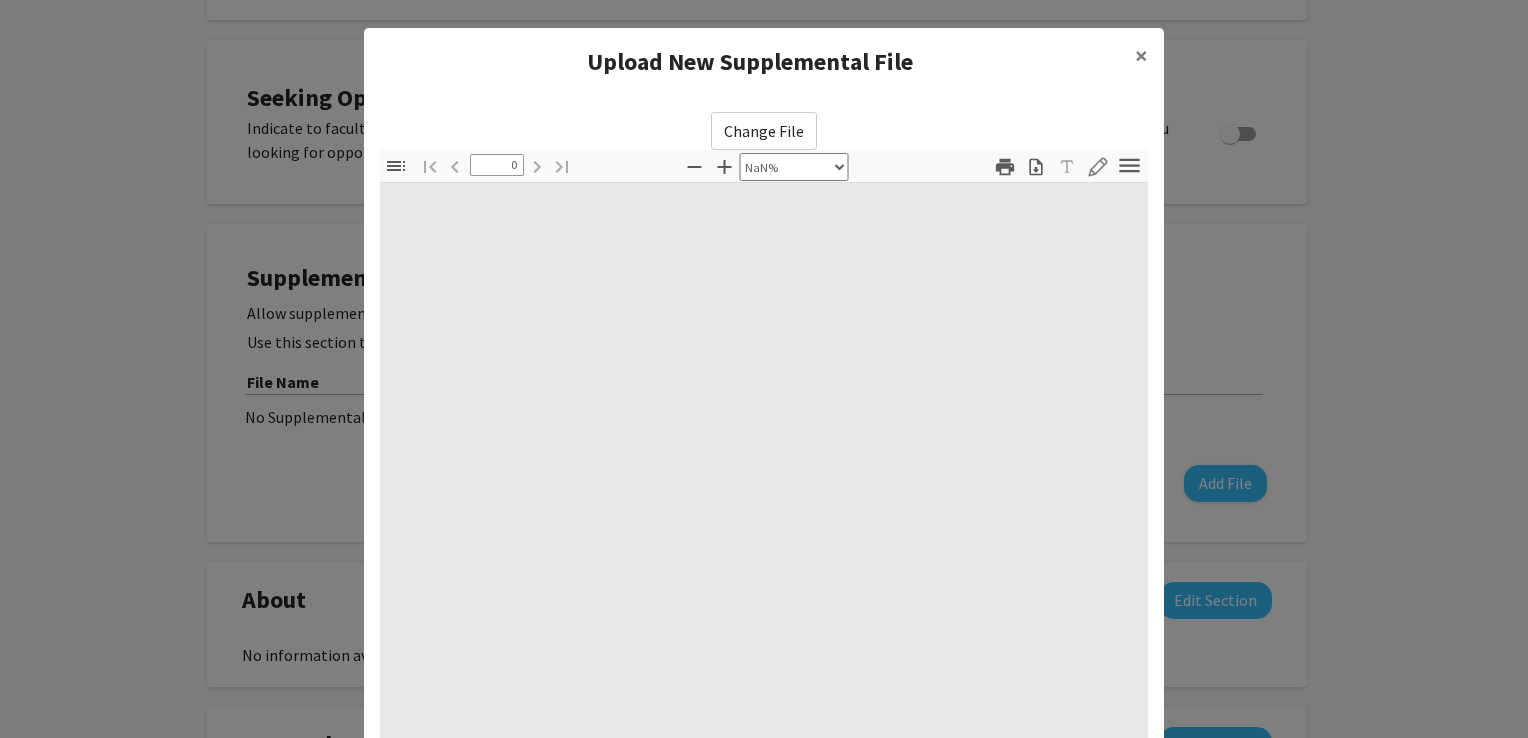 scroll, scrollTop: 202, scrollLeft: 0, axis: vertical 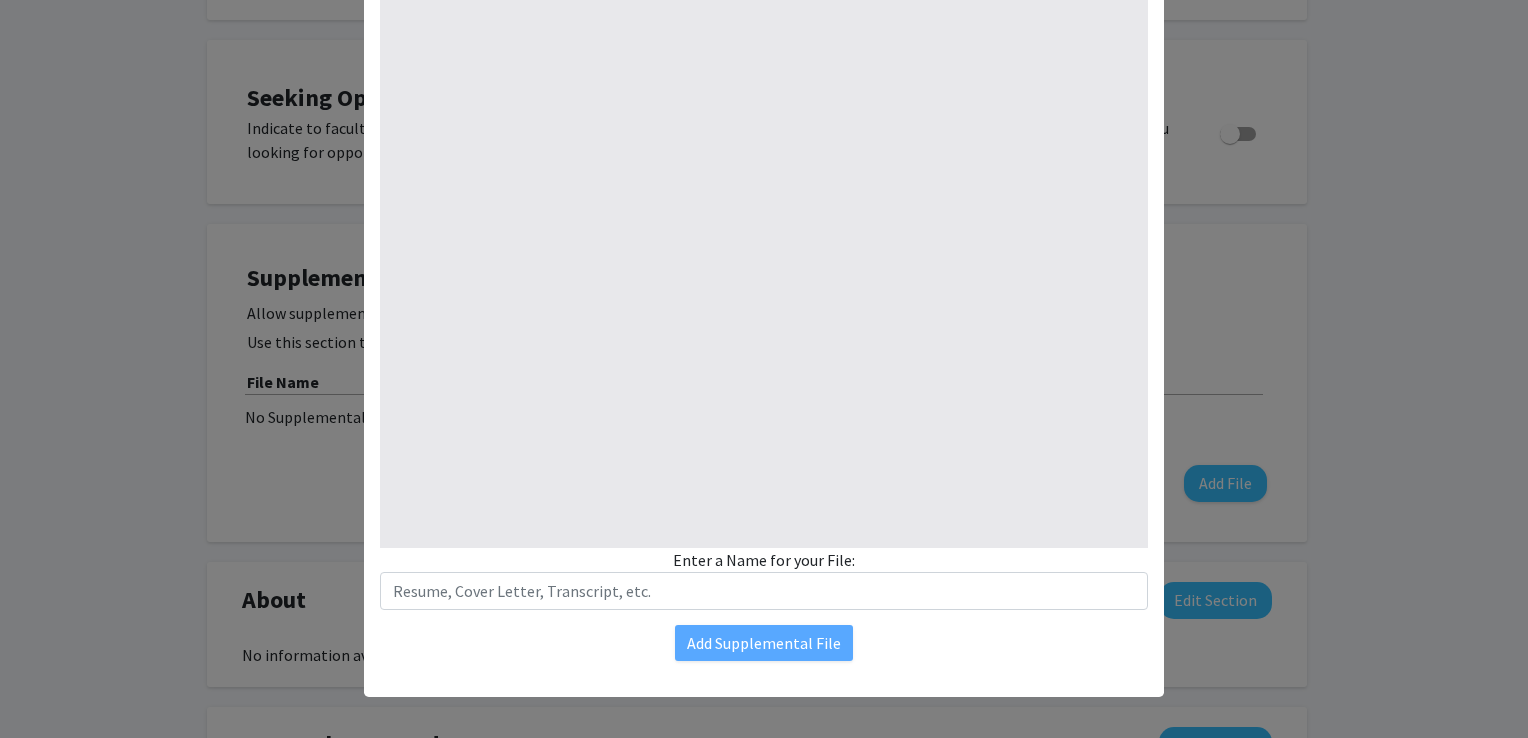 type on "1" 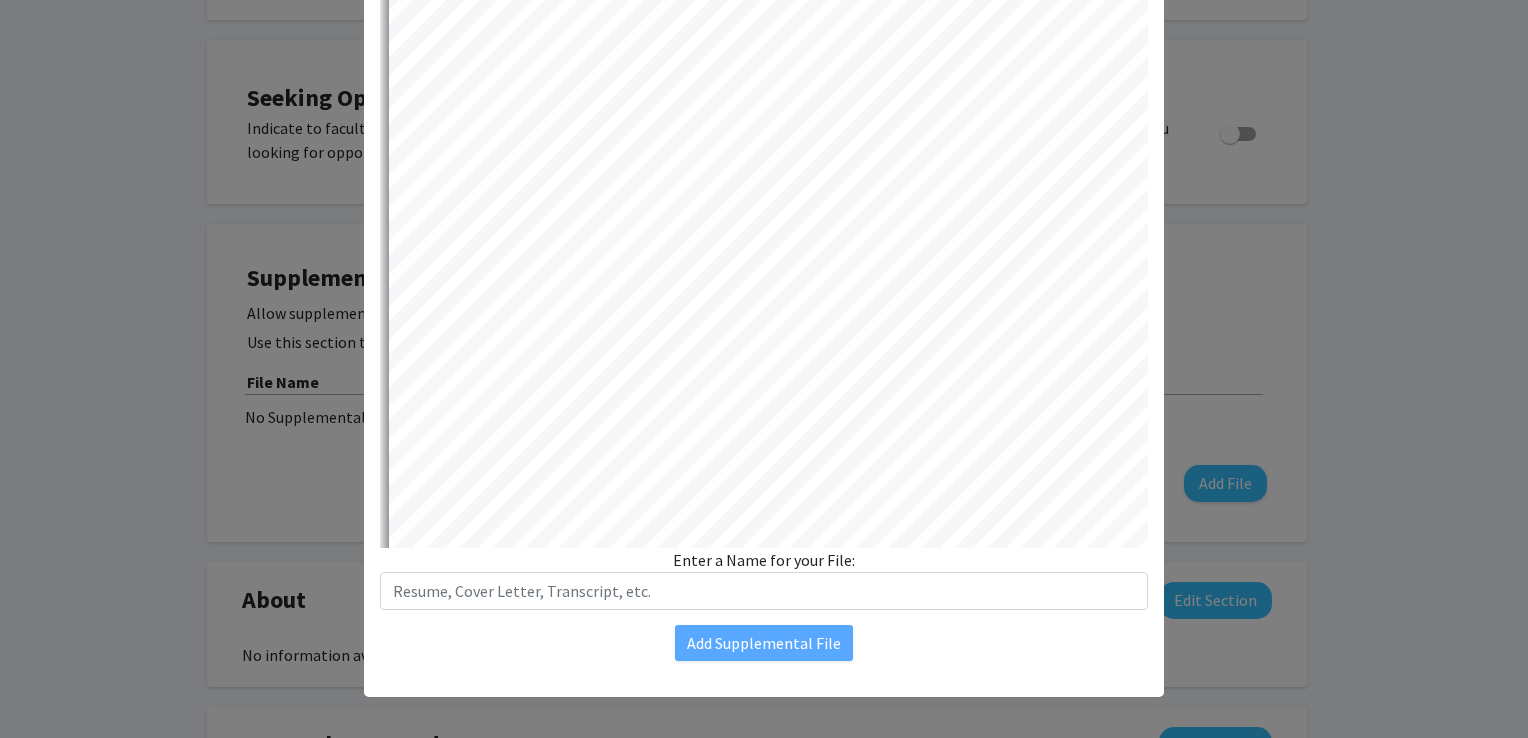 select on "auto" 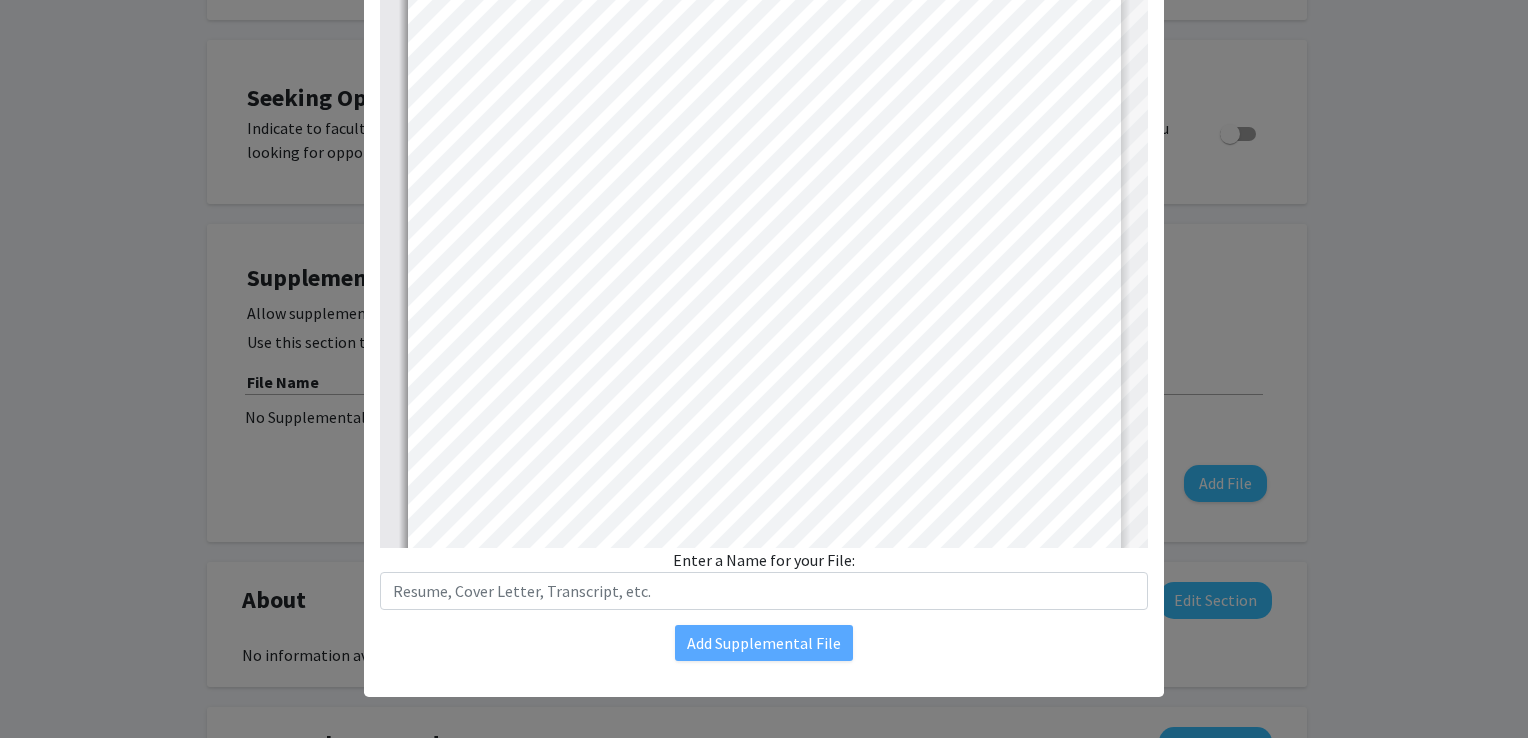 scroll, scrollTop: 0, scrollLeft: 0, axis: both 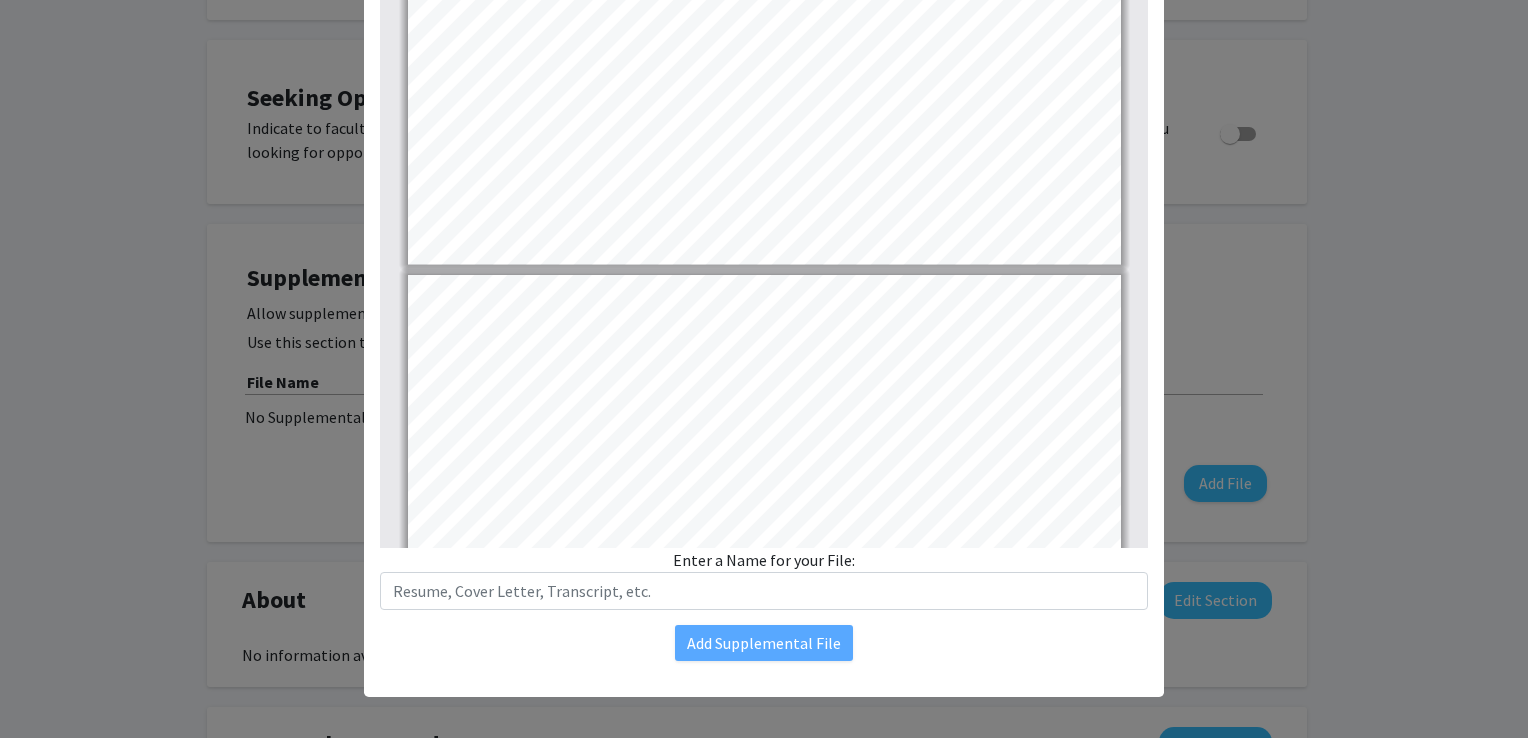 type on "2" 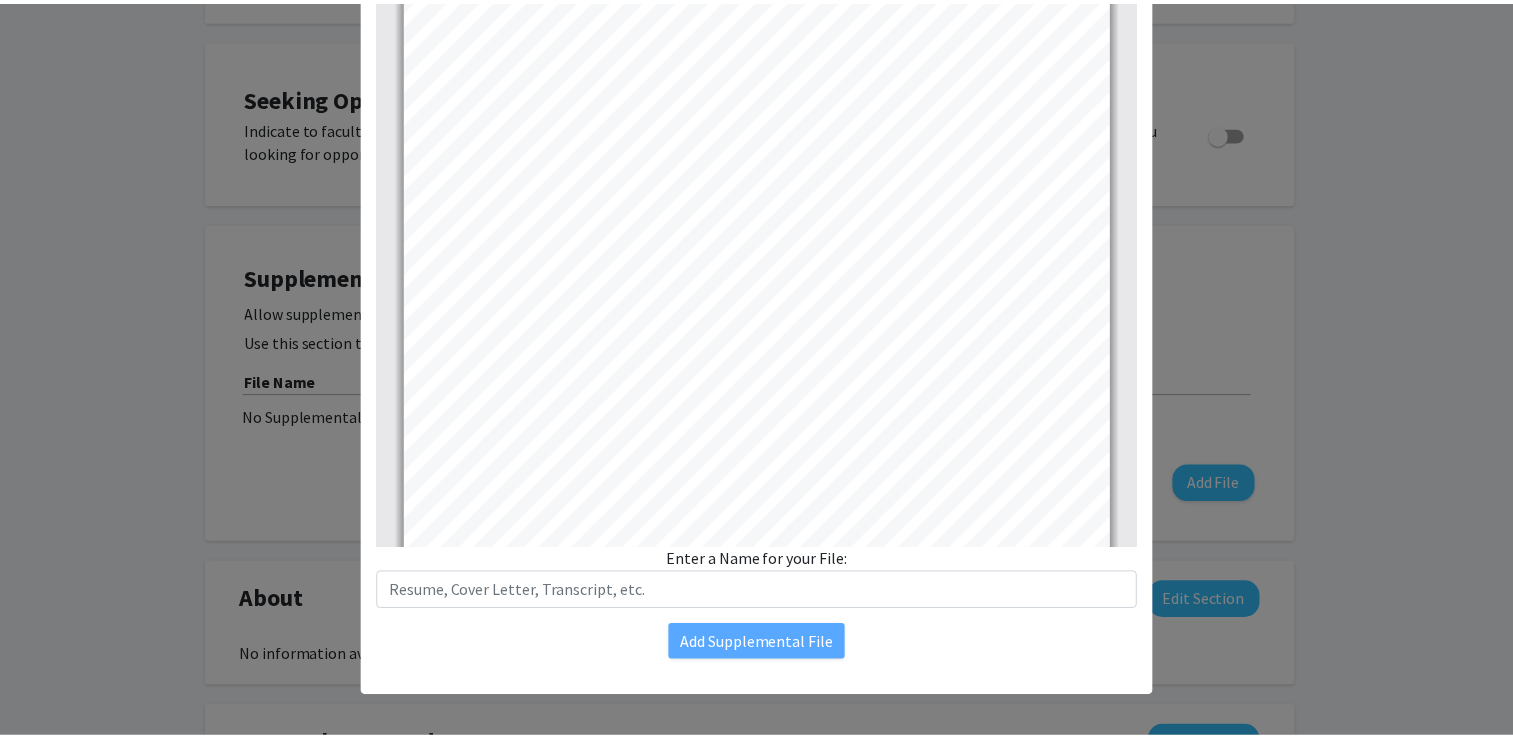 scroll, scrollTop: 1306, scrollLeft: 0, axis: vertical 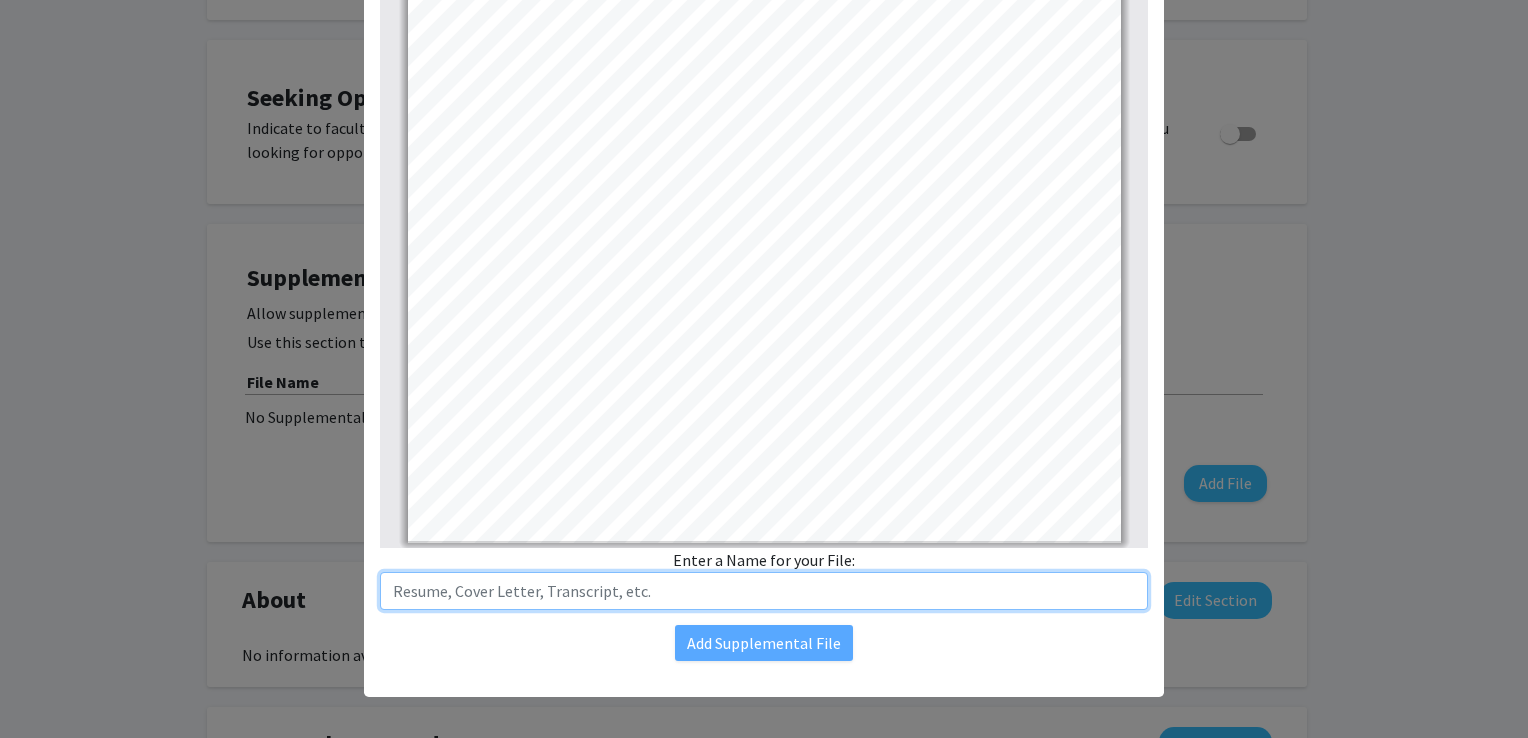 click at bounding box center (764, 591) 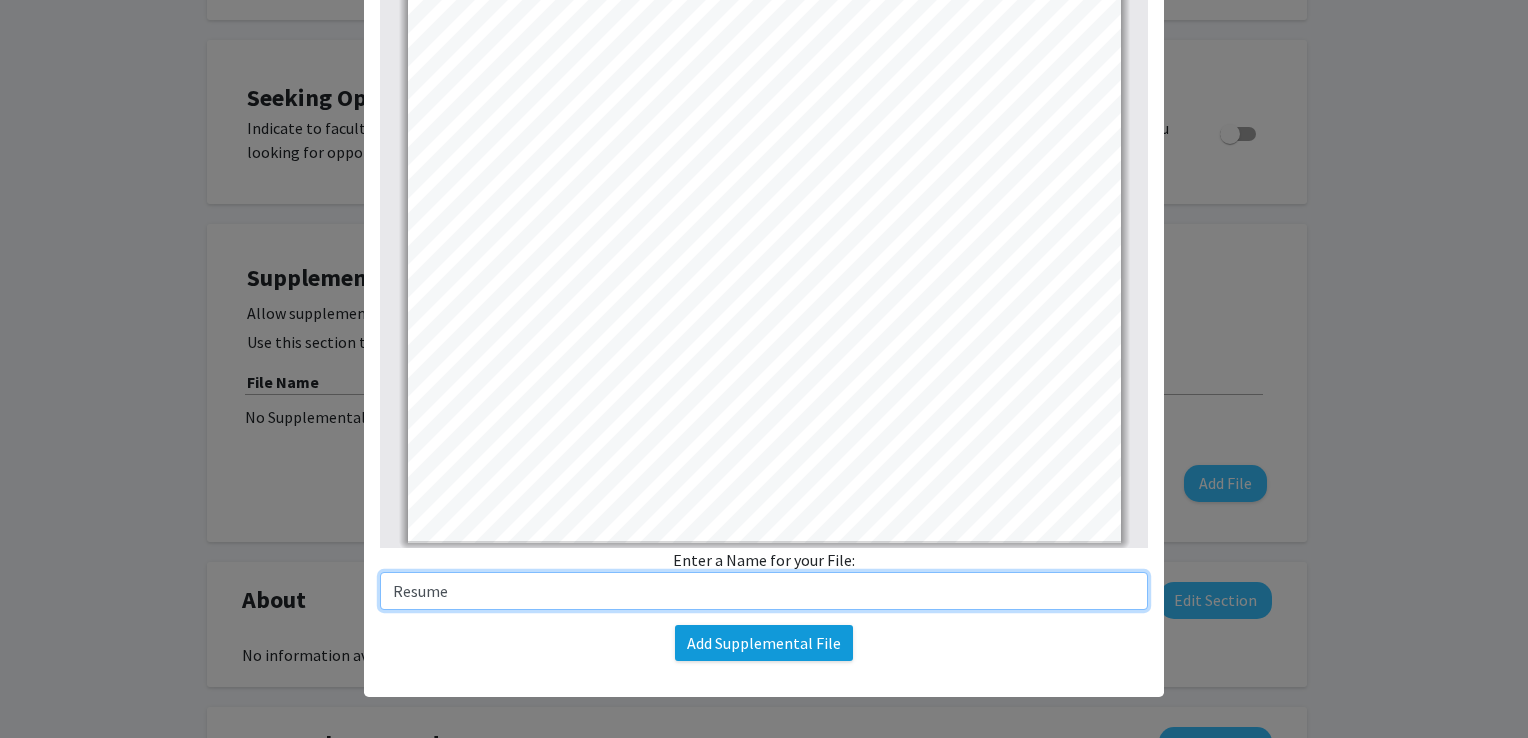 type on "Resume" 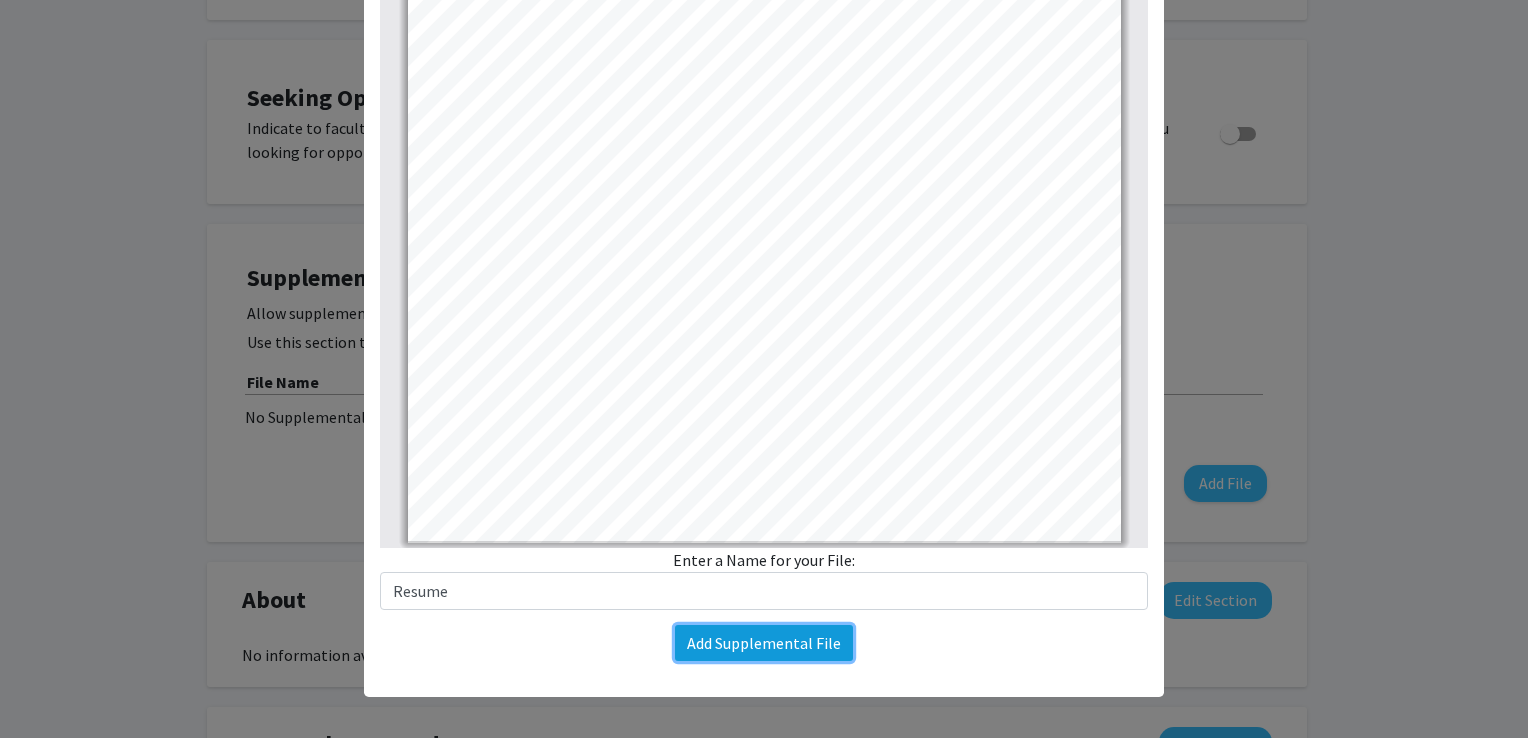 click on "Add Supplemental File" 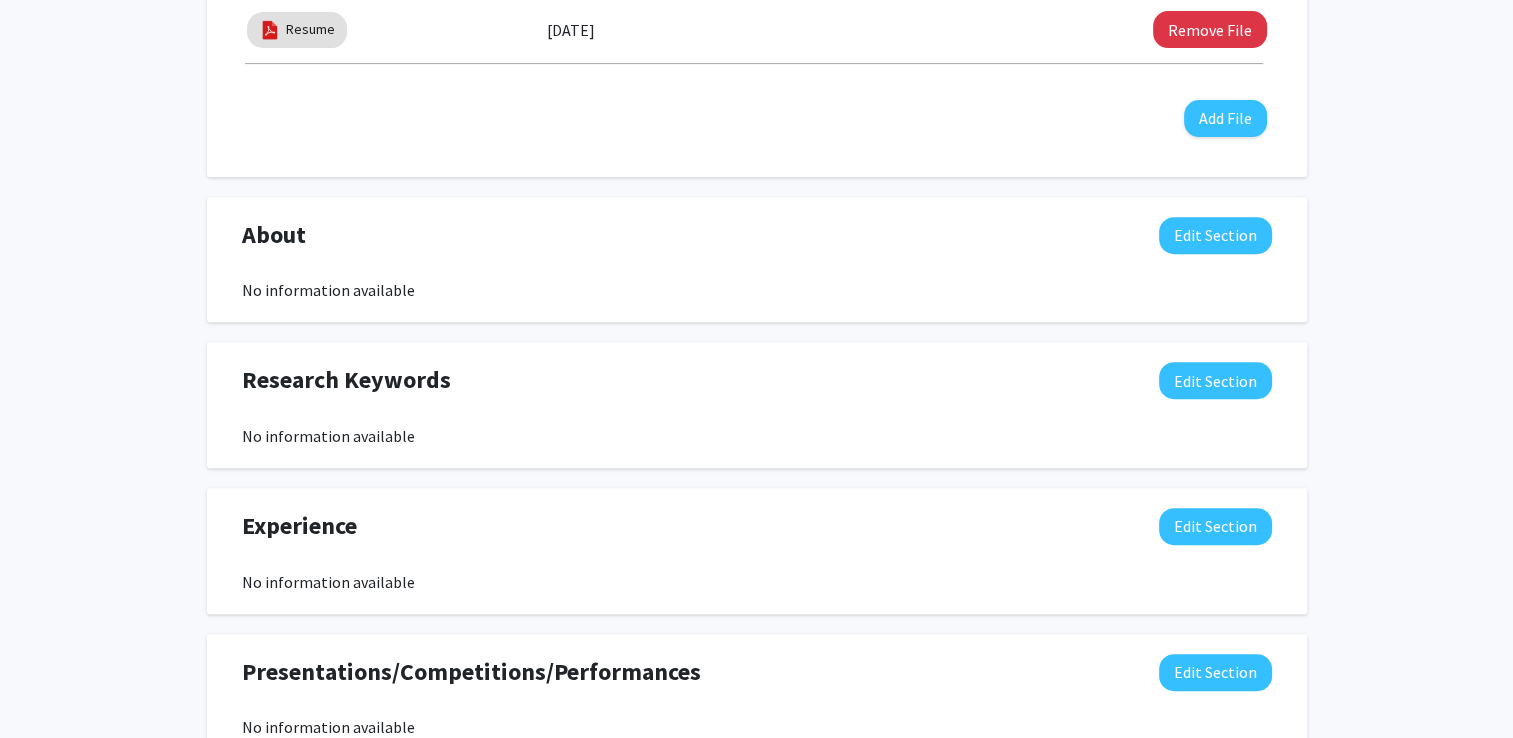 scroll, scrollTop: 765, scrollLeft: 0, axis: vertical 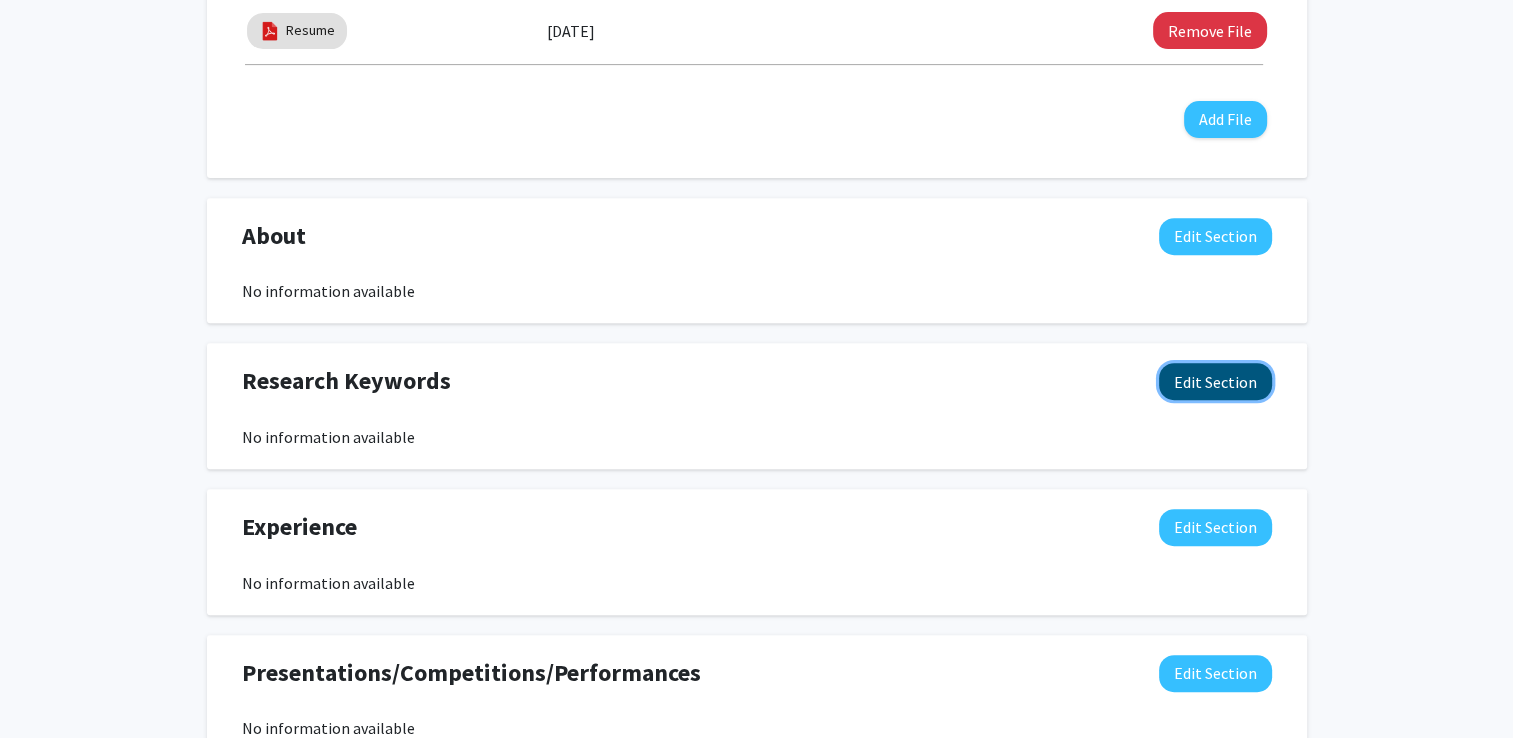 click on "Edit Section" 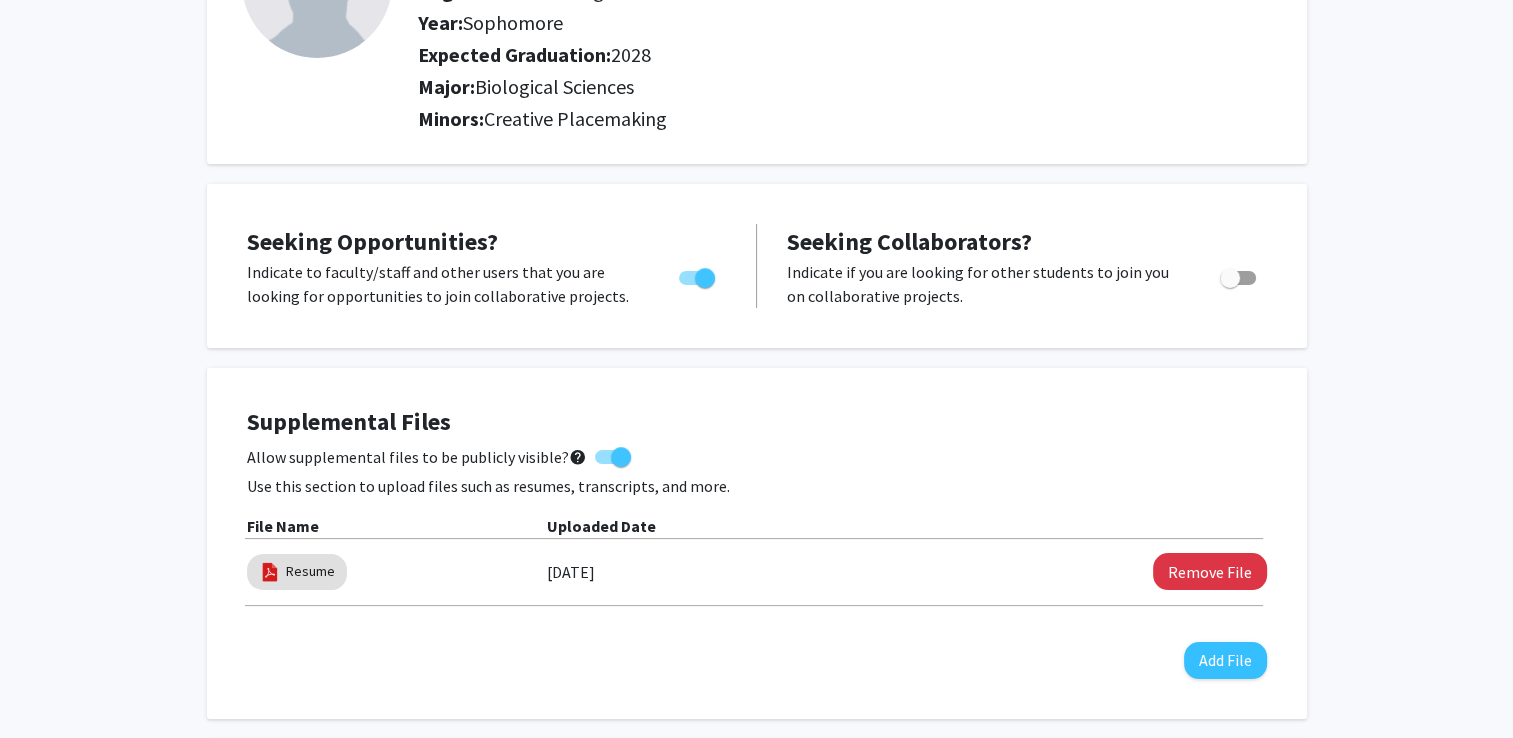 scroll, scrollTop: 0, scrollLeft: 0, axis: both 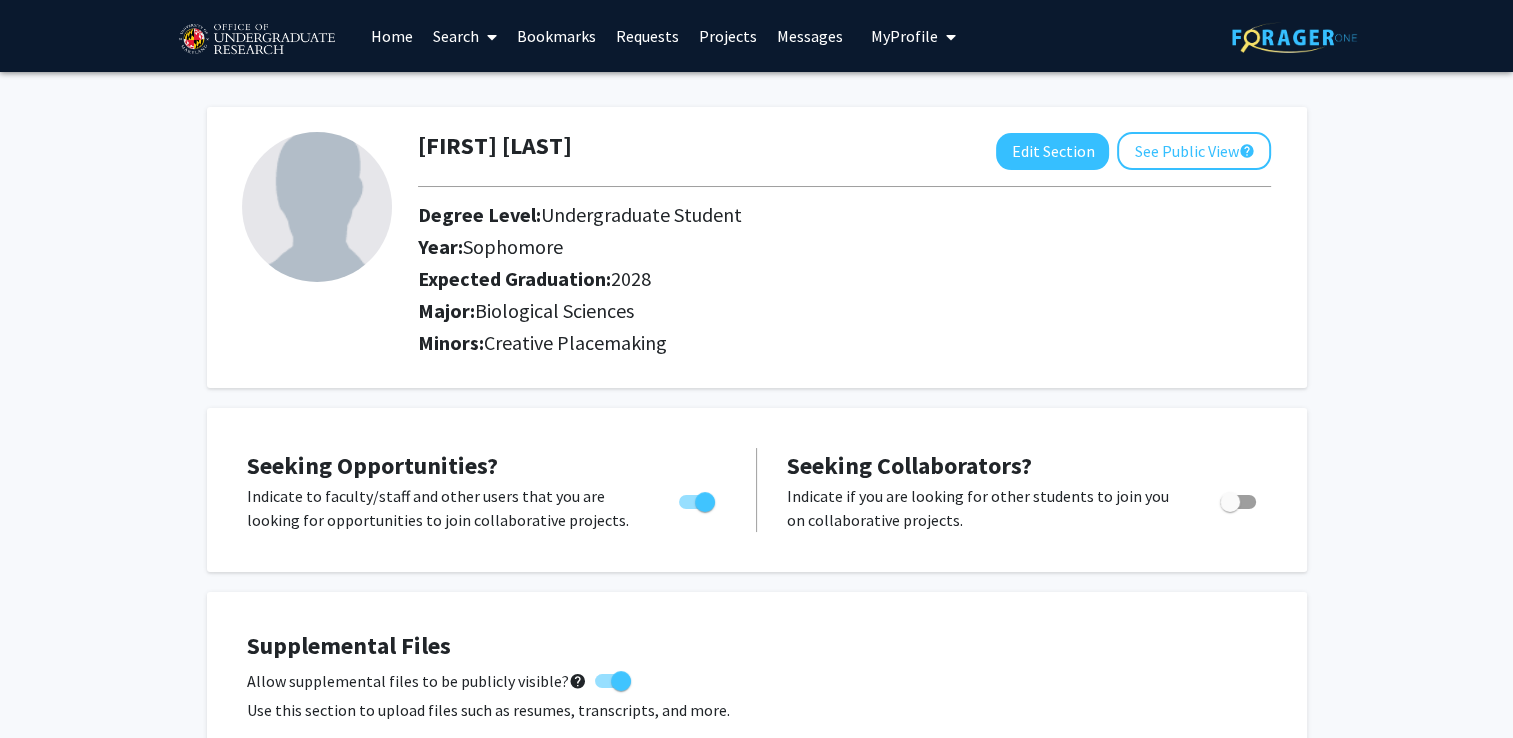 click on "Home" at bounding box center (392, 36) 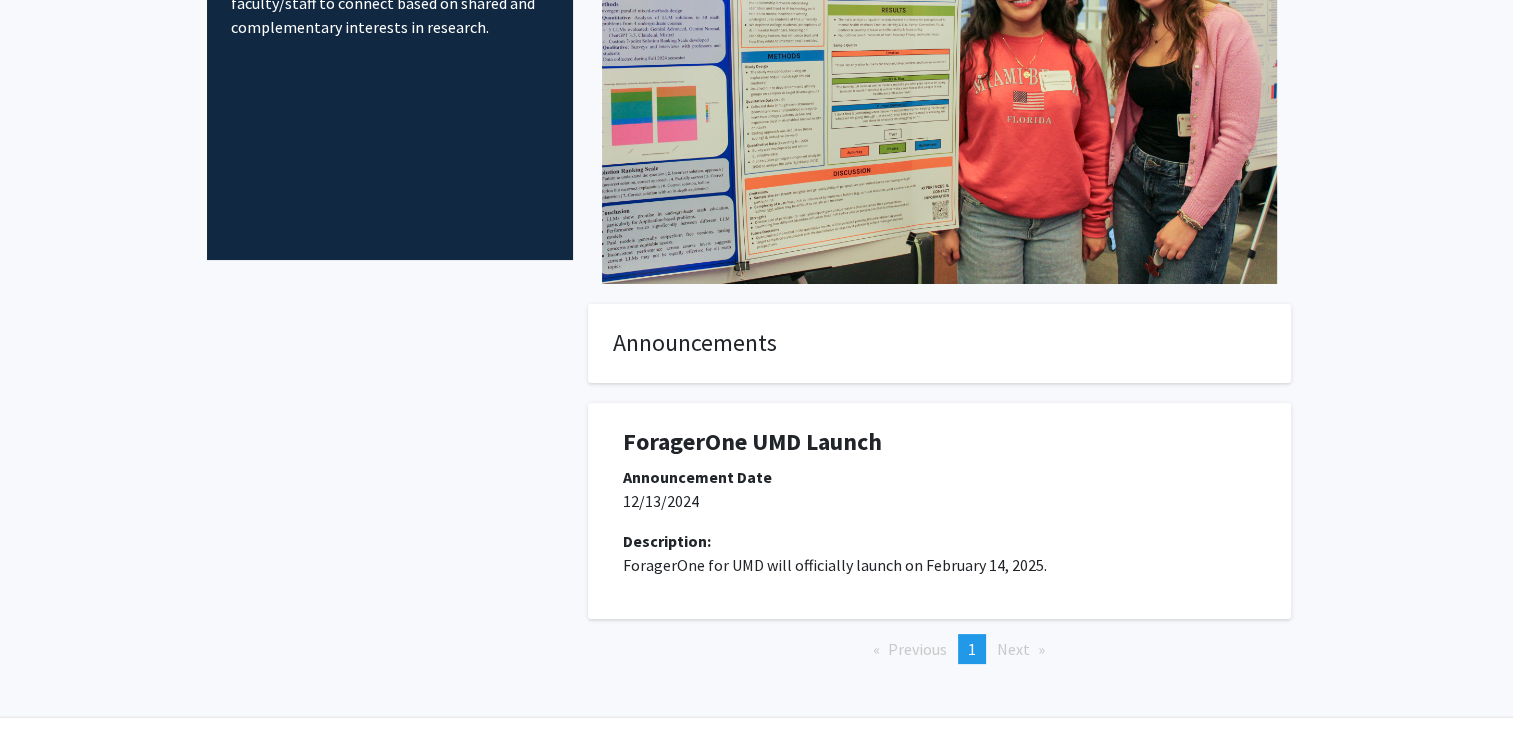 scroll, scrollTop: 0, scrollLeft: 0, axis: both 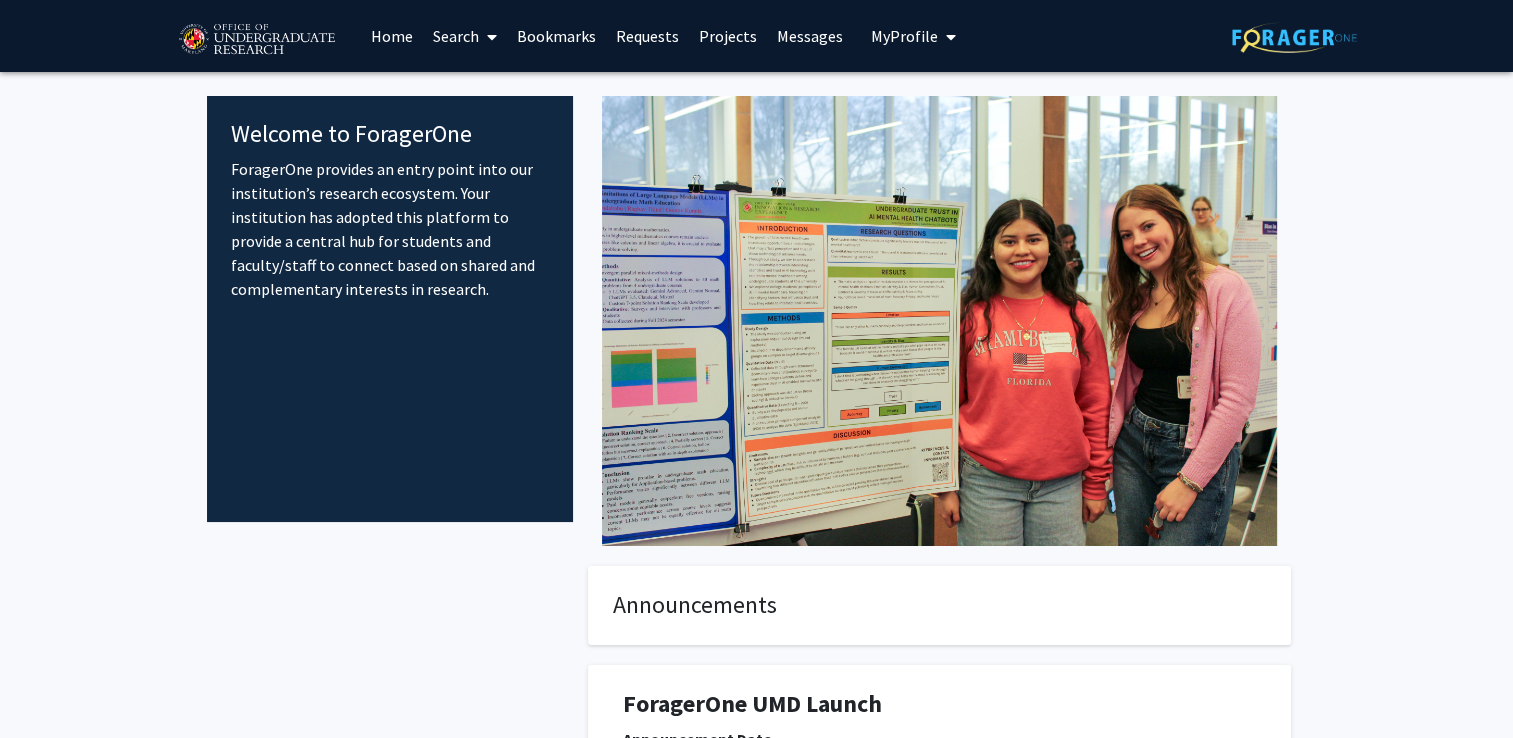 click on "Projects" at bounding box center (728, 36) 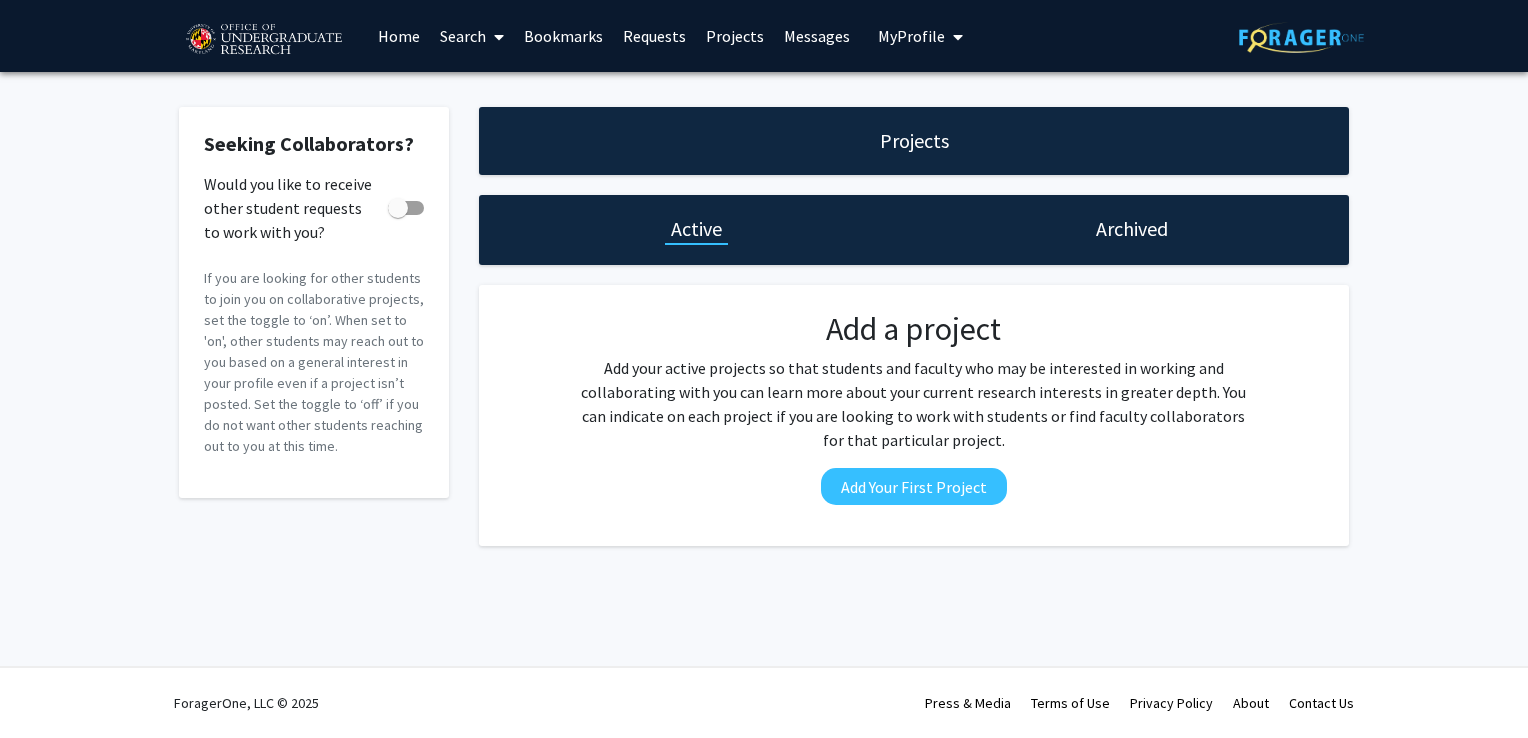 click on "Messages" at bounding box center [817, 36] 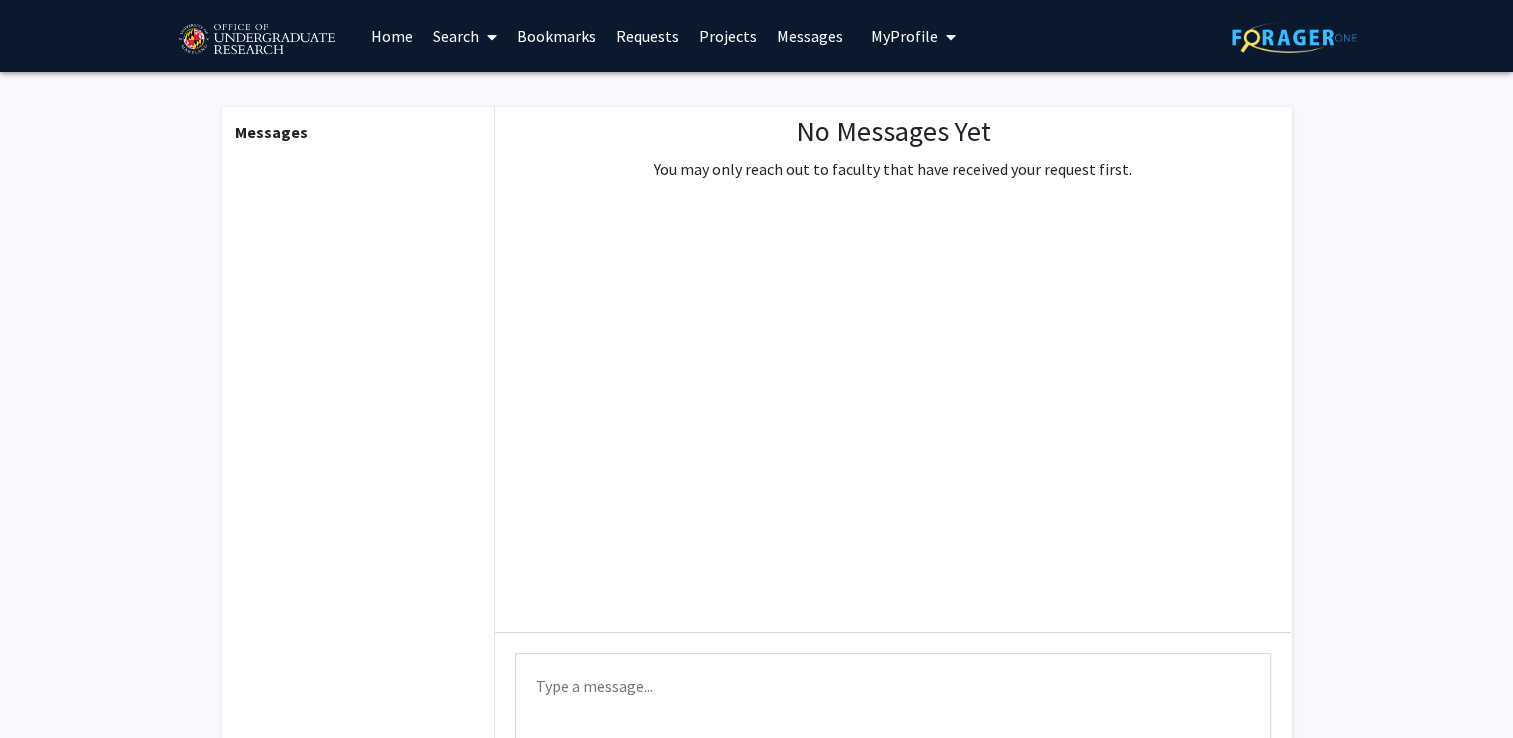 click on "Bookmarks" at bounding box center [556, 36] 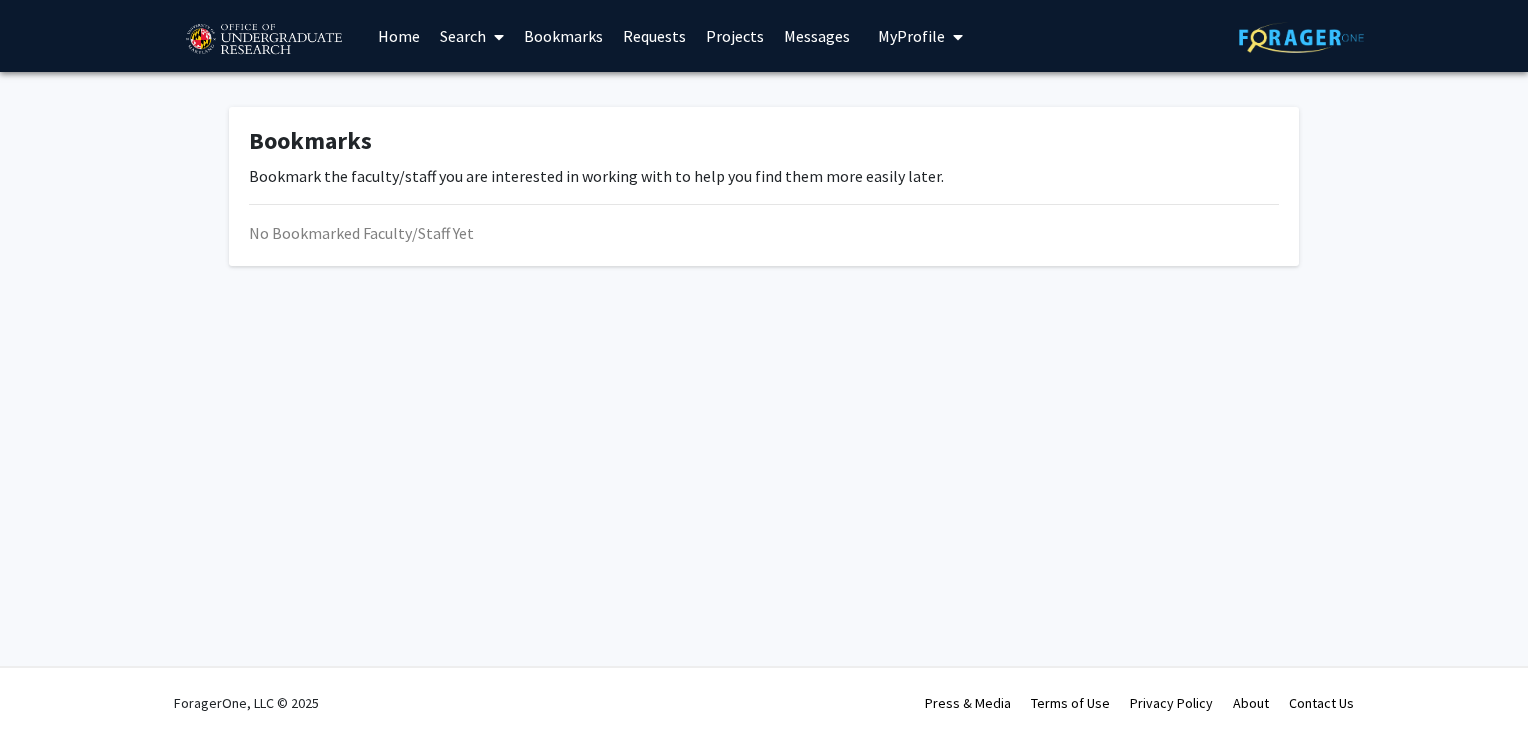 click on "Requests" at bounding box center [654, 36] 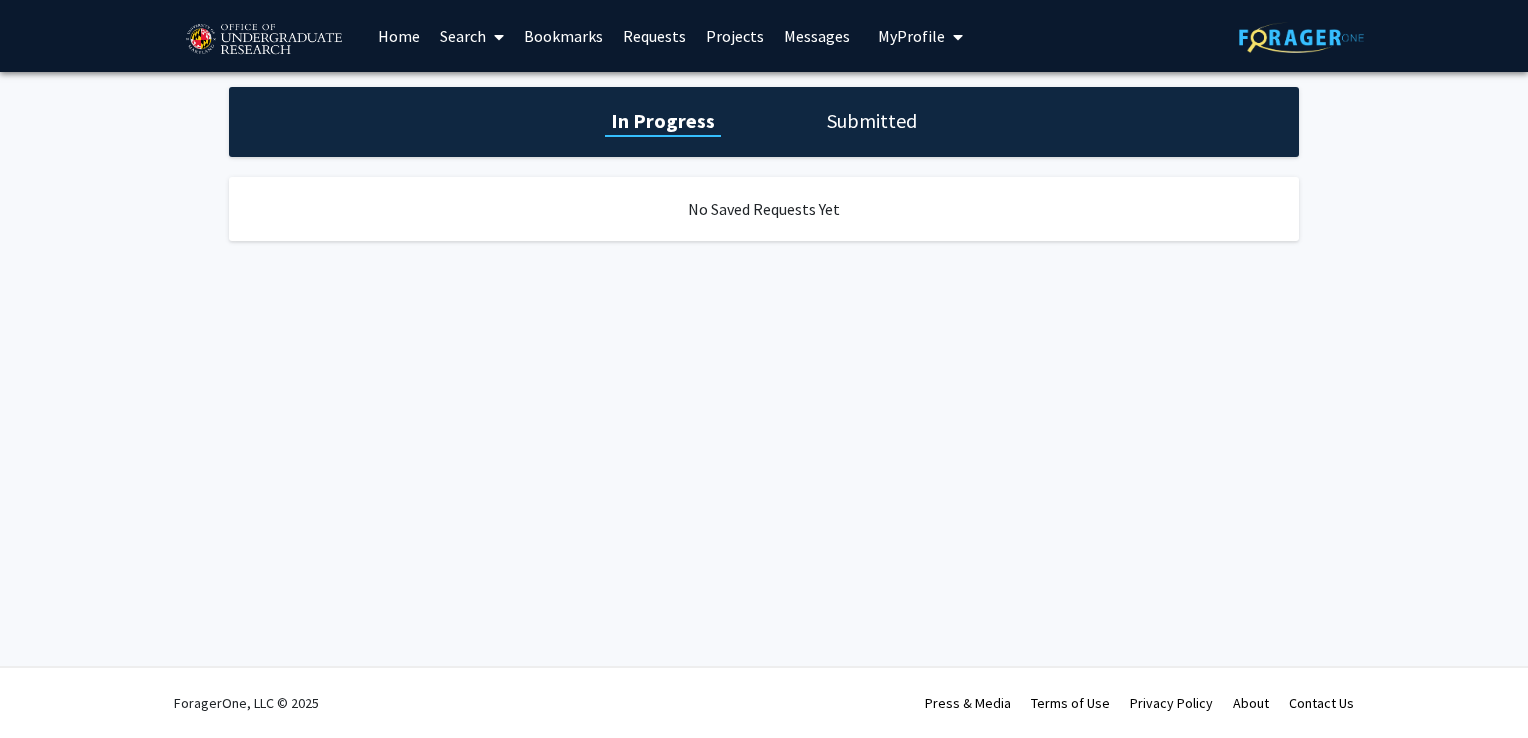 click on "Submitted" 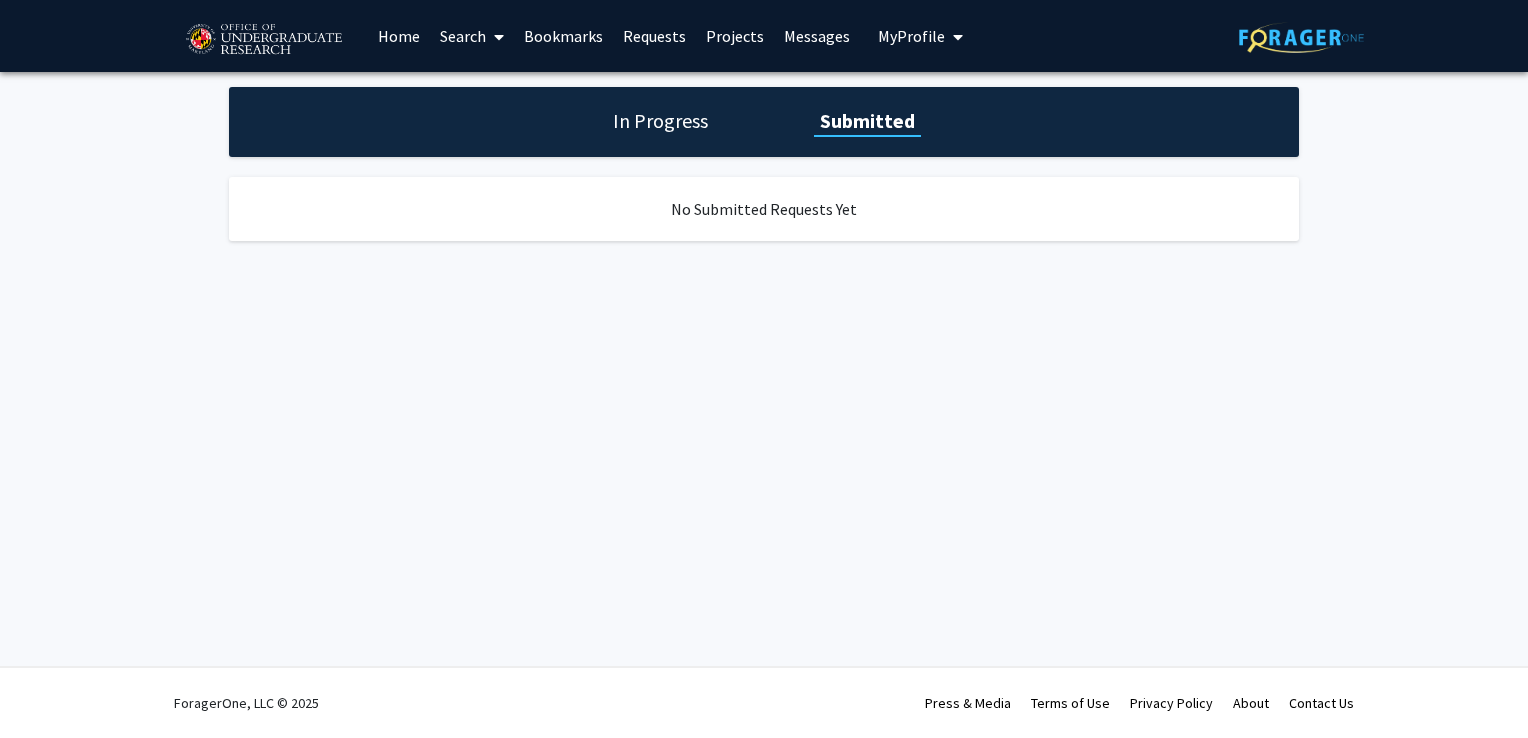click on "Messages" at bounding box center [817, 36] 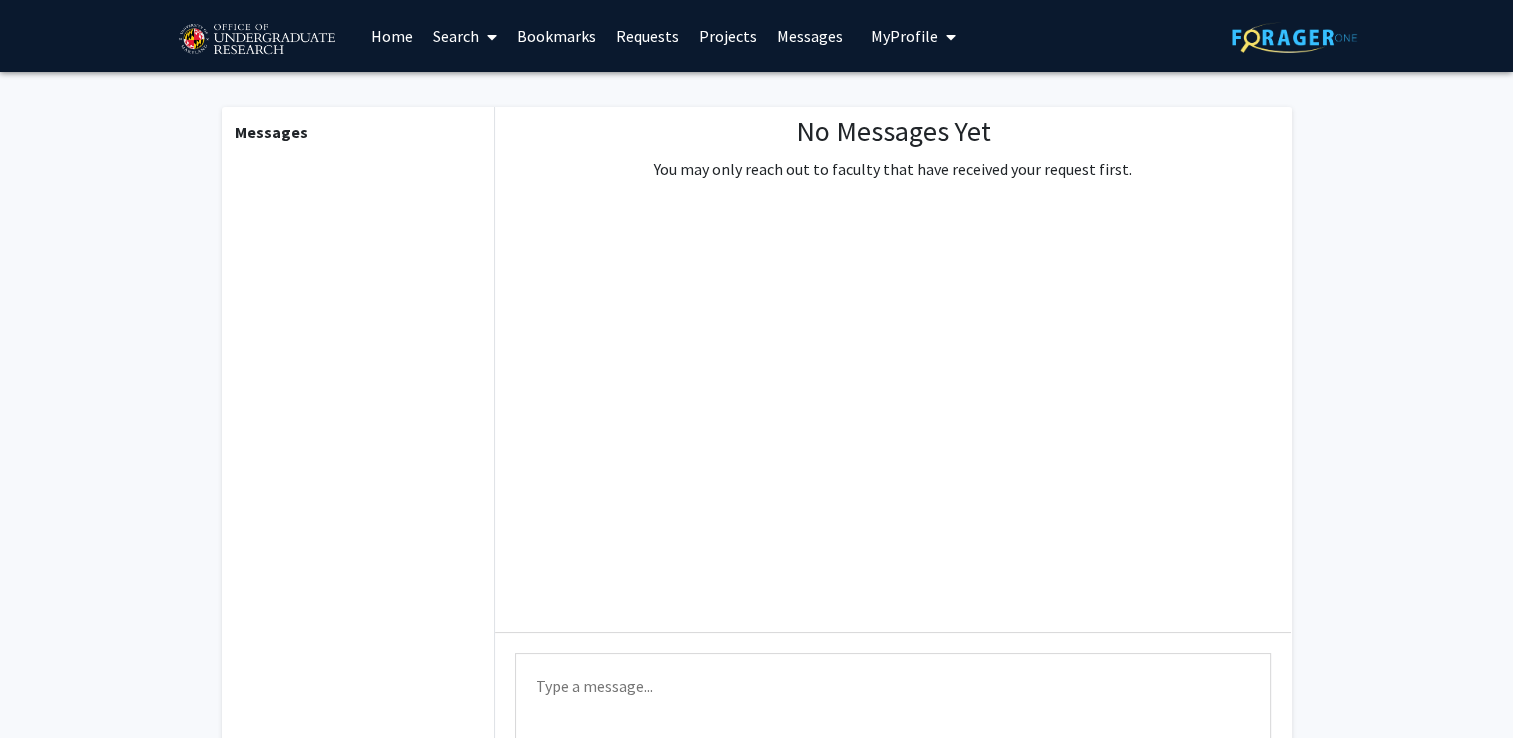click on "Home" at bounding box center [392, 36] 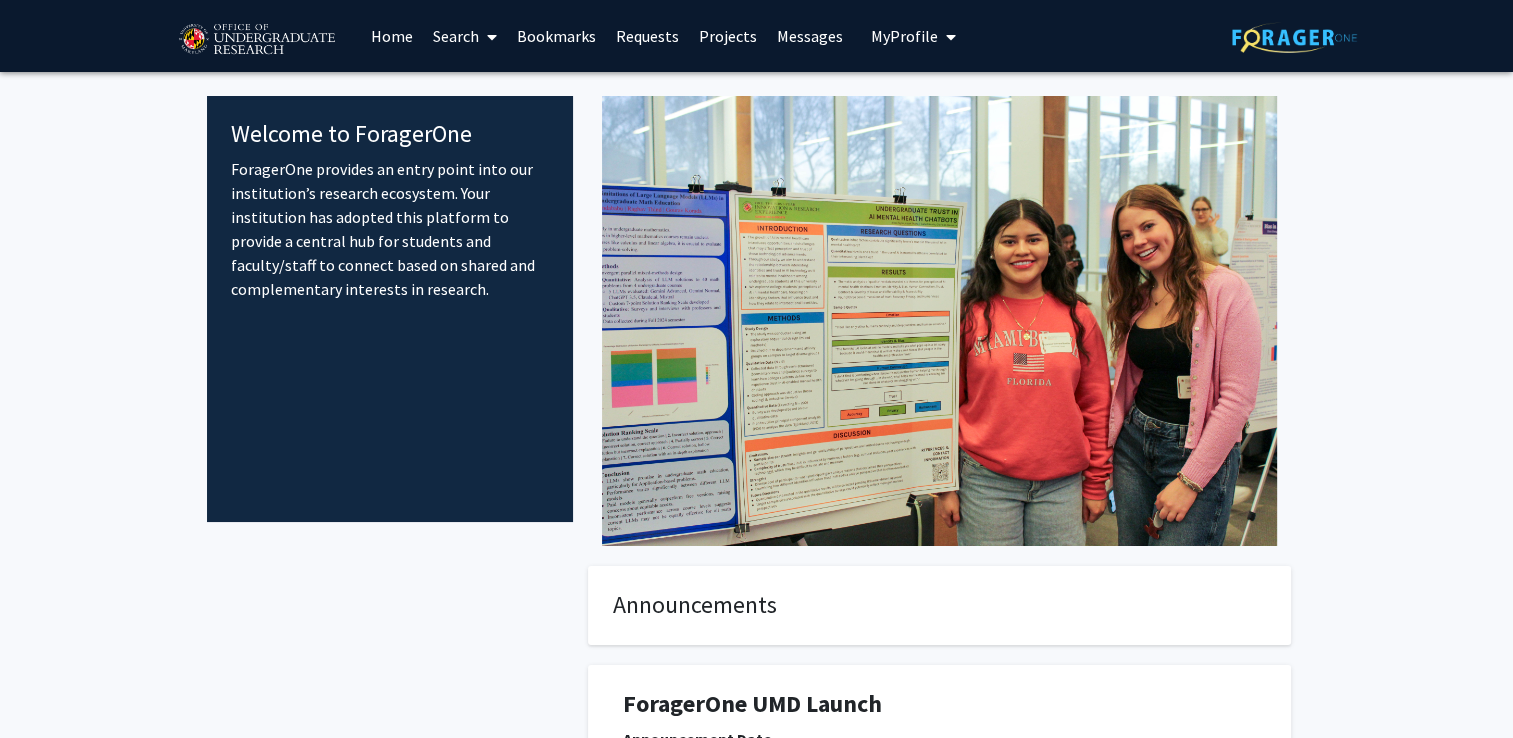 click on "Search" at bounding box center (465, 36) 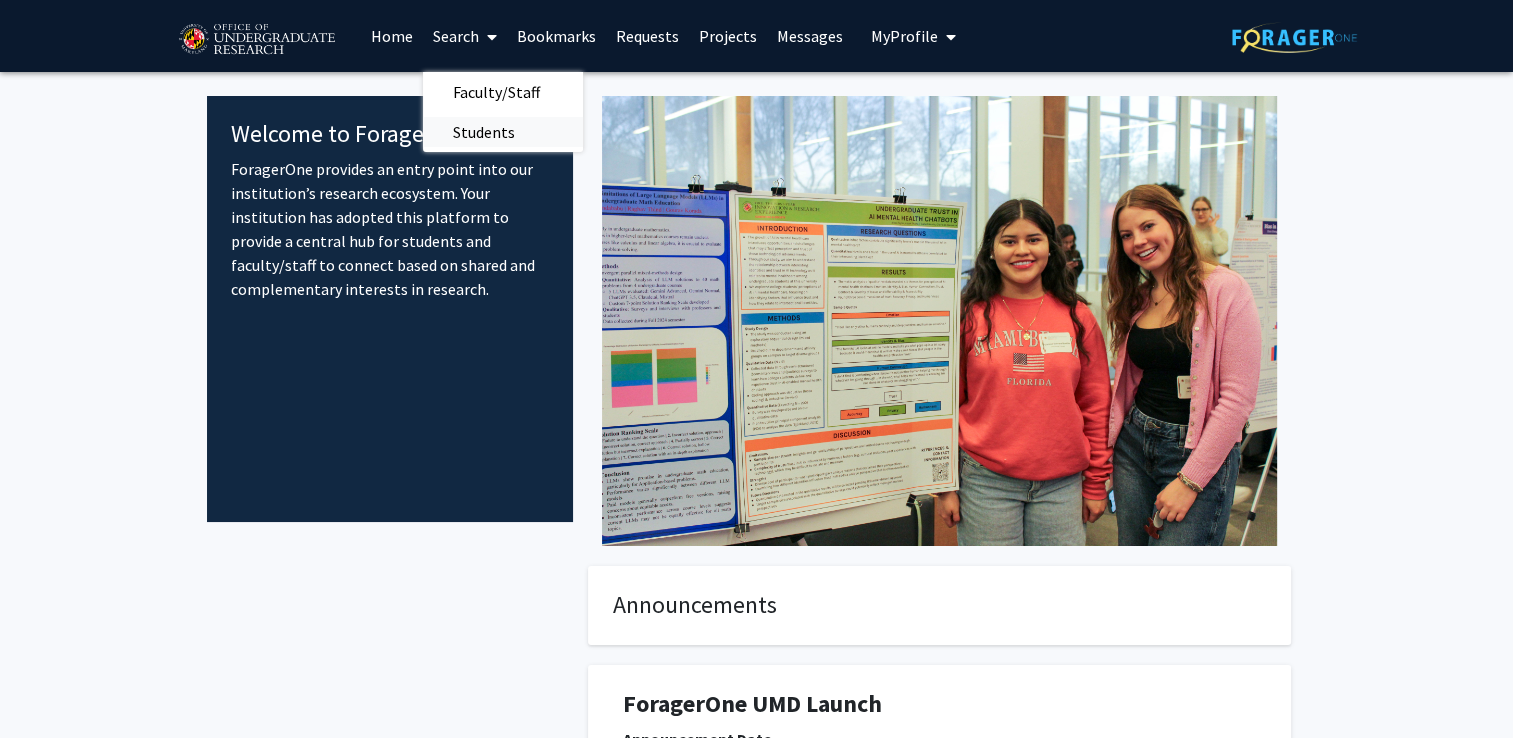 click on "Students" at bounding box center [484, 132] 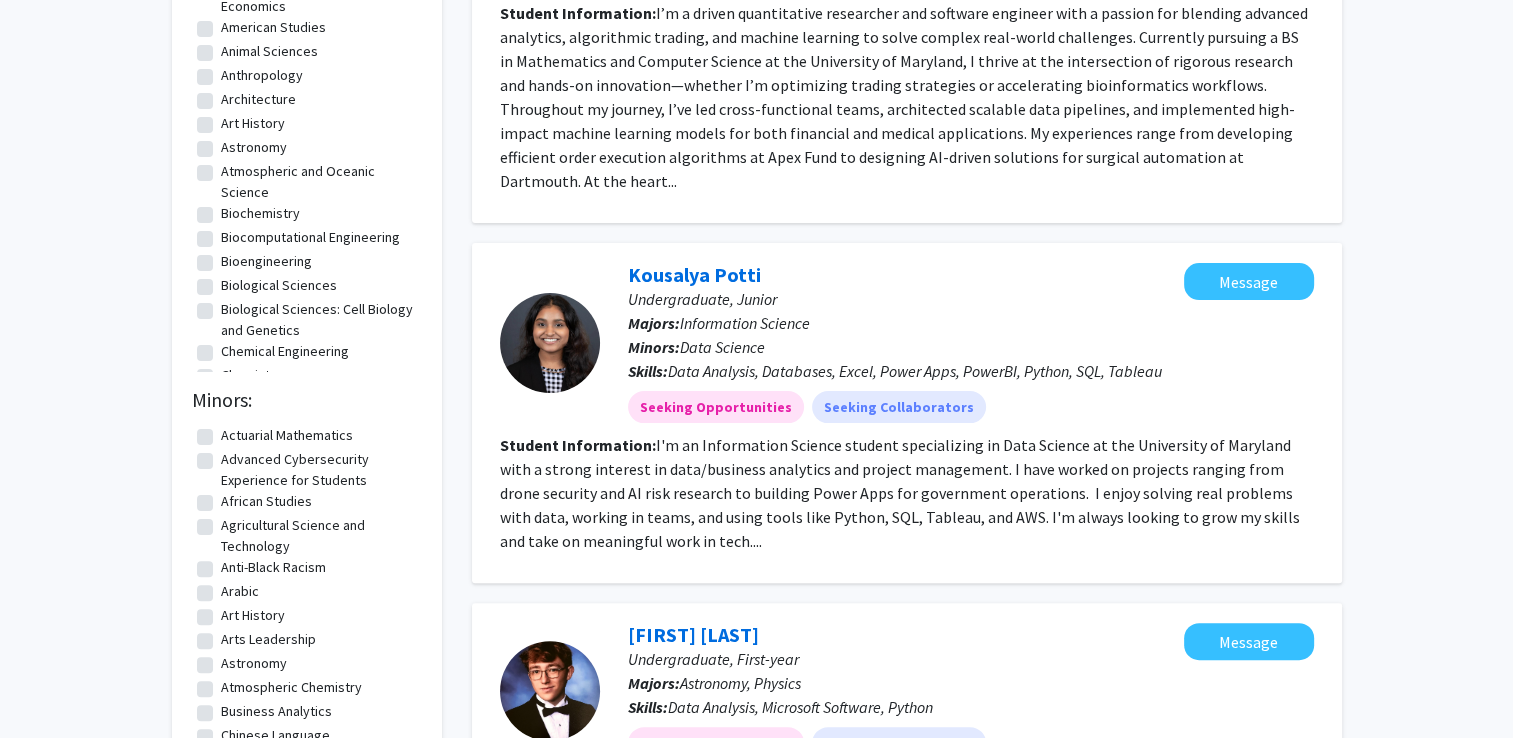 scroll, scrollTop: 0, scrollLeft: 0, axis: both 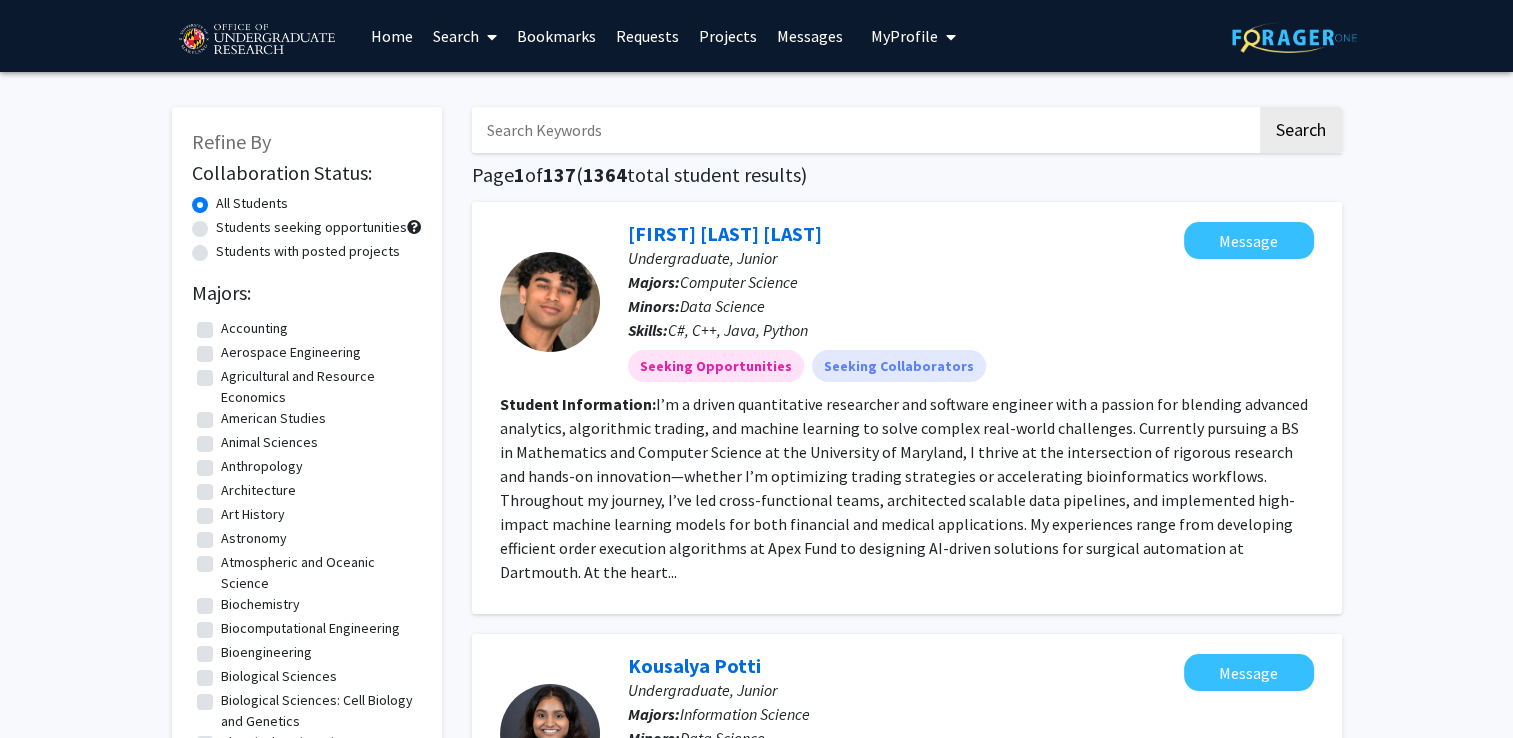click at bounding box center (492, 37) 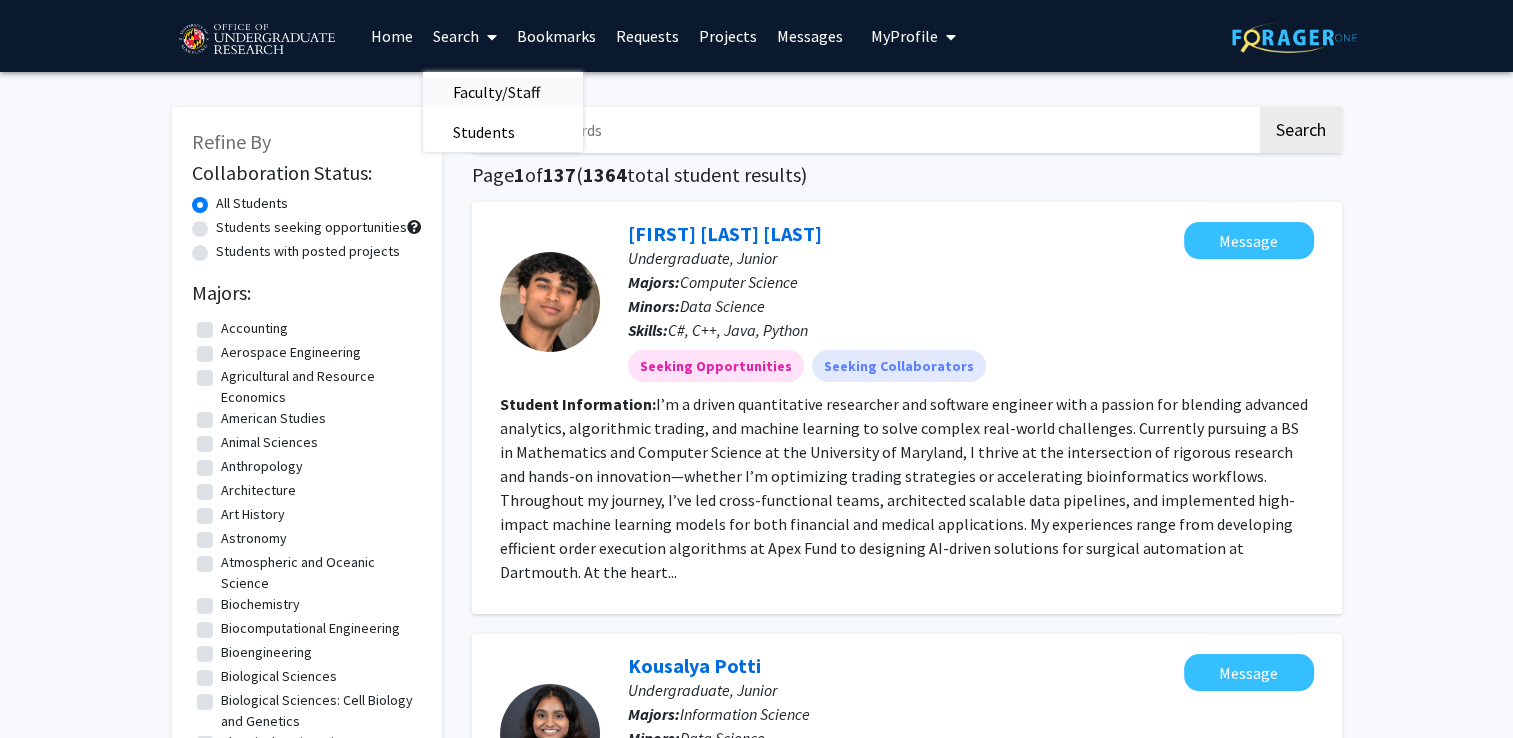 click on "Faculty/Staff" at bounding box center (496, 92) 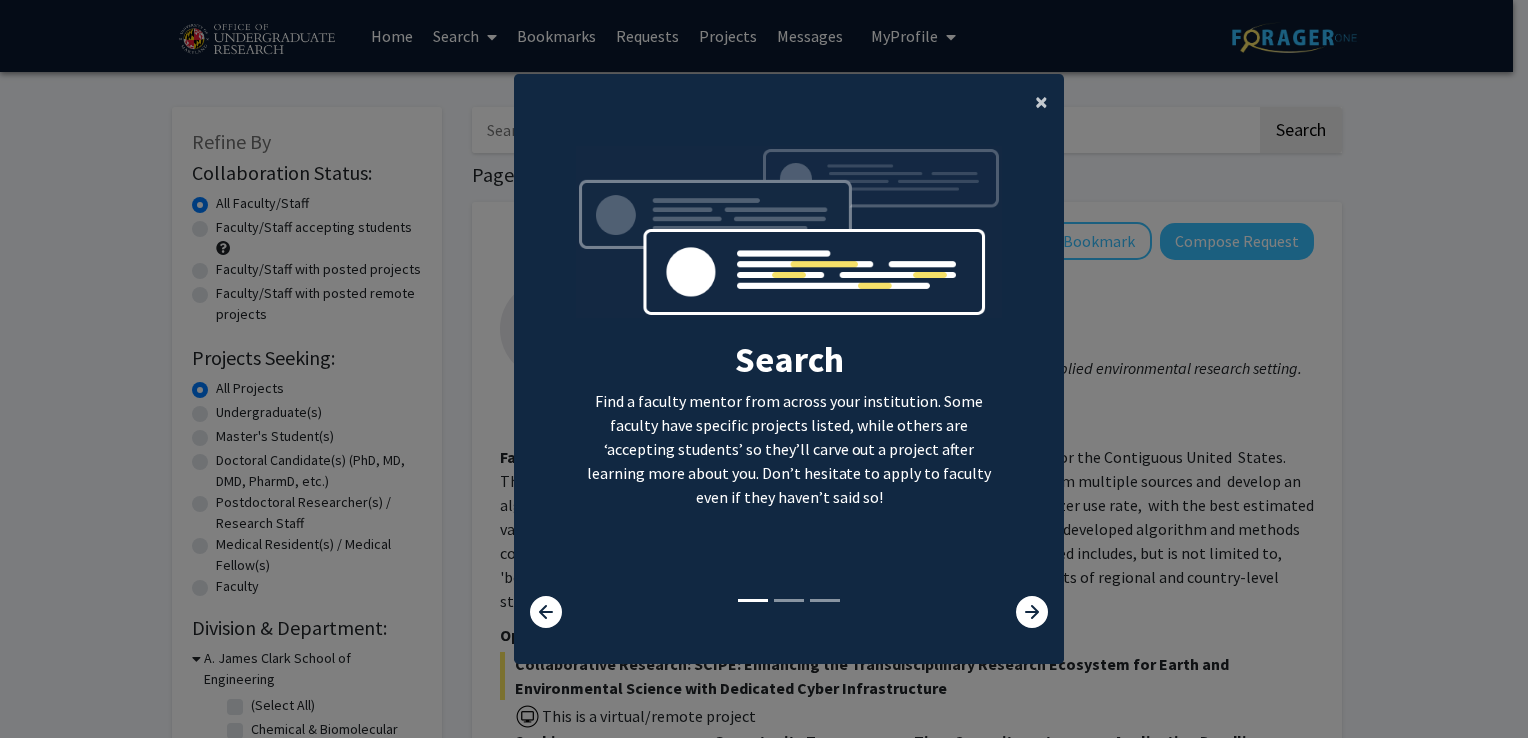 click on "×" 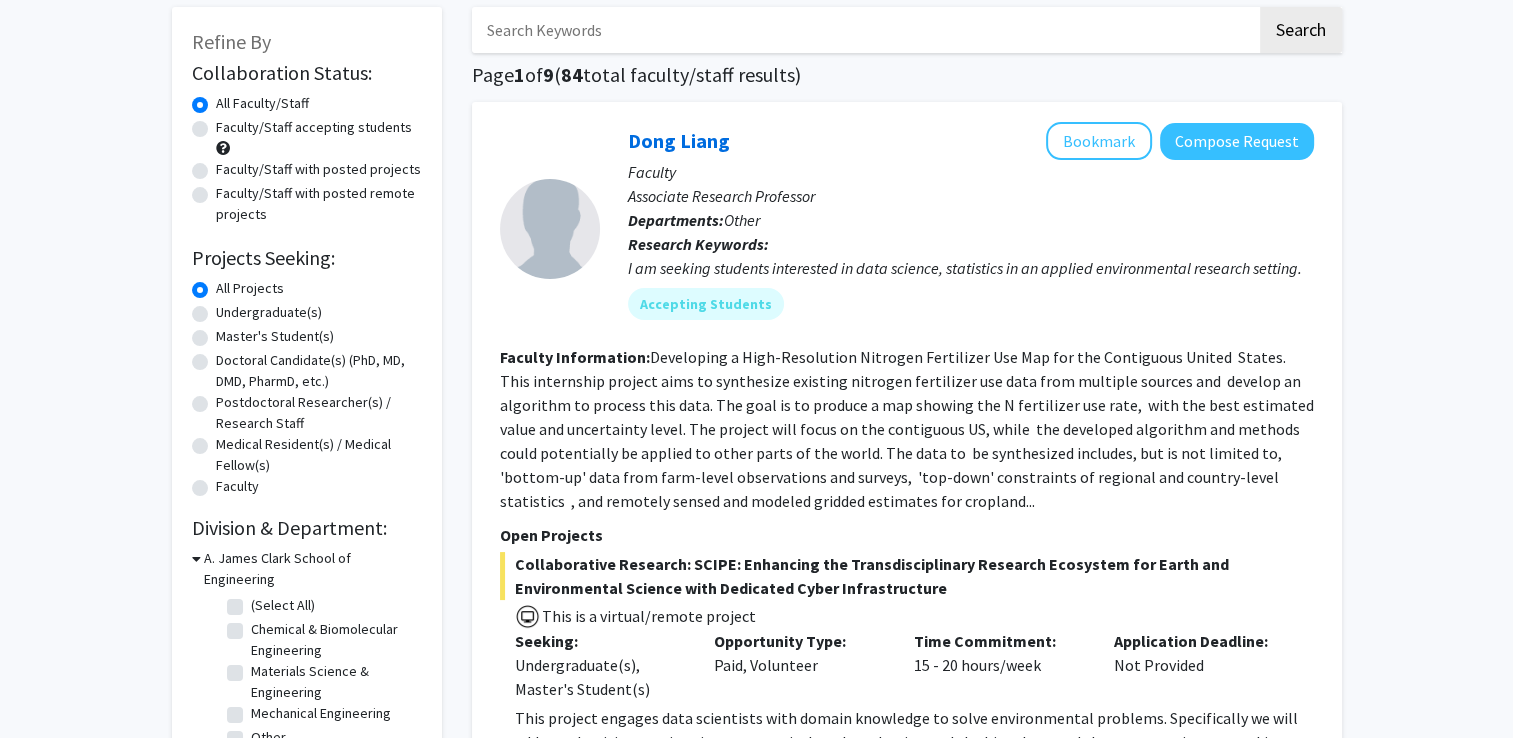 scroll, scrollTop: 102, scrollLeft: 0, axis: vertical 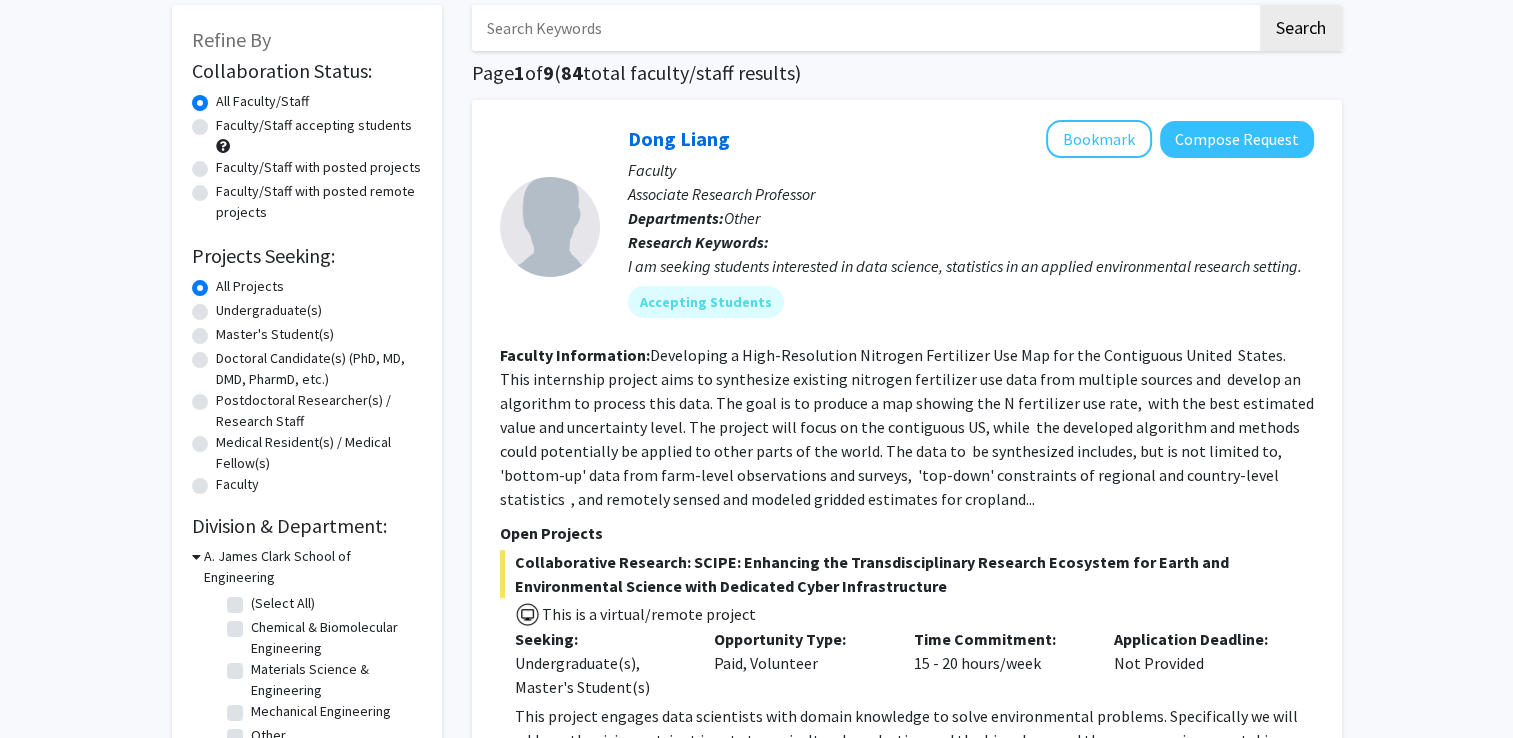 click on "Faculty/Staff accepting students" 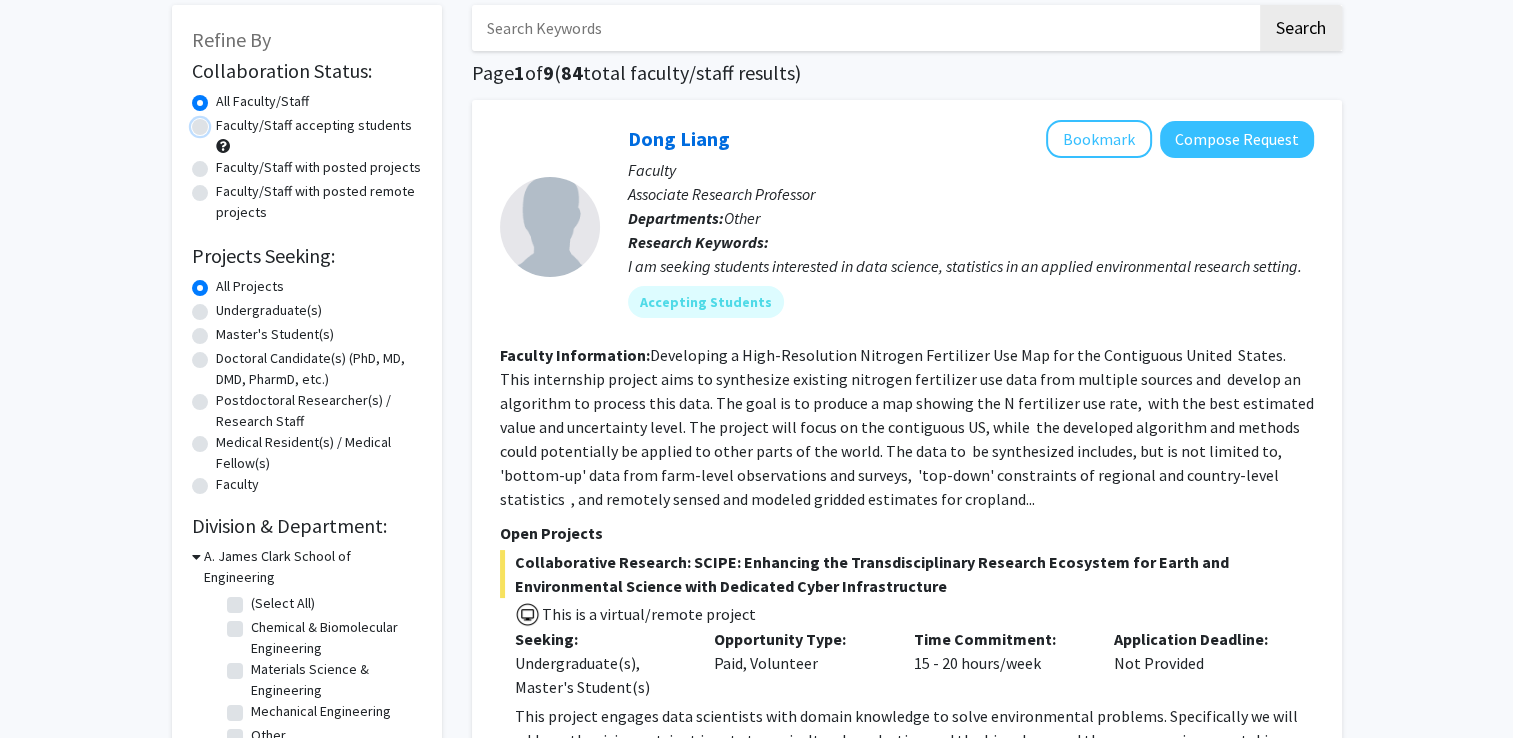 click on "Faculty/Staff accepting students" at bounding box center (222, 121) 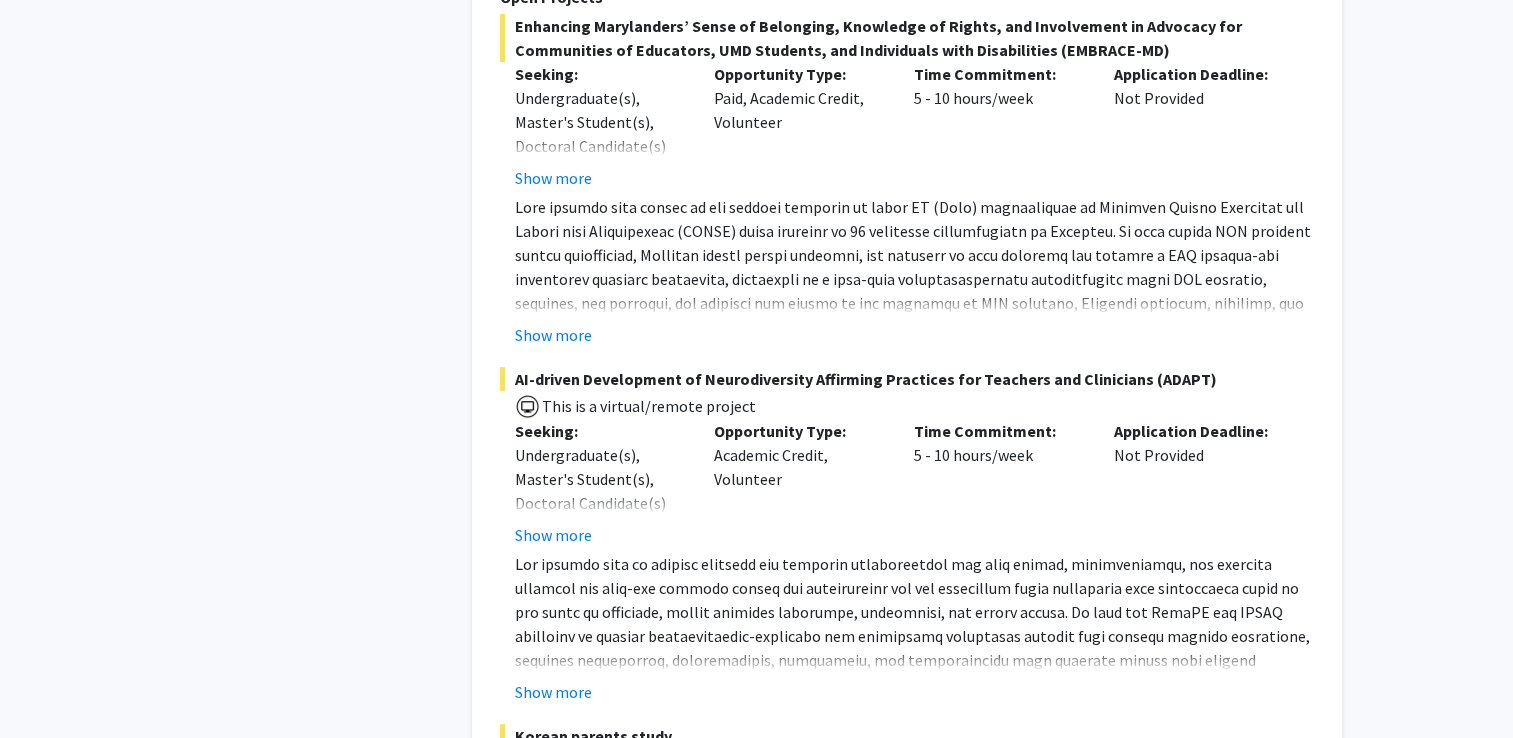 scroll, scrollTop: 7995, scrollLeft: 0, axis: vertical 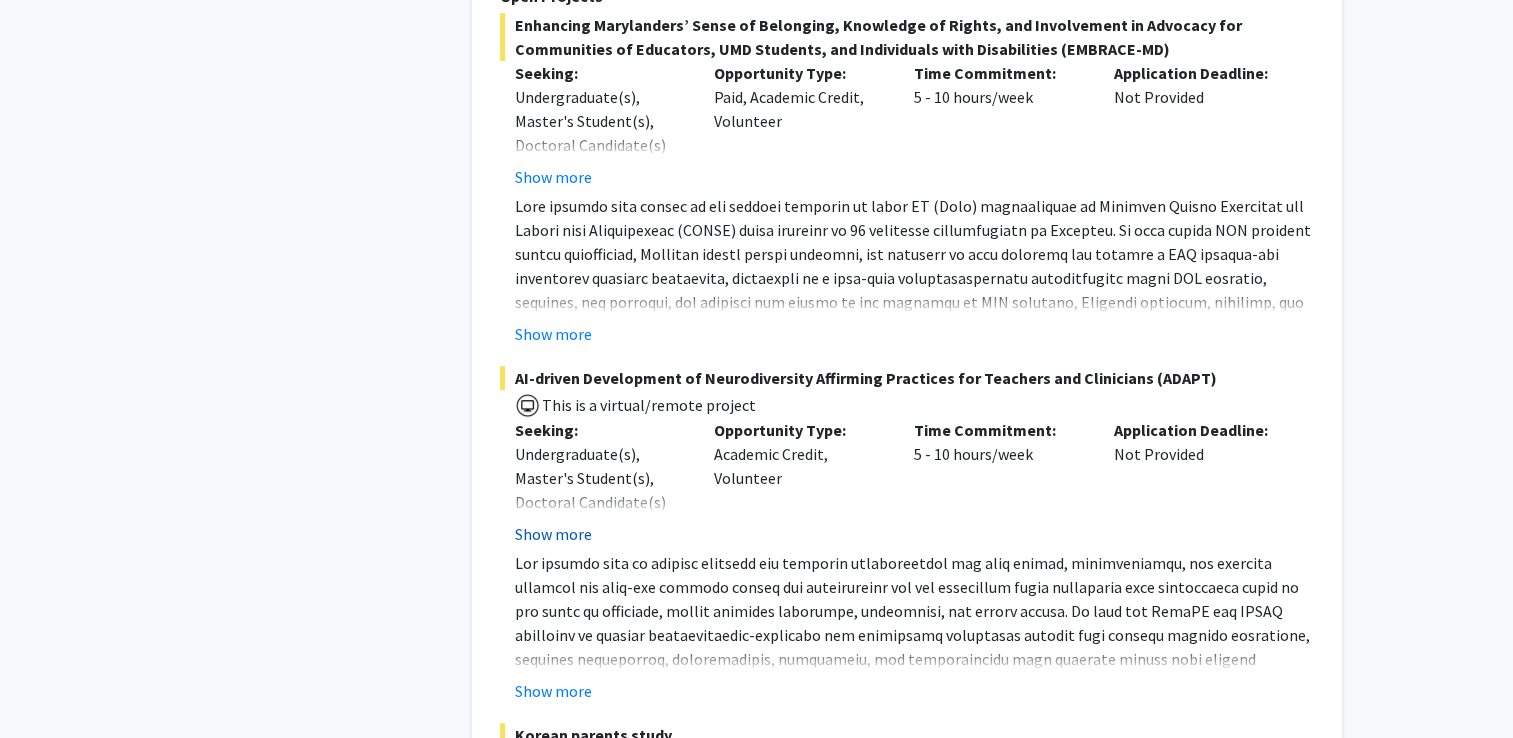 click on "Show more" 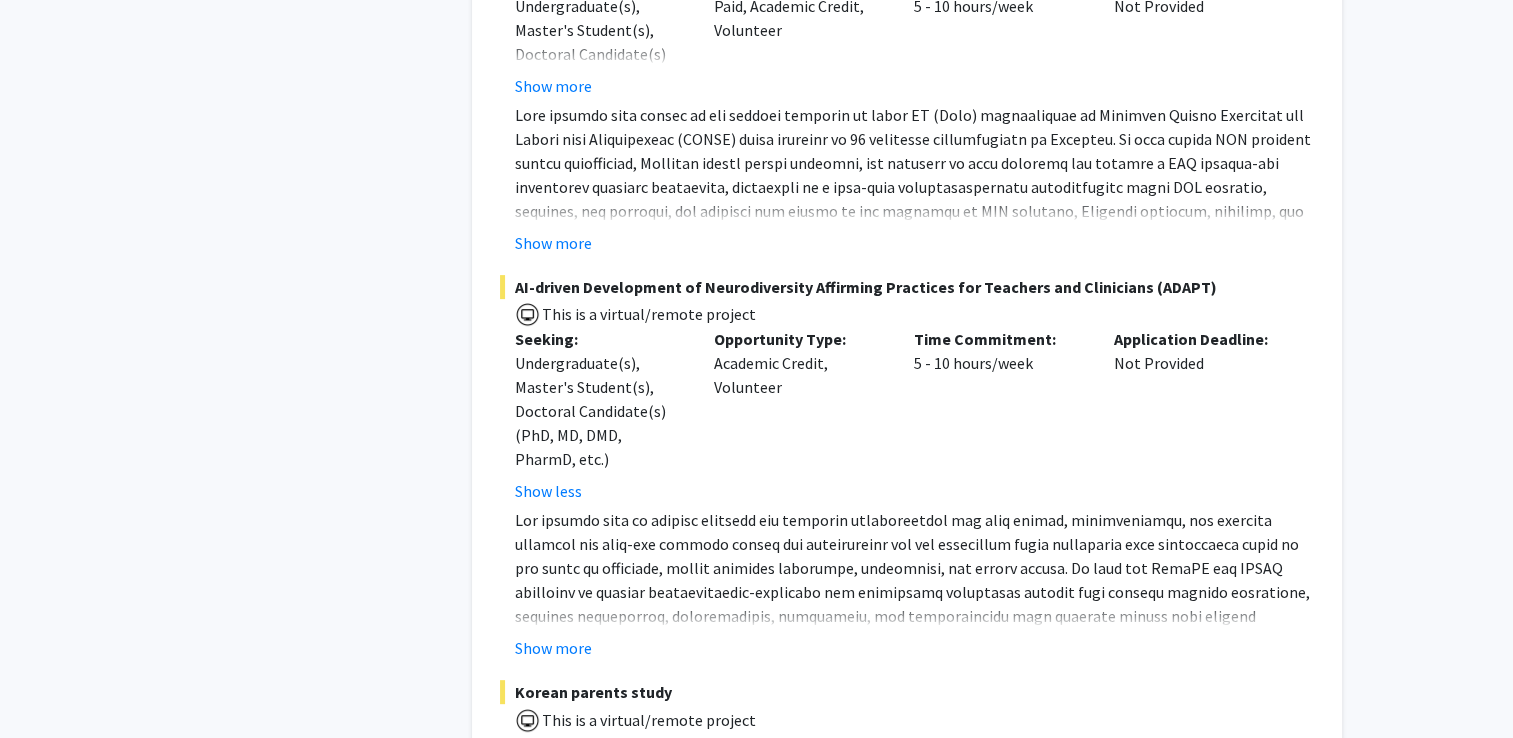 scroll, scrollTop: 8087, scrollLeft: 0, axis: vertical 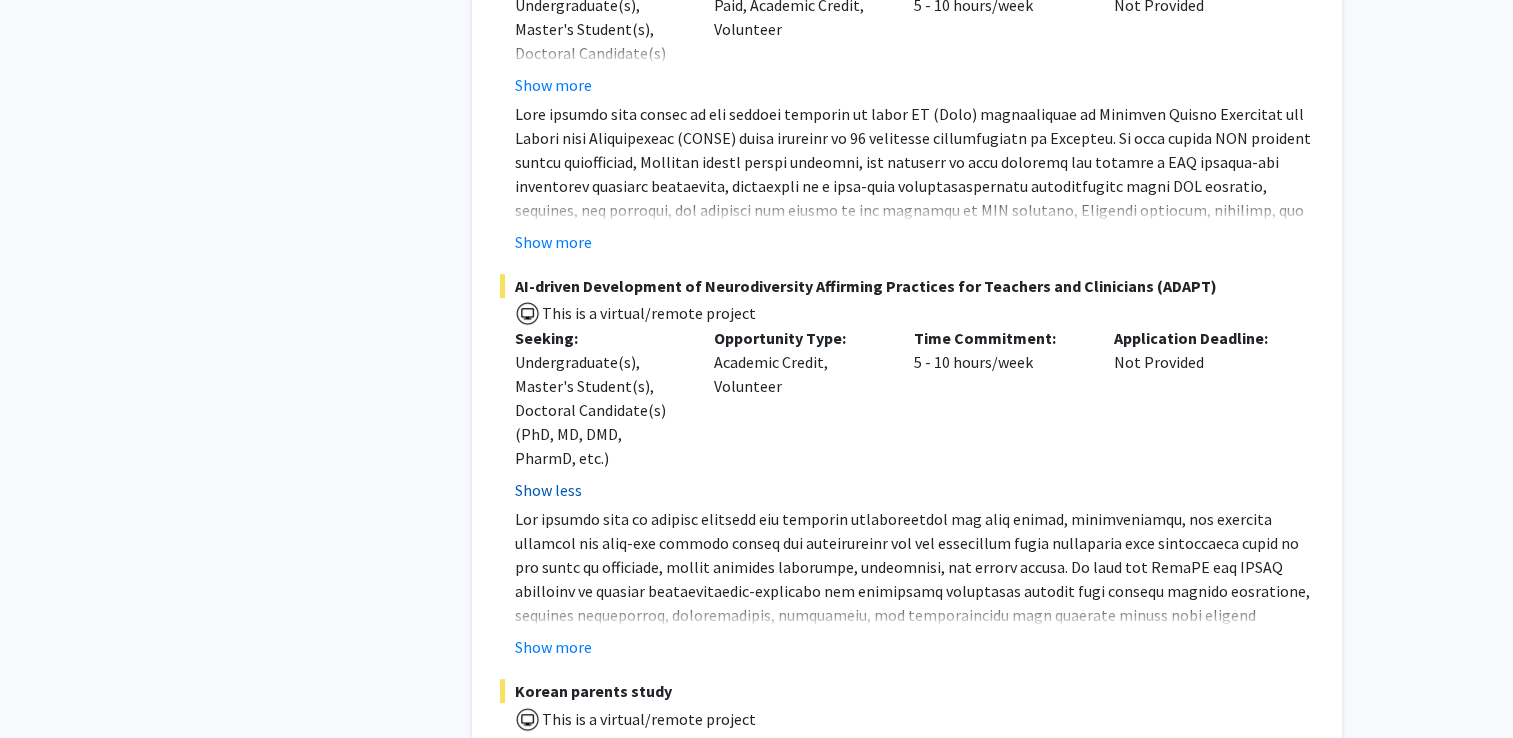 click on "Show less" 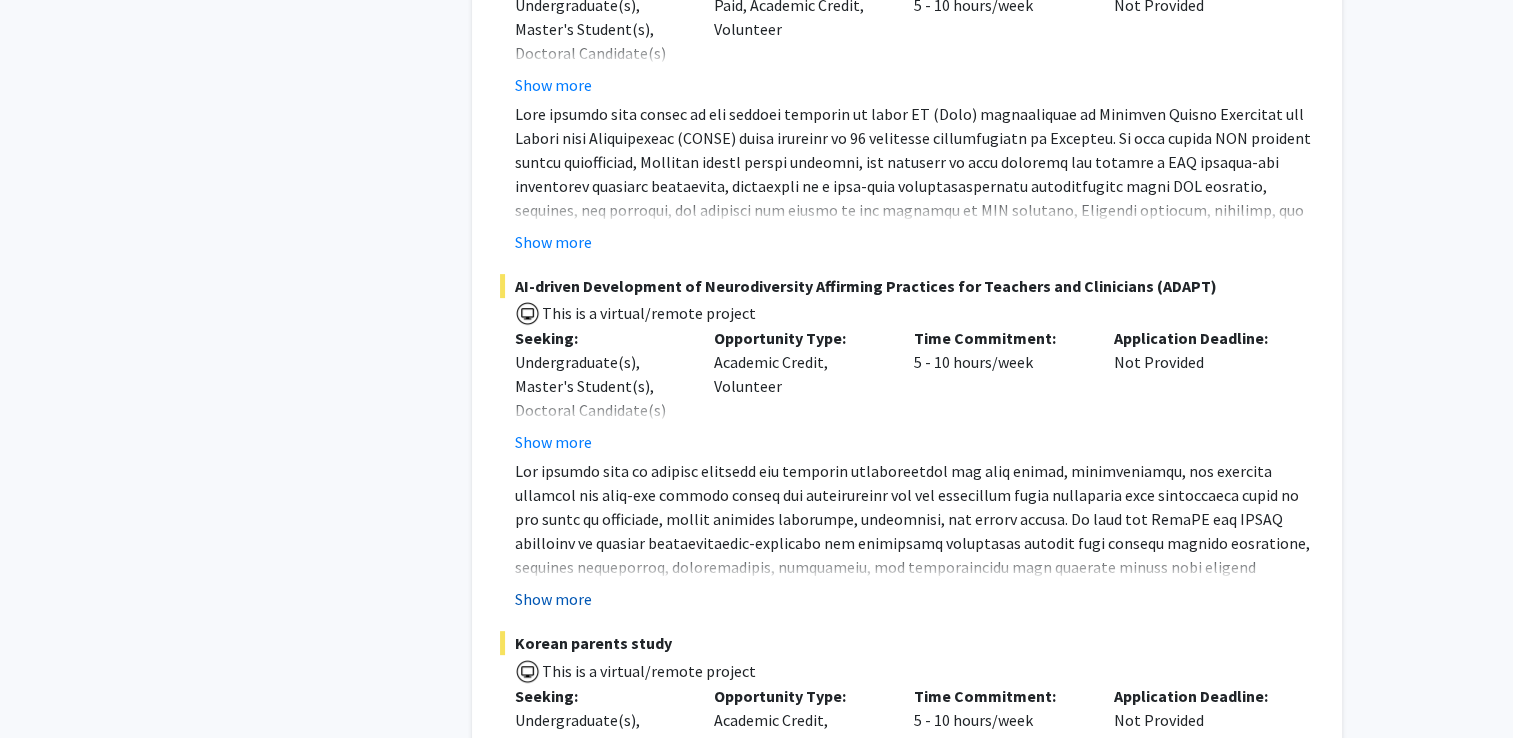 click on "Show more" 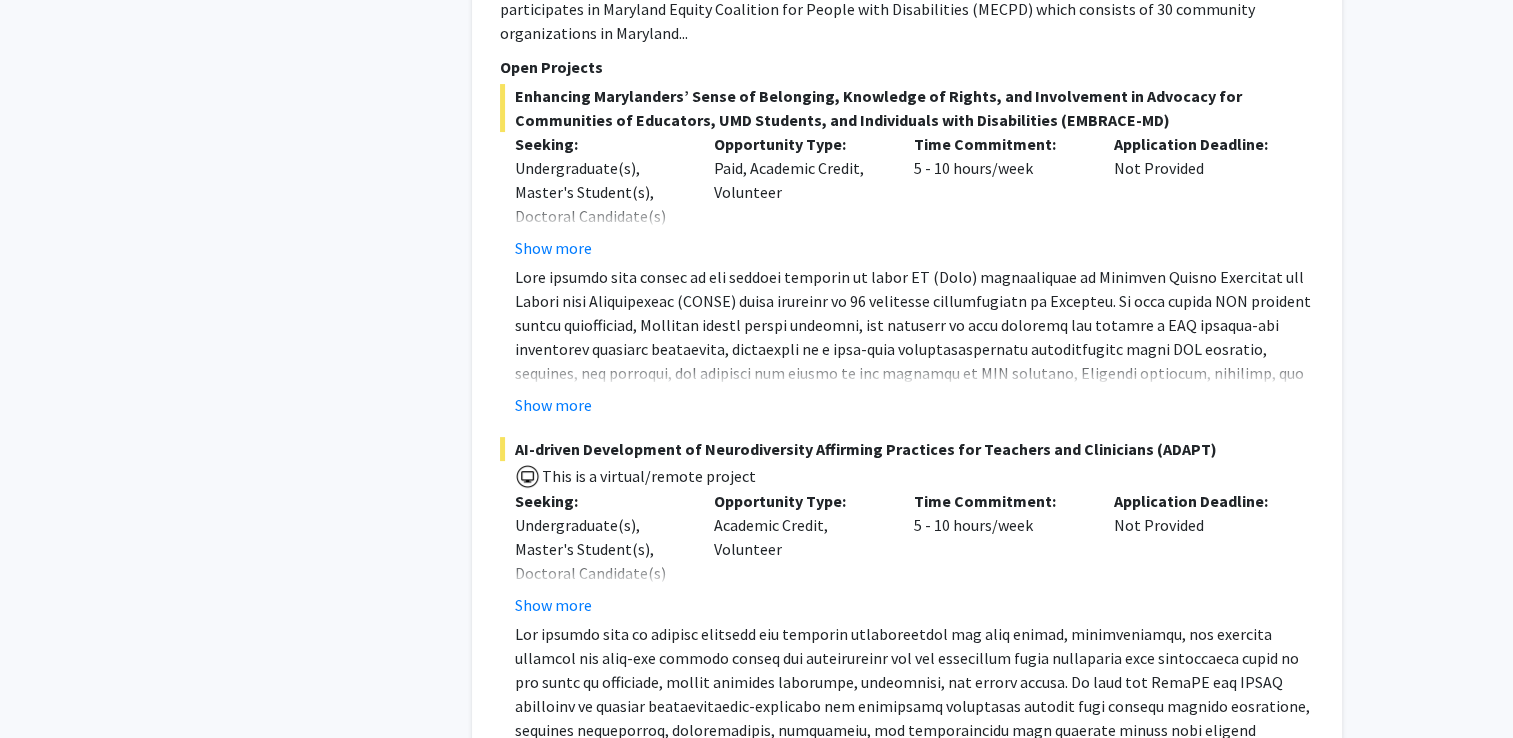 scroll, scrollTop: 7923, scrollLeft: 0, axis: vertical 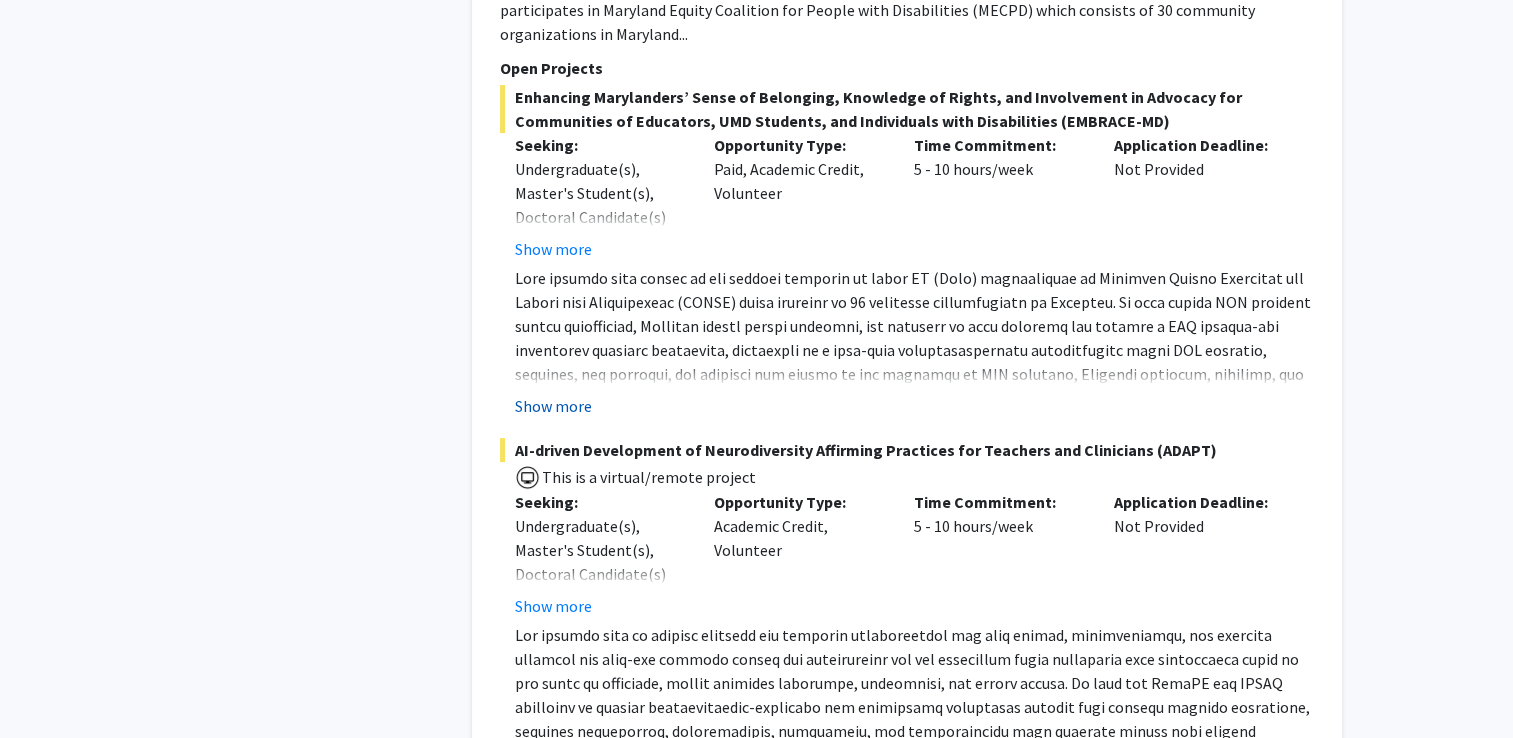 click on "Show more" 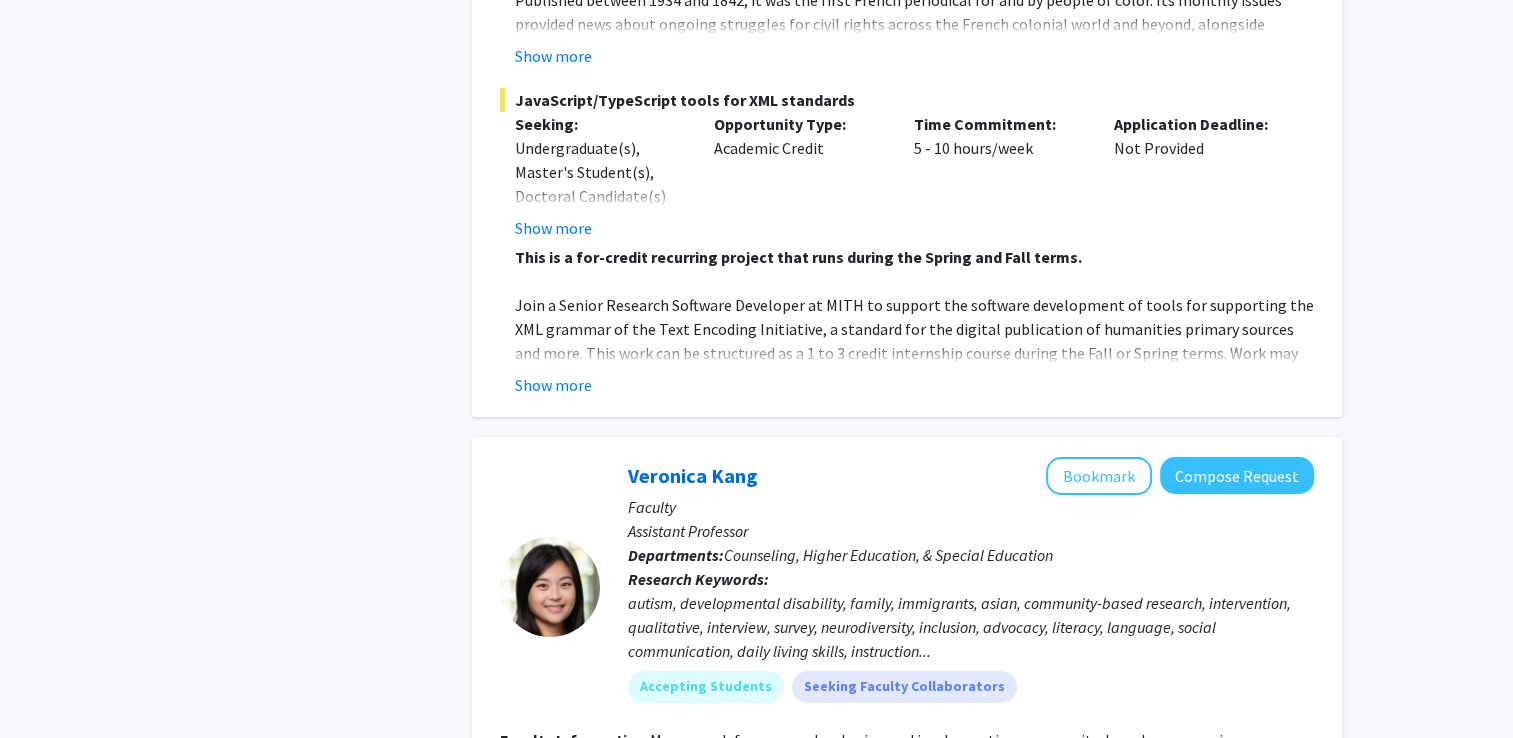 scroll, scrollTop: 7048, scrollLeft: 0, axis: vertical 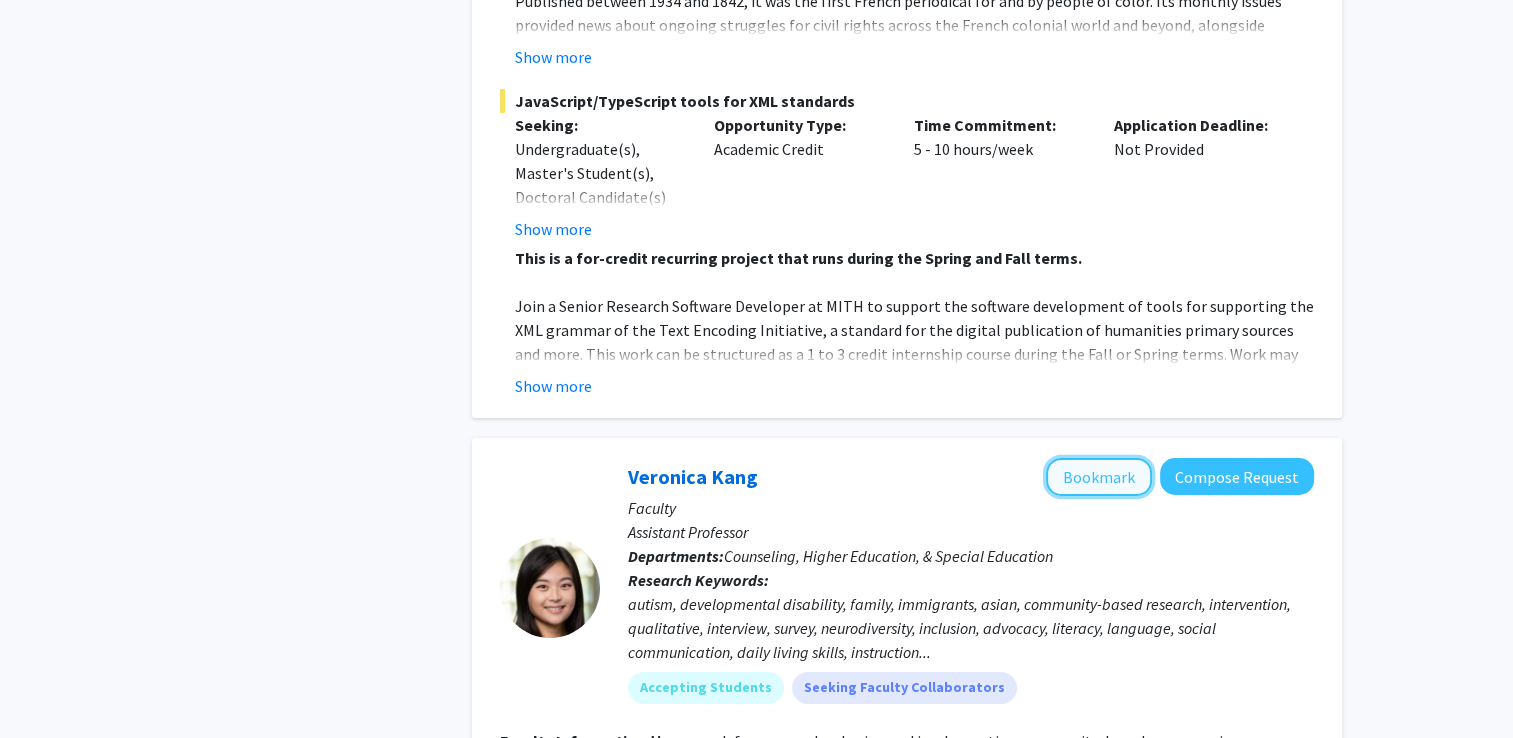 click on "Bookmark" 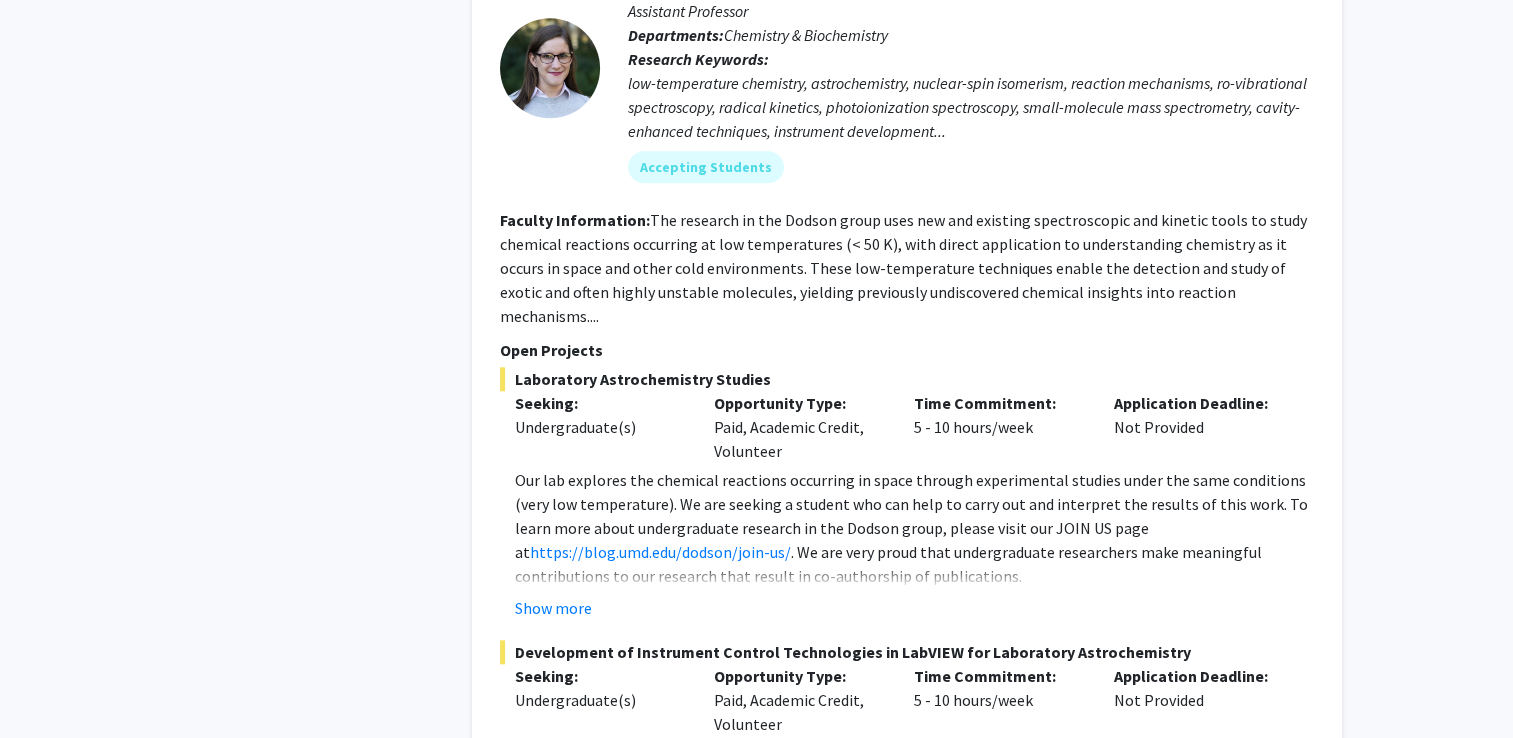 scroll, scrollTop: 9528, scrollLeft: 0, axis: vertical 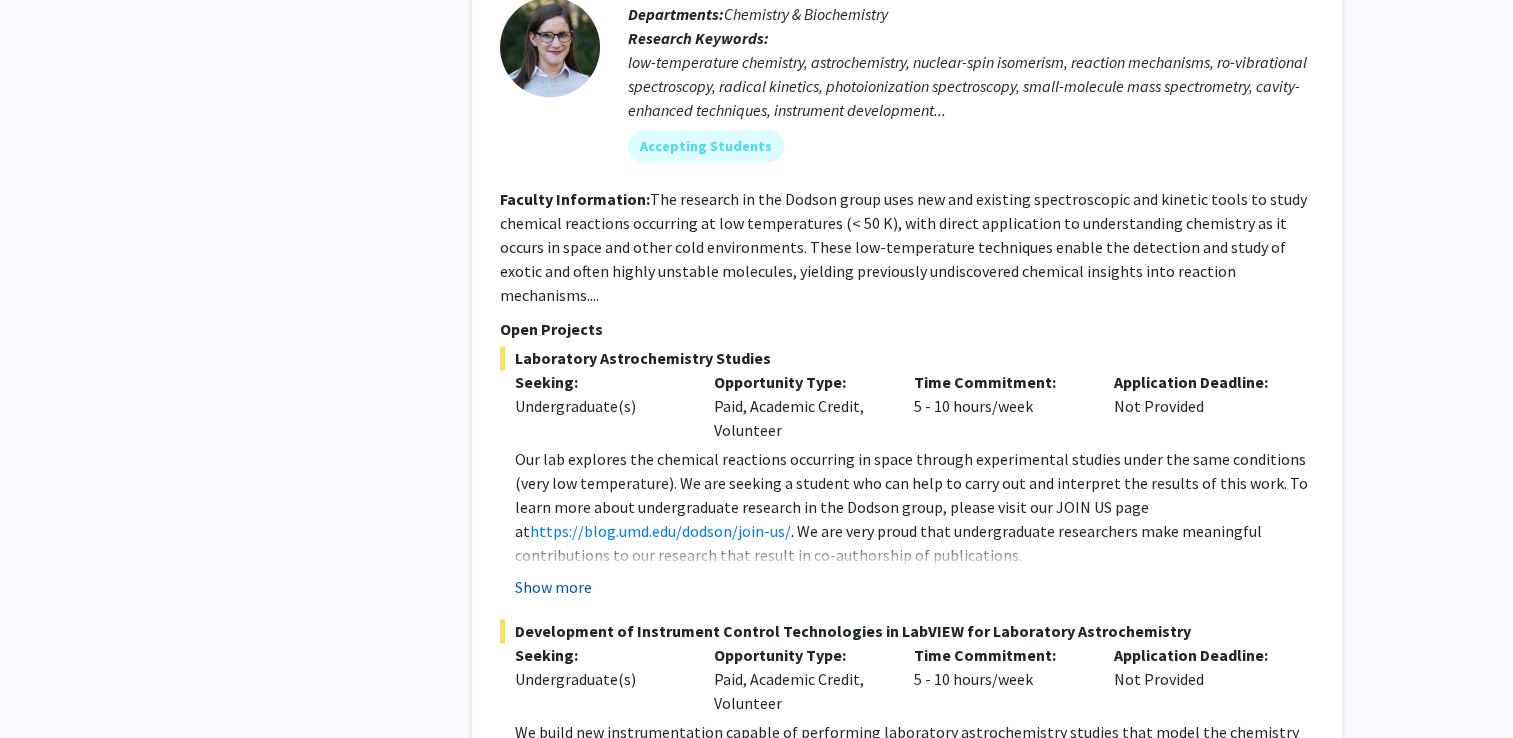 click on "Show more" 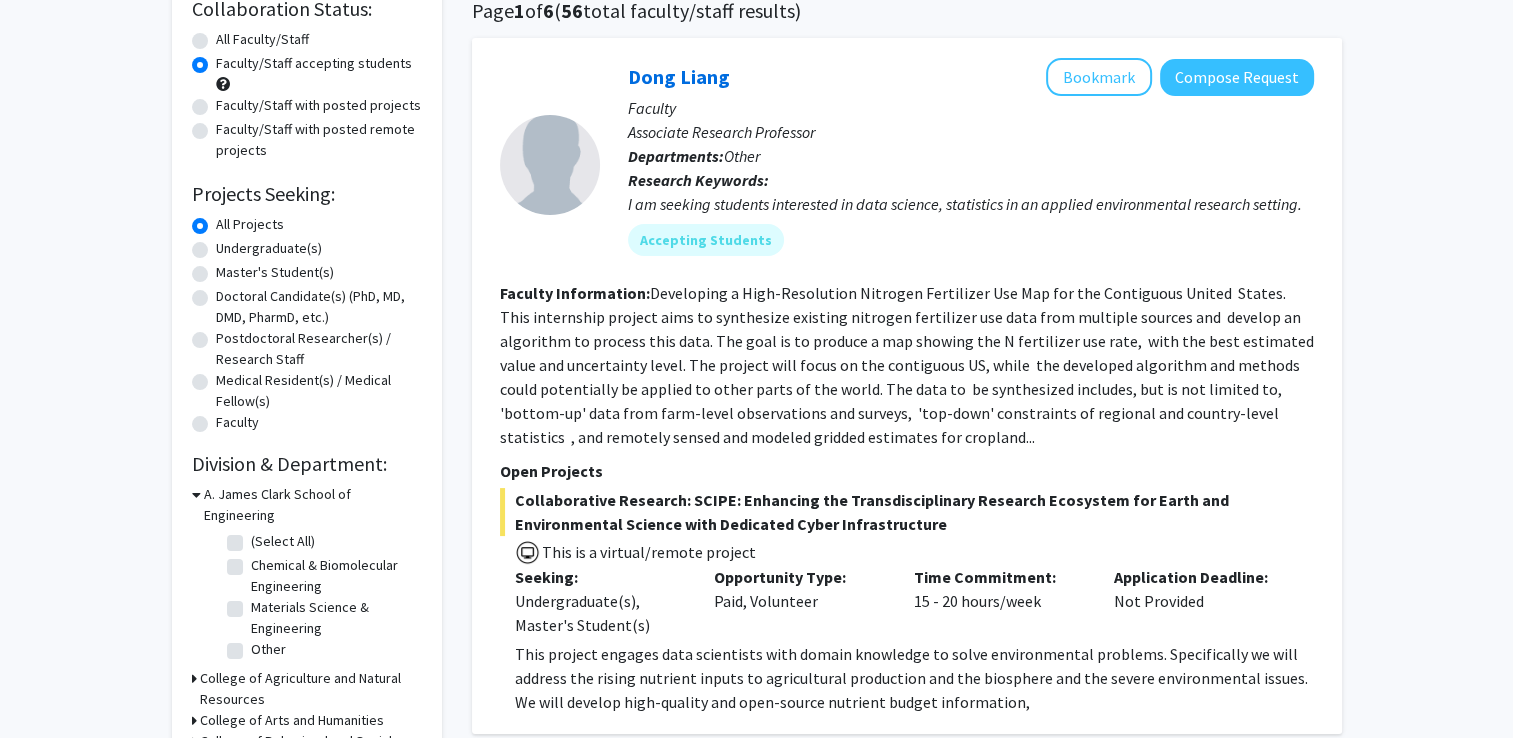 scroll, scrollTop: 163, scrollLeft: 0, axis: vertical 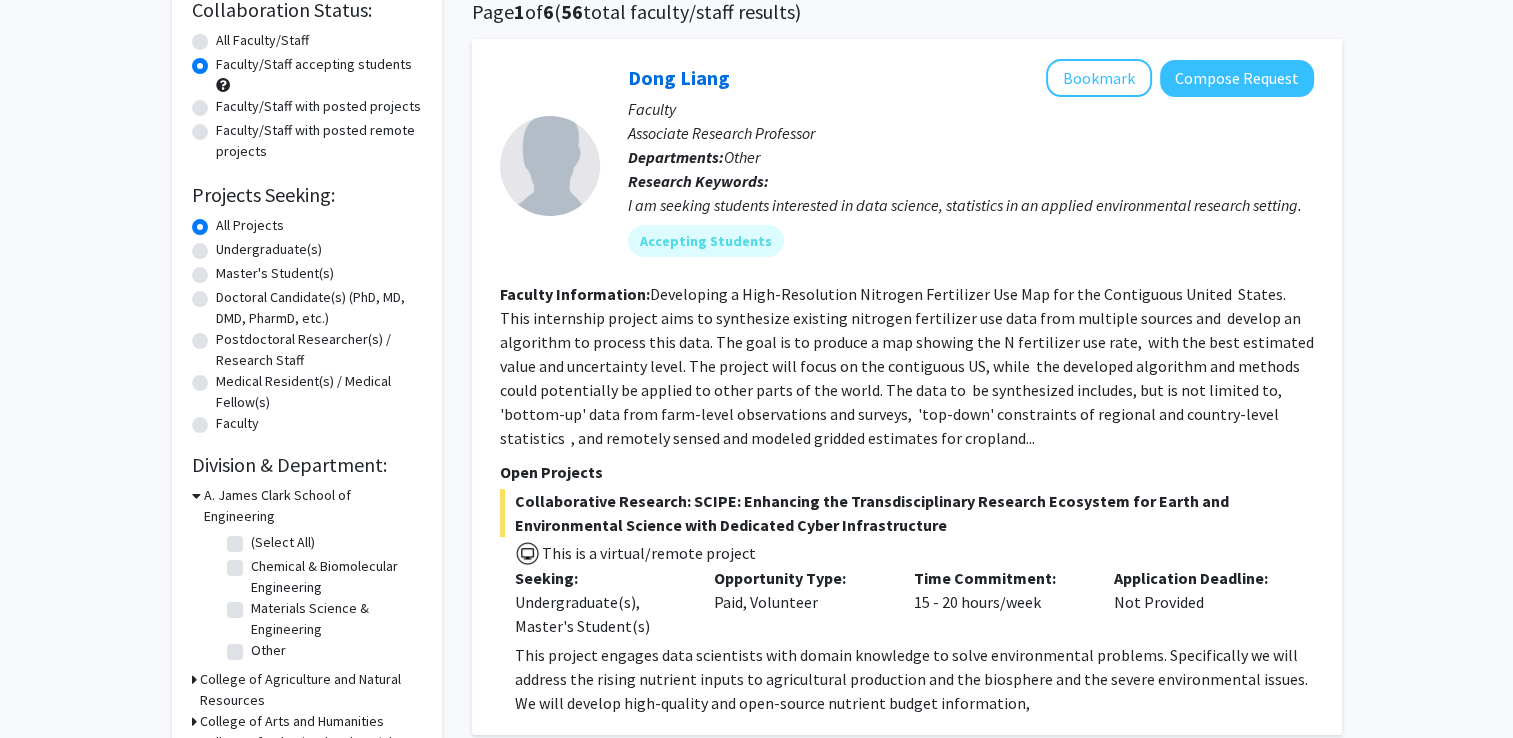 click on "Undergraduate(s)" 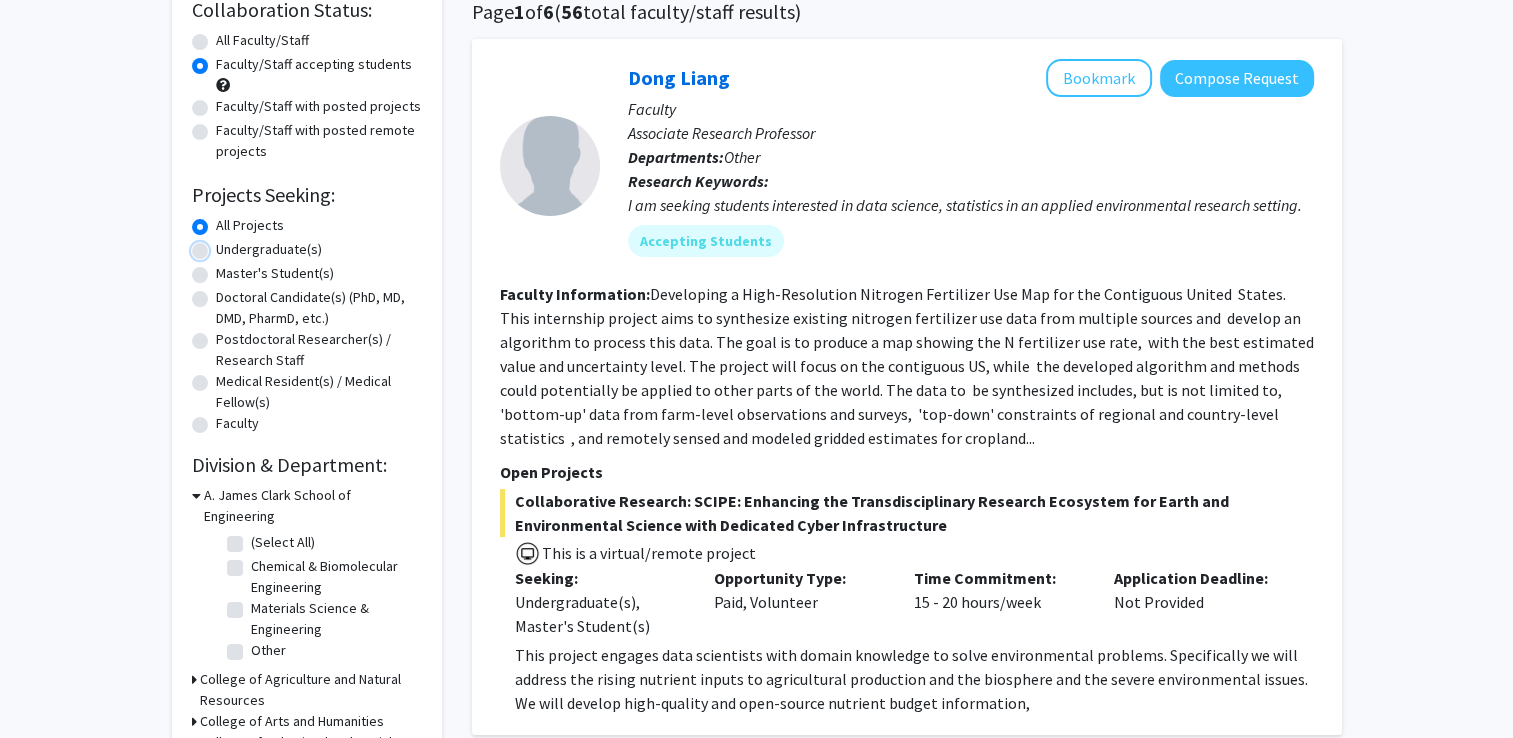 click on "Undergraduate(s)" at bounding box center (222, 245) 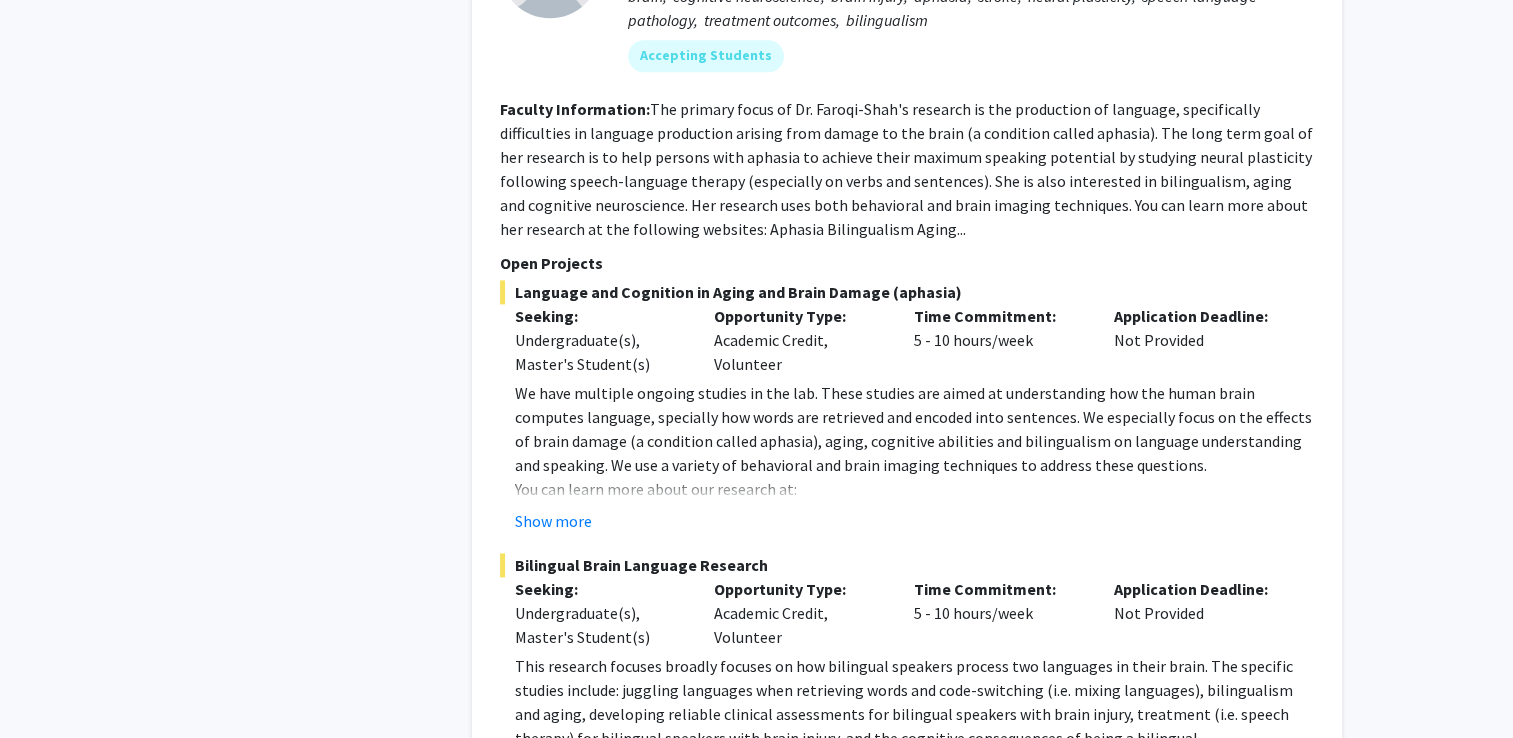 scroll, scrollTop: 2752, scrollLeft: 0, axis: vertical 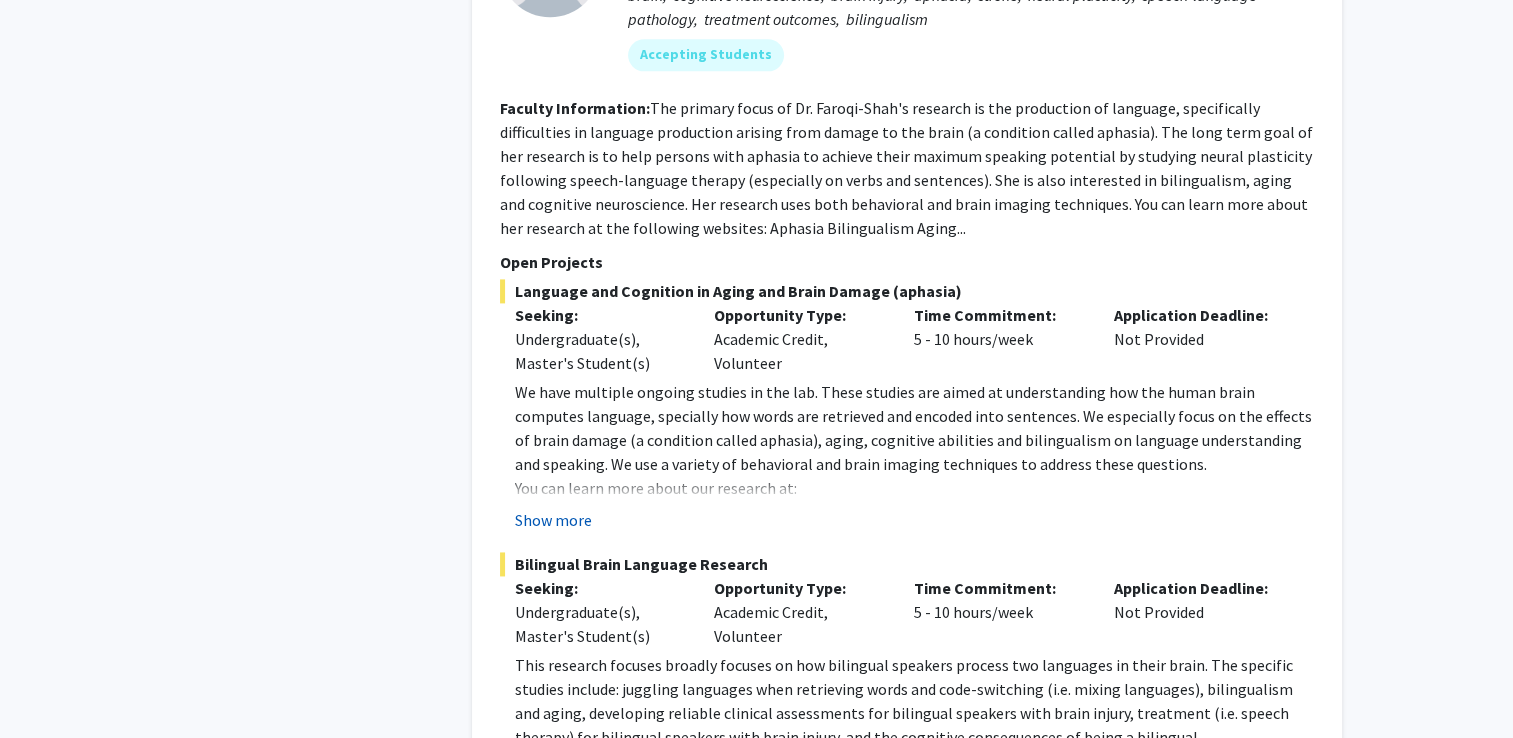 click on "Show more" 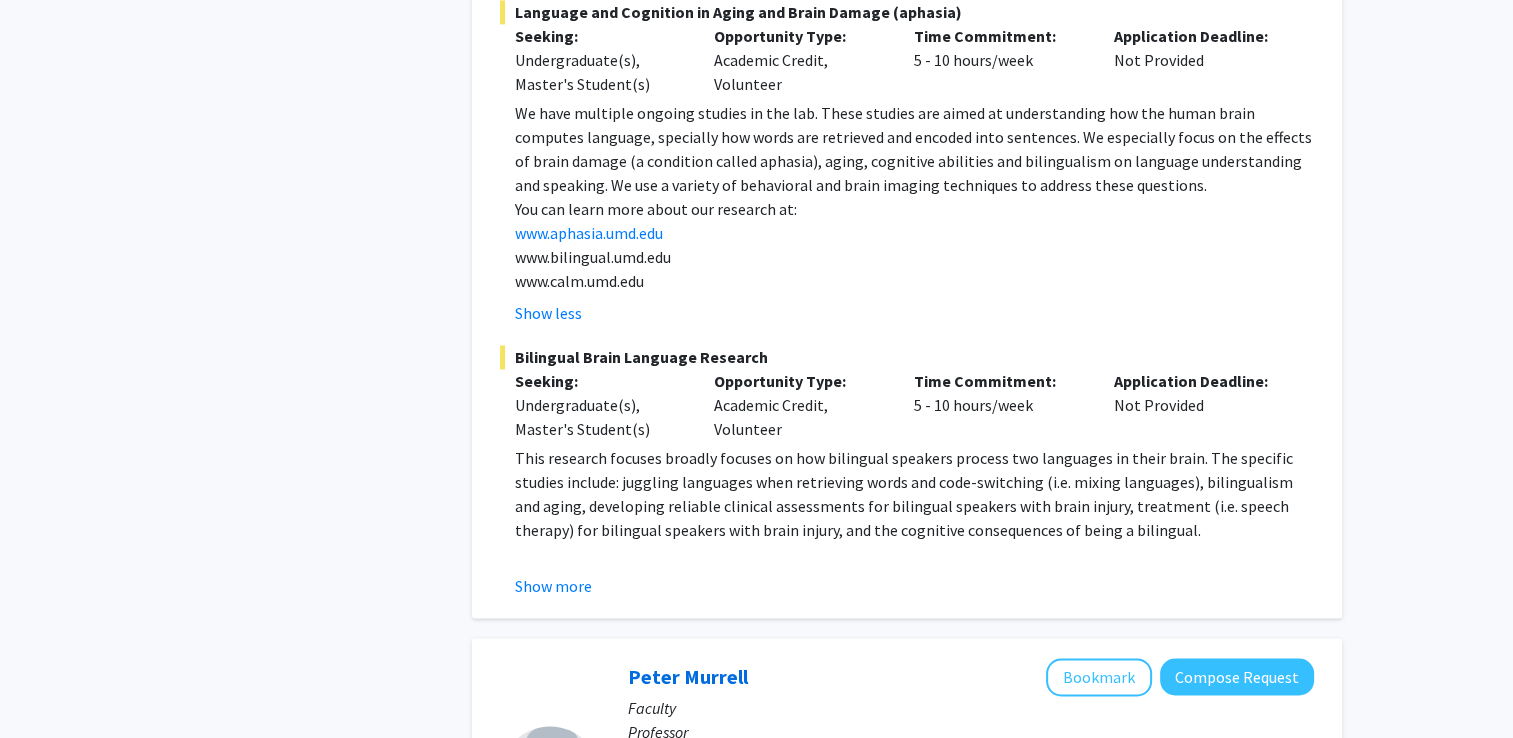 scroll, scrollTop: 3038, scrollLeft: 0, axis: vertical 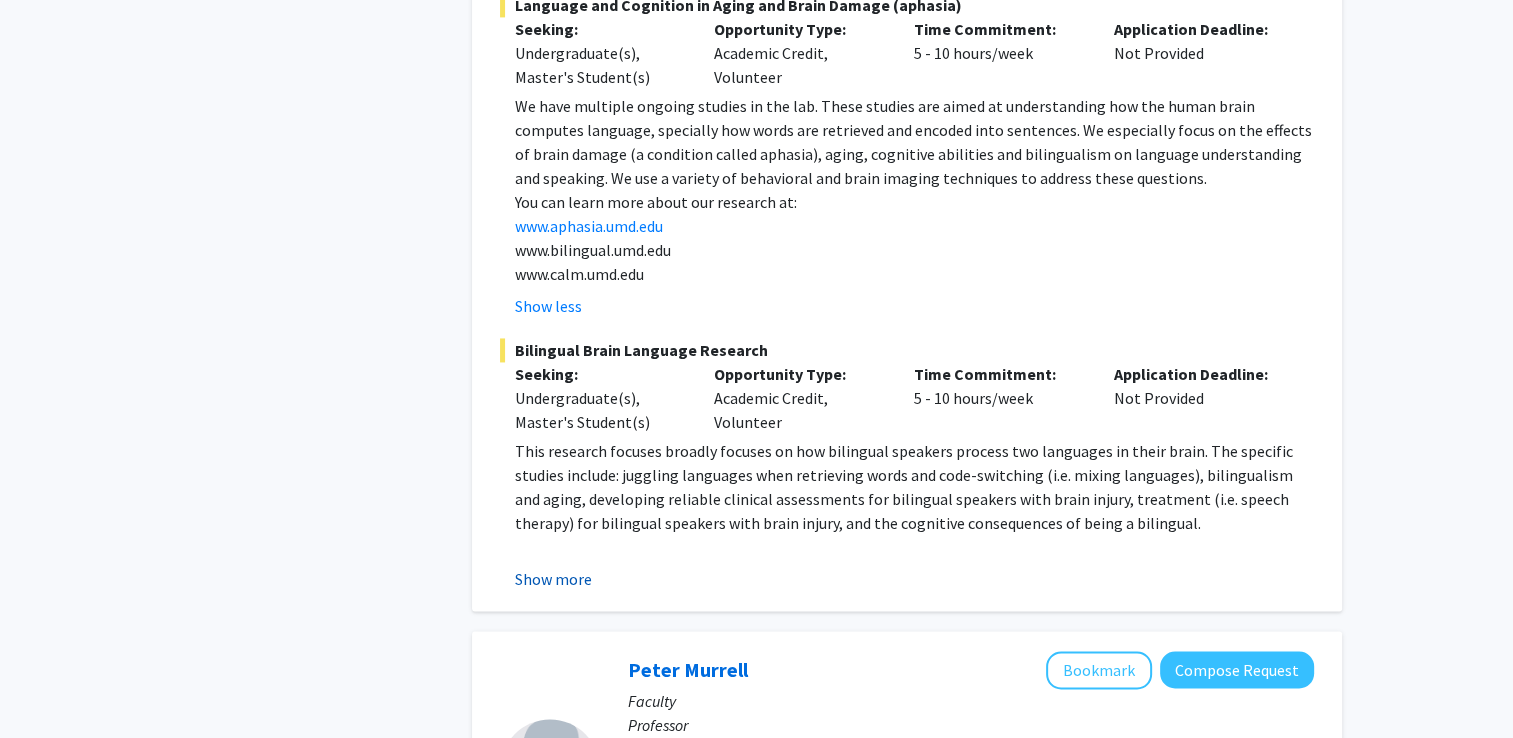 click on "Show more" 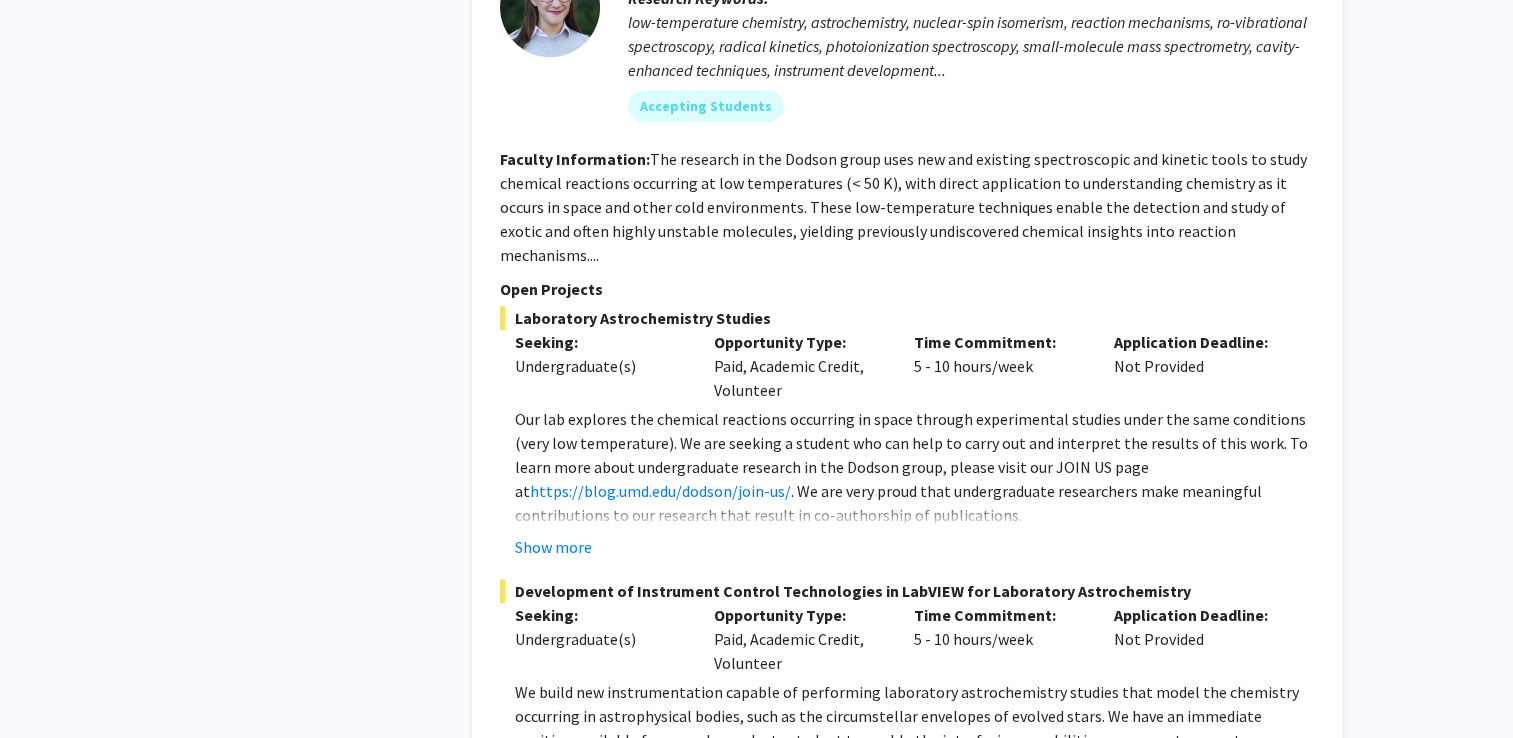 scroll, scrollTop: 9560, scrollLeft: 0, axis: vertical 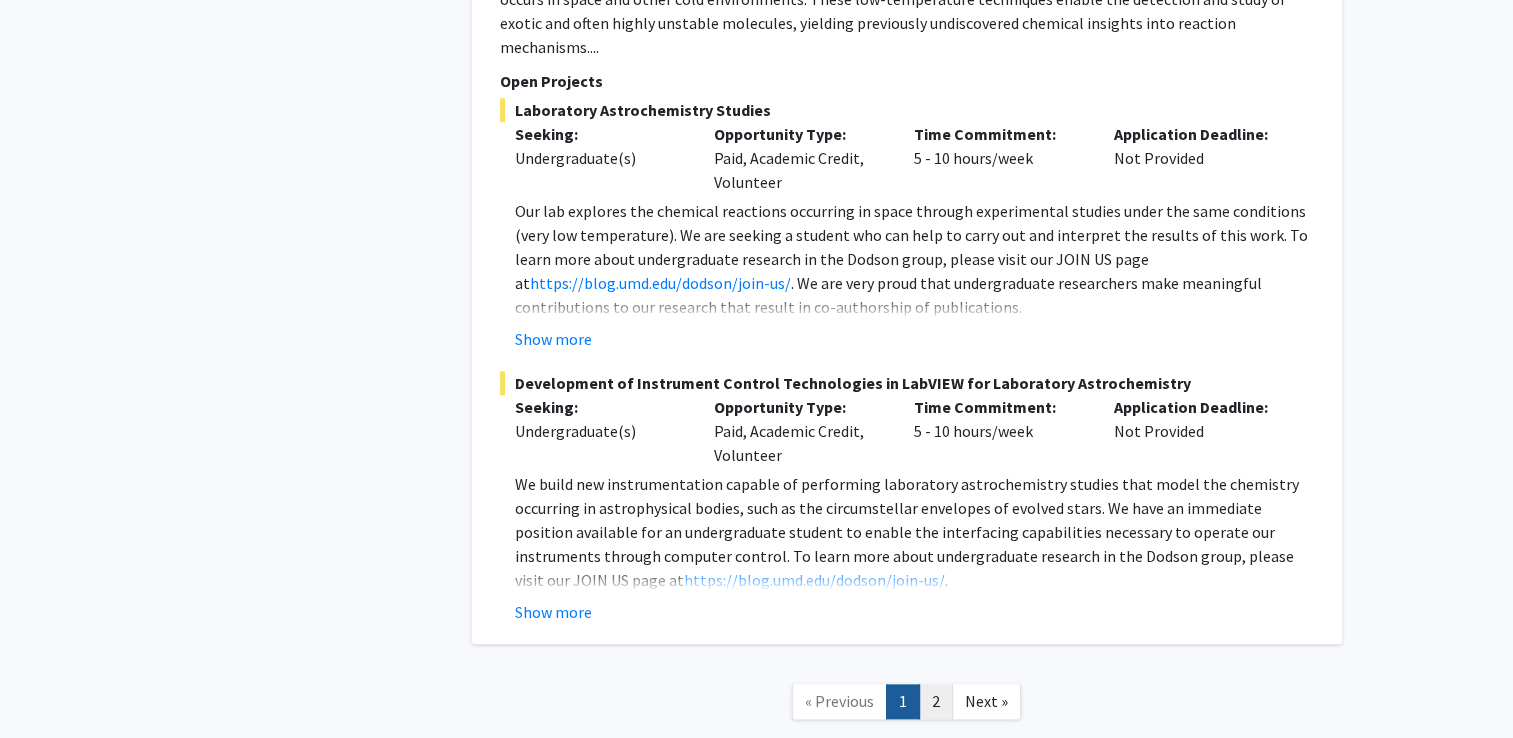 click on "2" 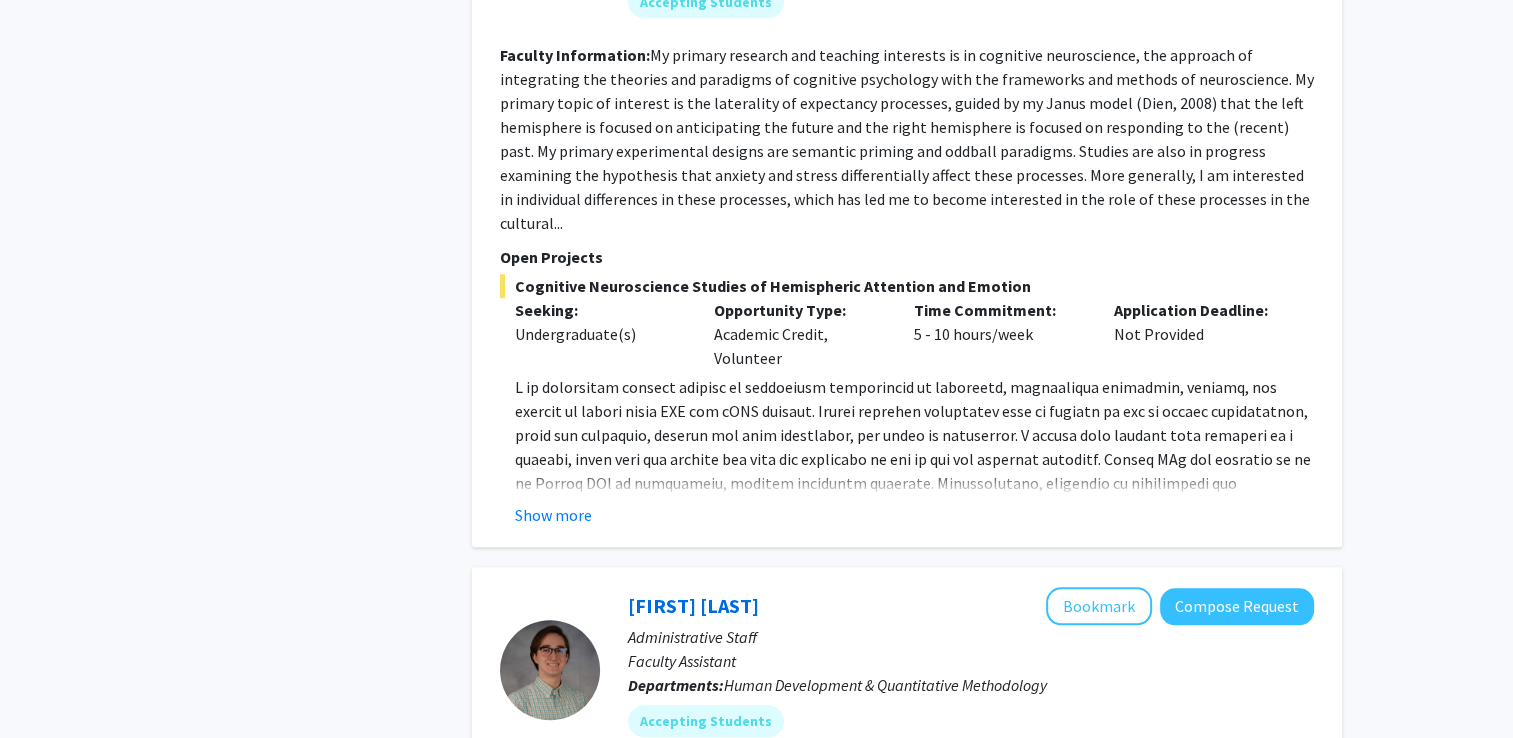 scroll, scrollTop: 1592, scrollLeft: 0, axis: vertical 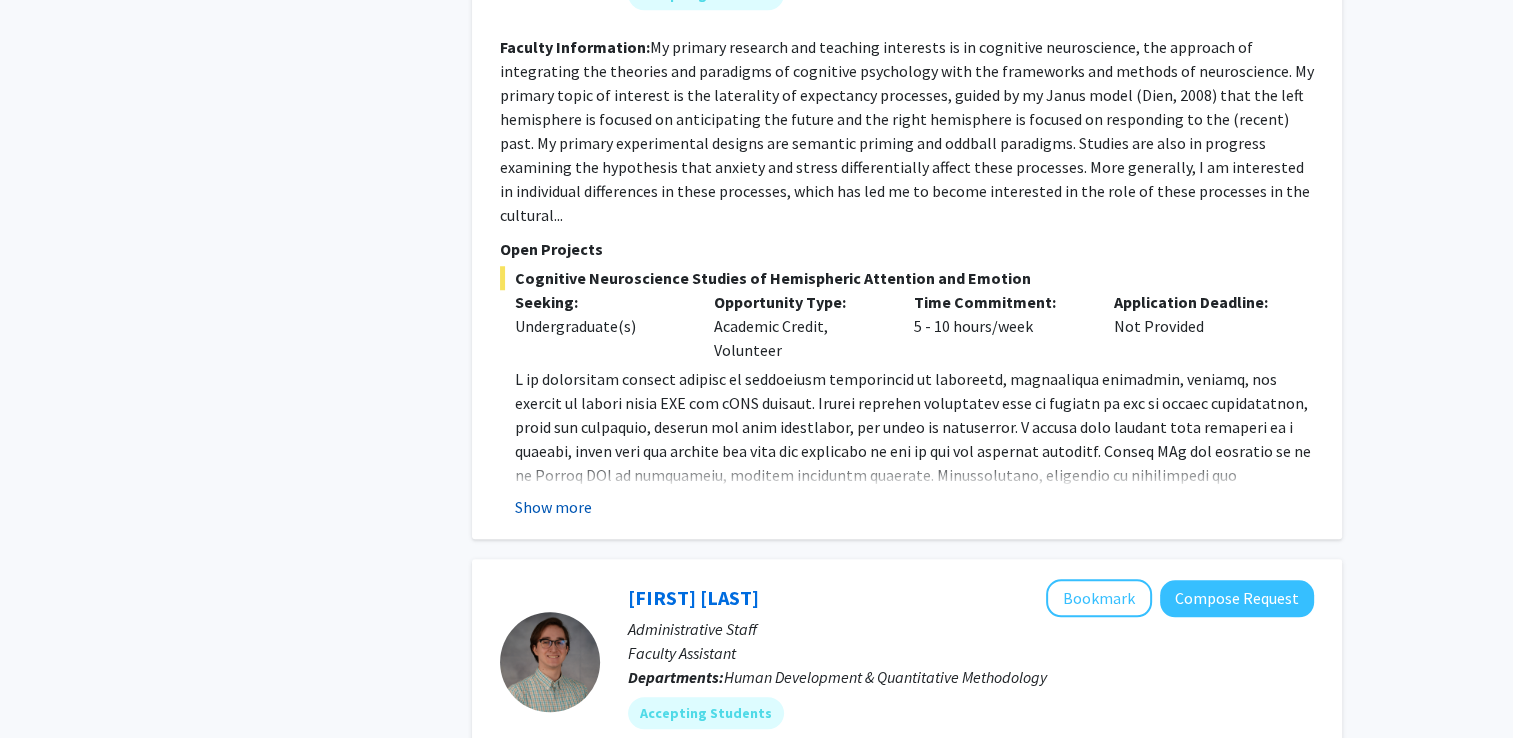 click on "Show more" 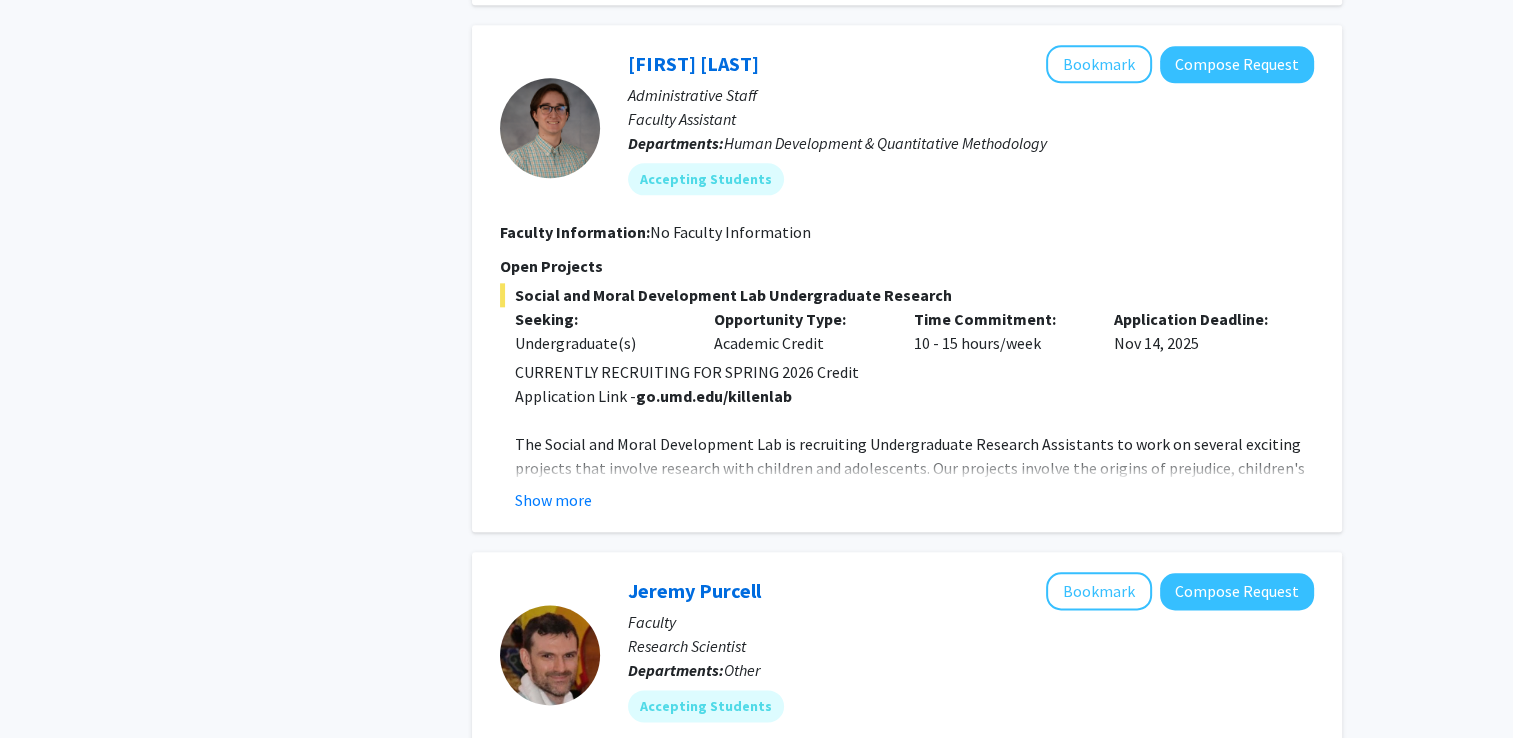 scroll, scrollTop: 2247, scrollLeft: 0, axis: vertical 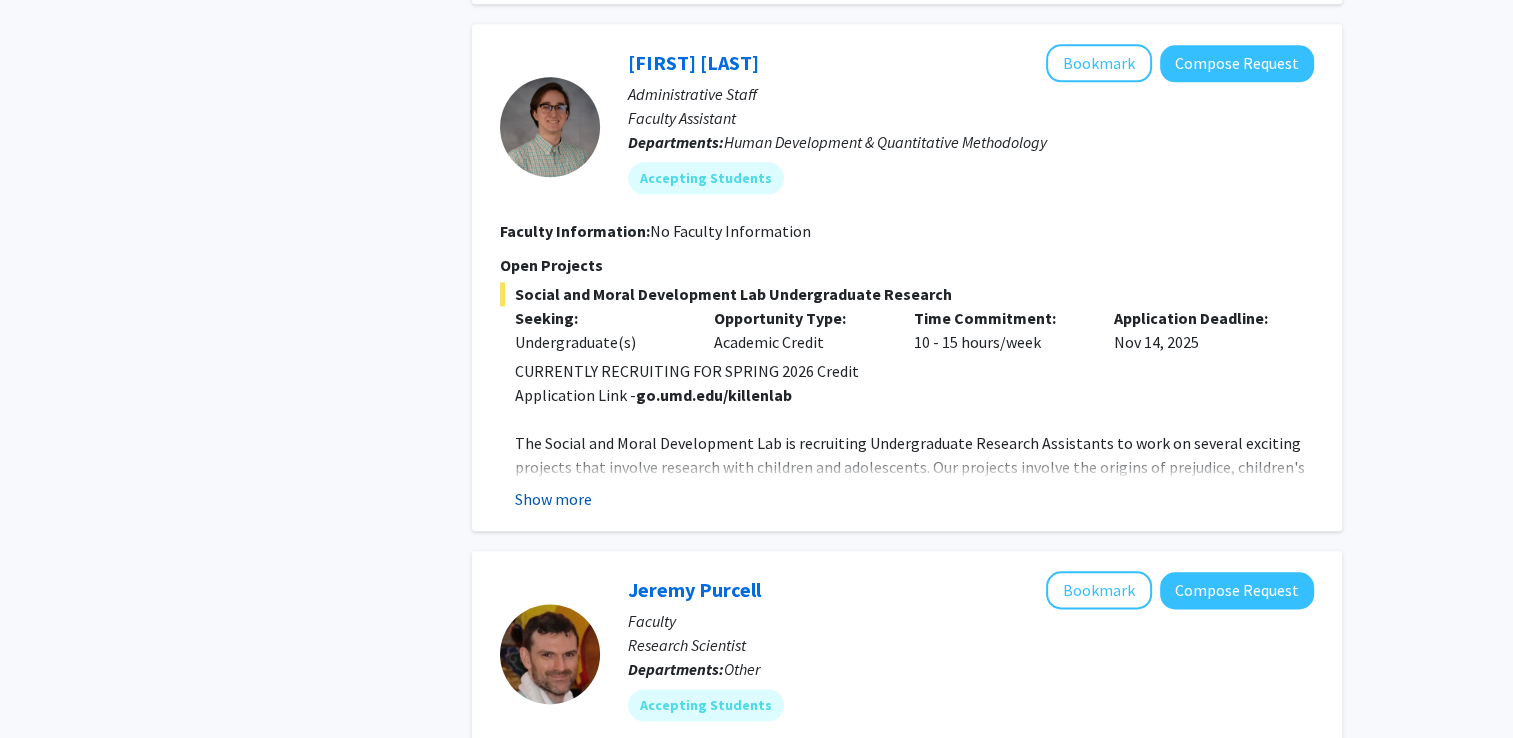 click on "Show more" 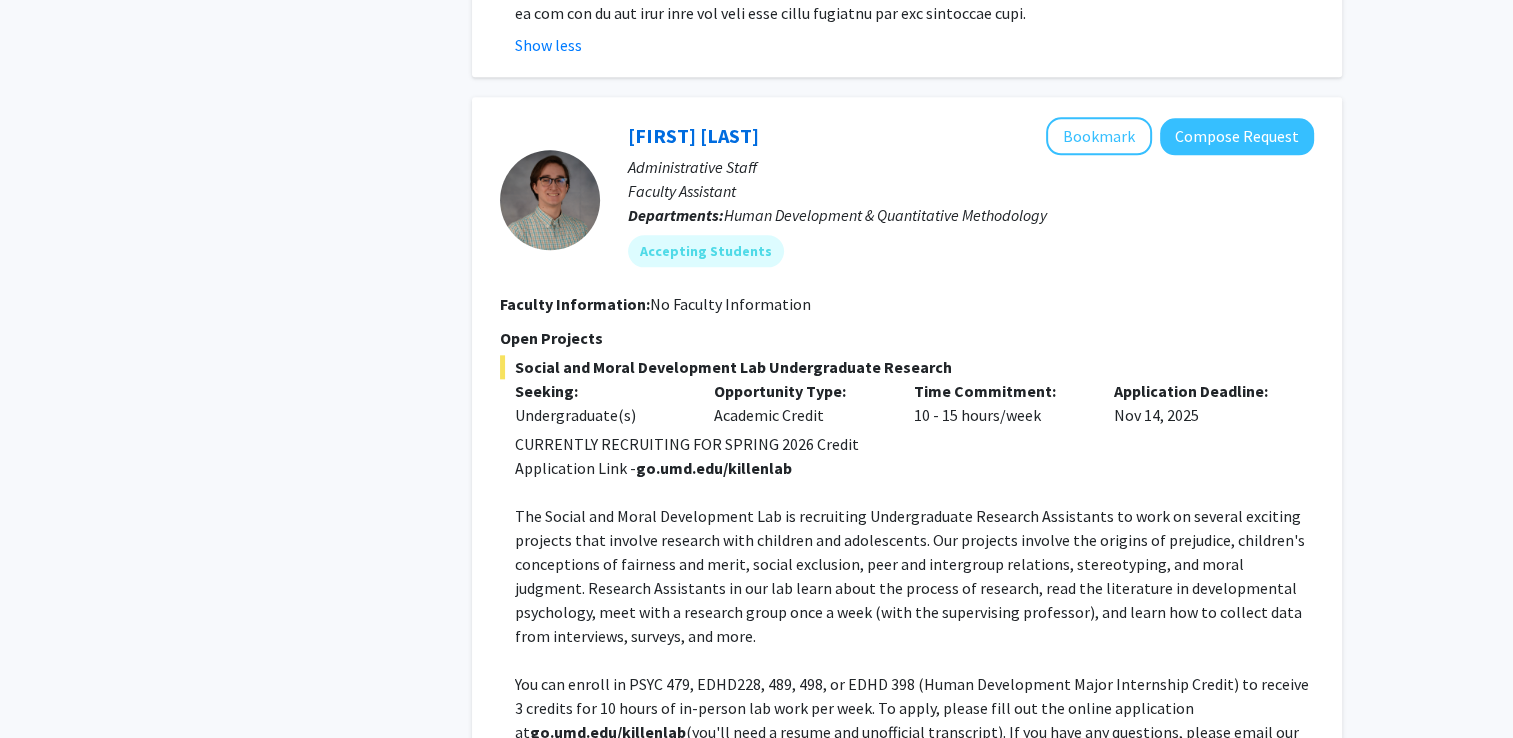 scroll, scrollTop: 2172, scrollLeft: 0, axis: vertical 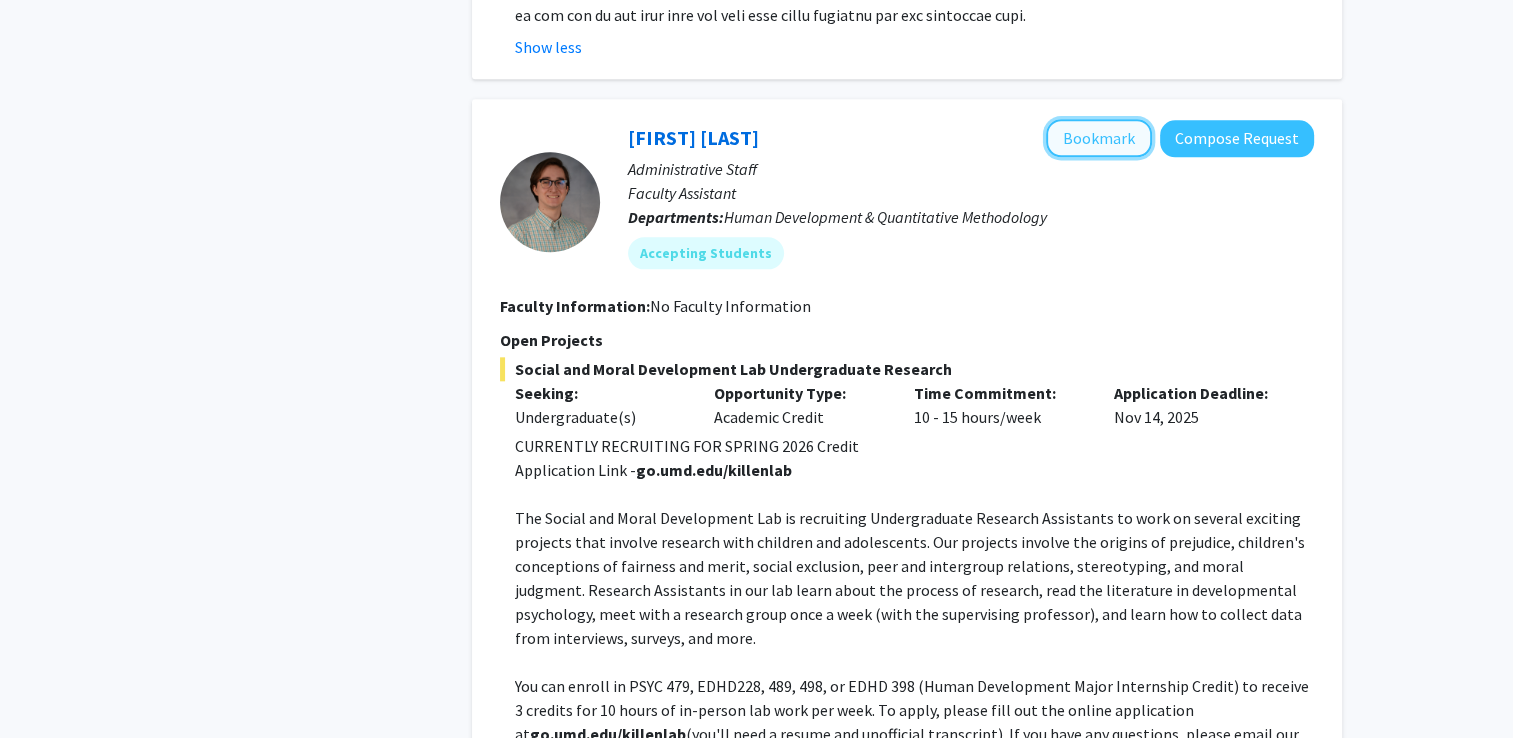 click on "Bookmark" 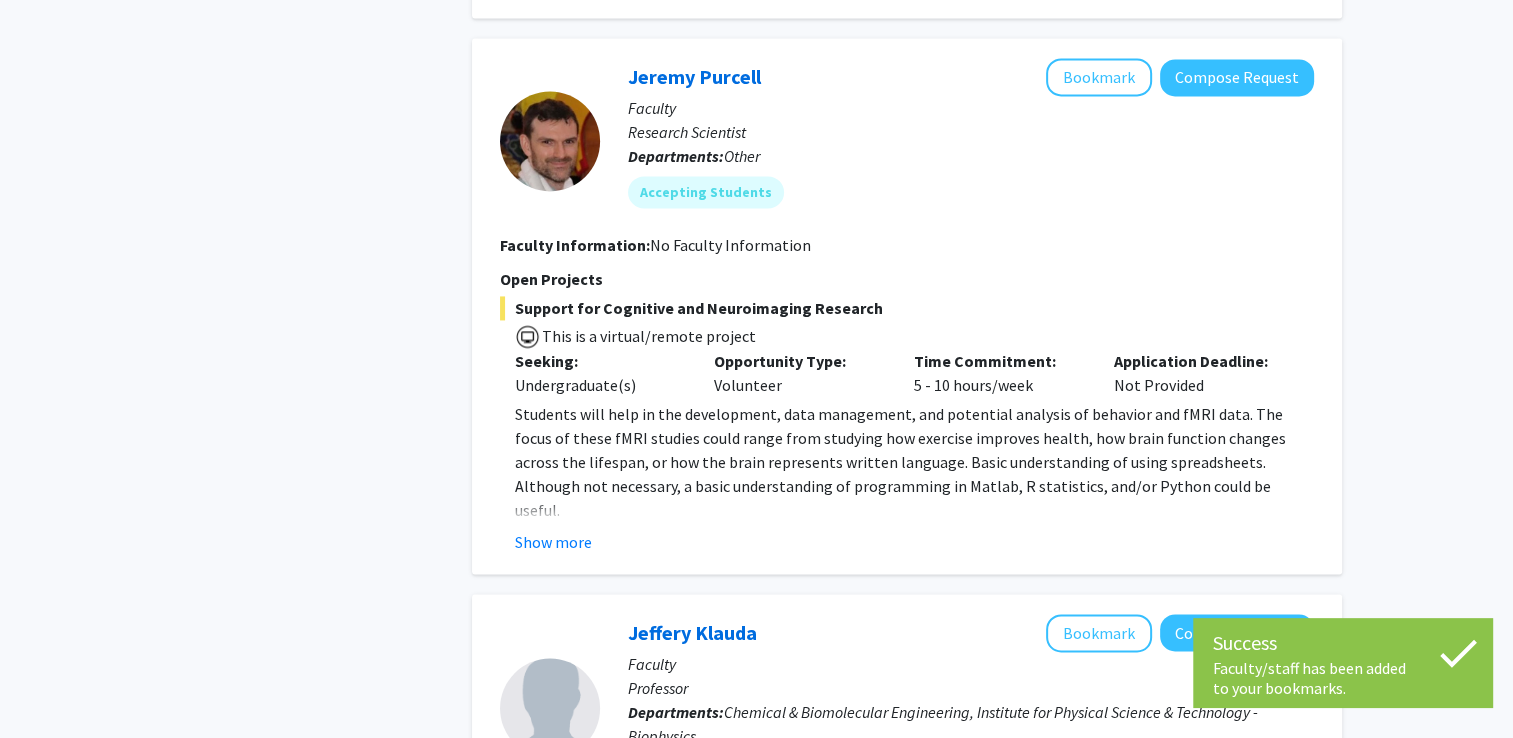 scroll, scrollTop: 2978, scrollLeft: 0, axis: vertical 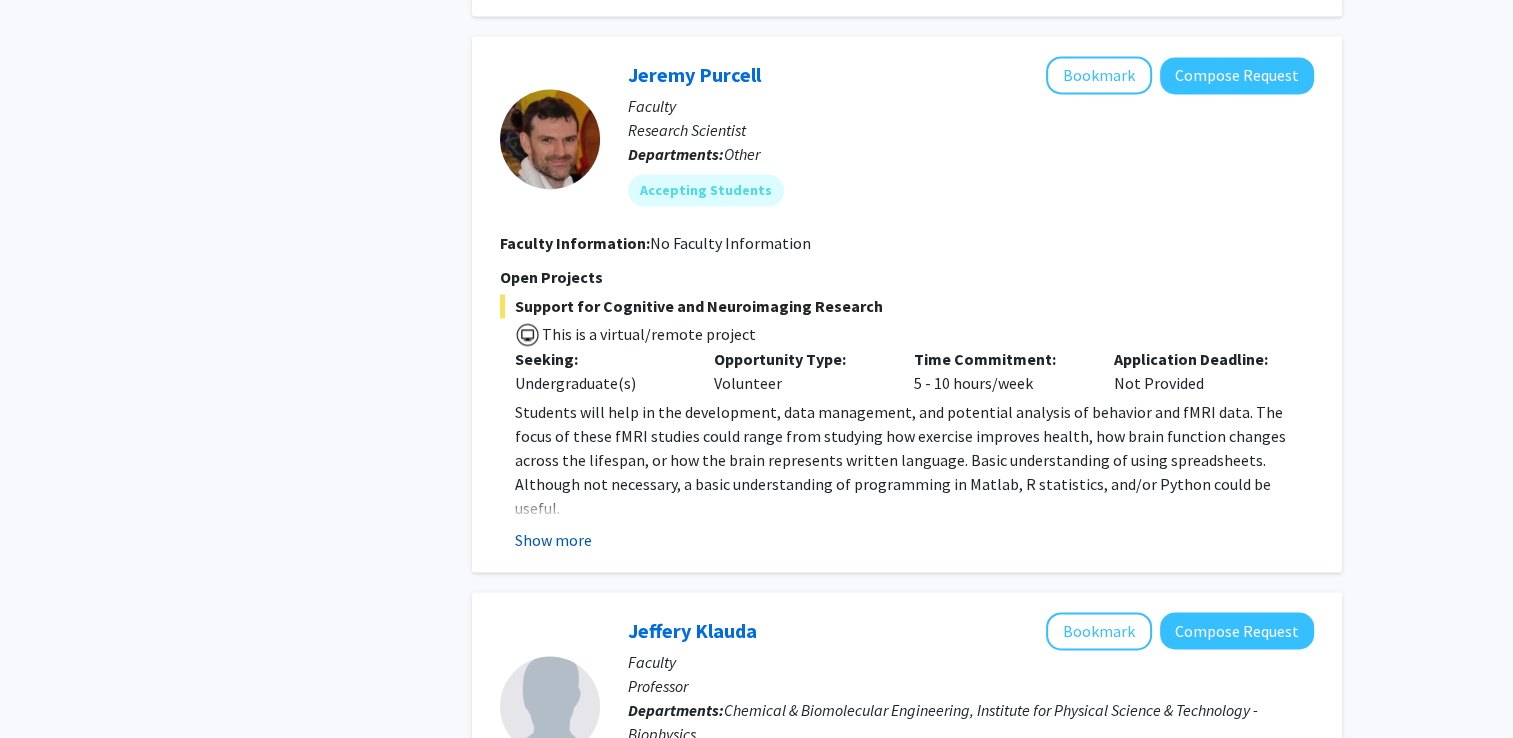 click on "Show more" 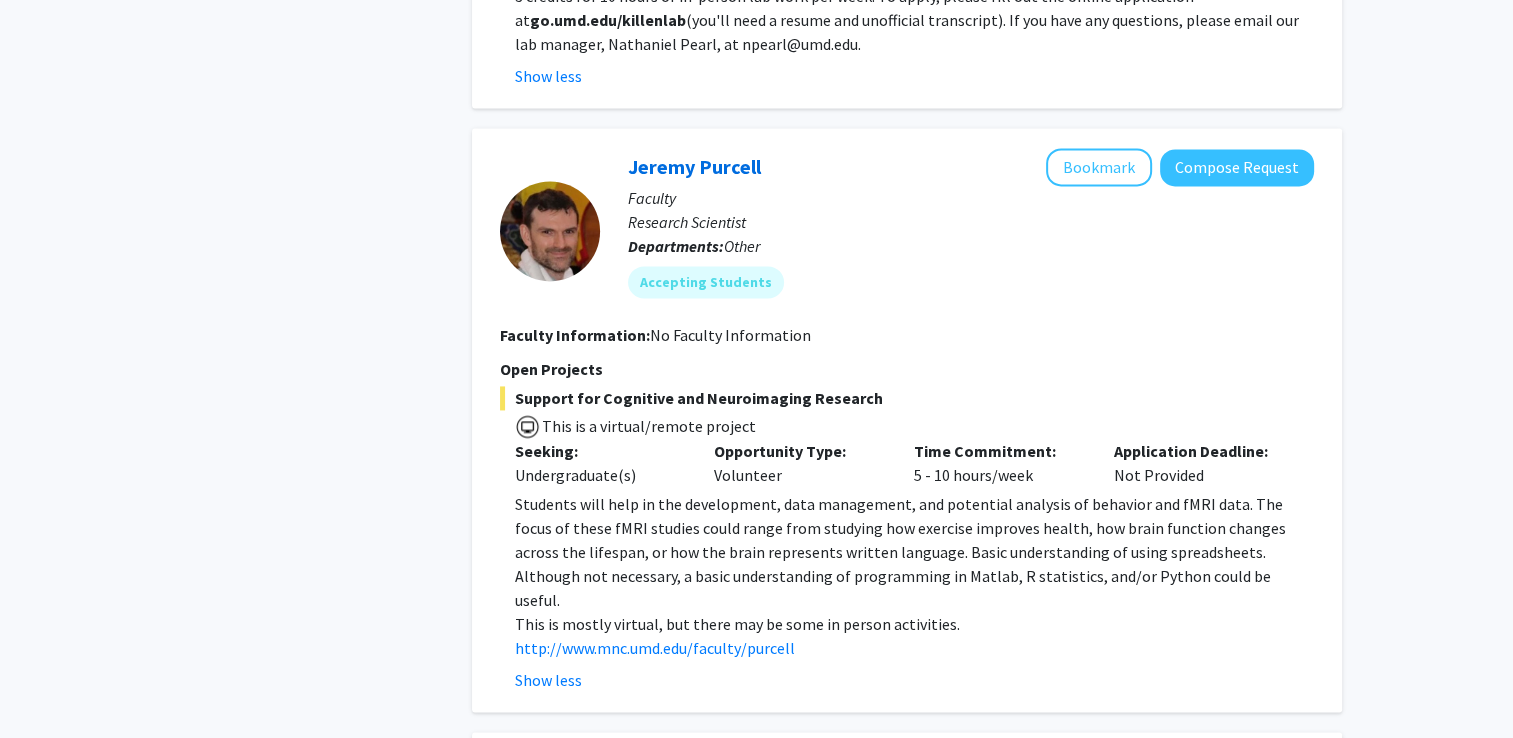 scroll, scrollTop: 2884, scrollLeft: 0, axis: vertical 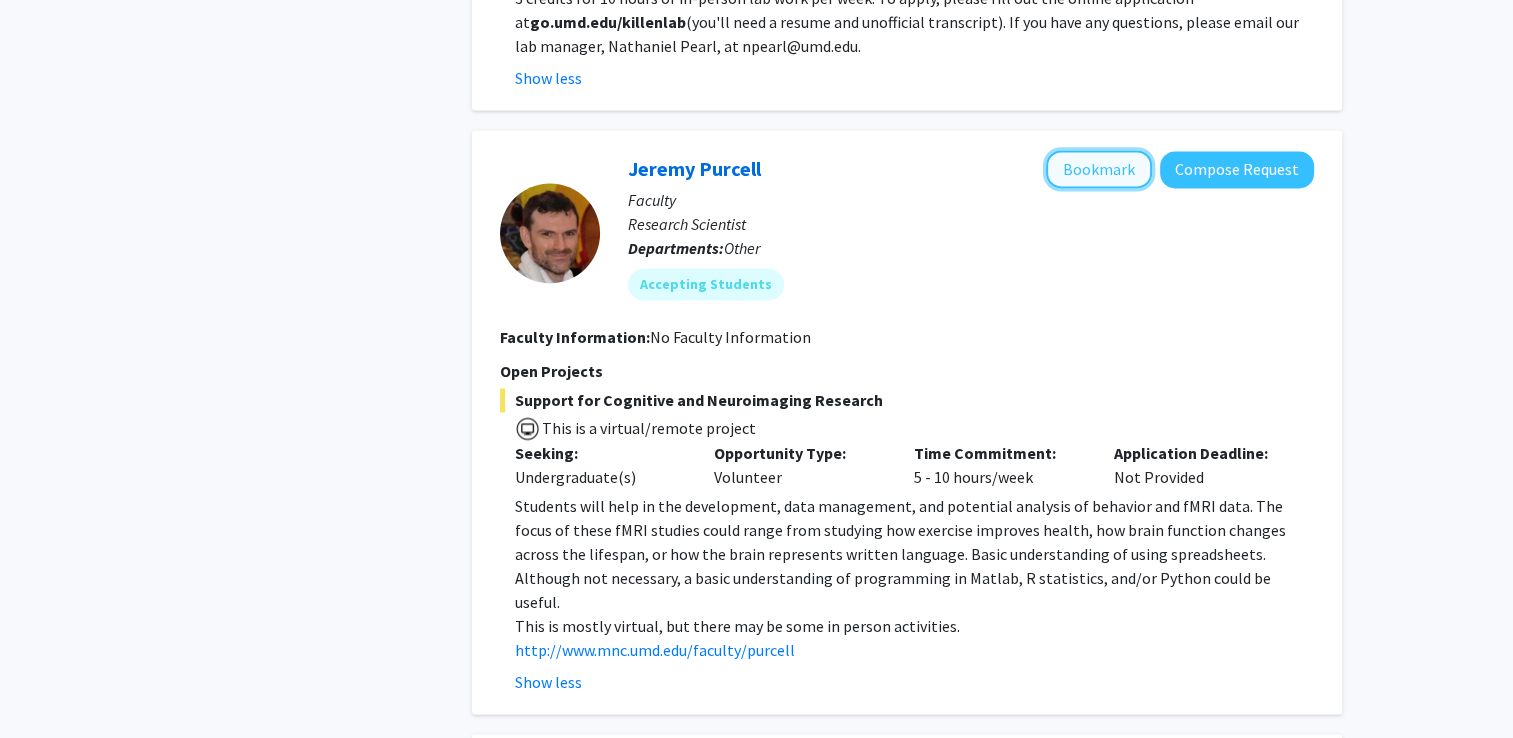 click on "Bookmark" 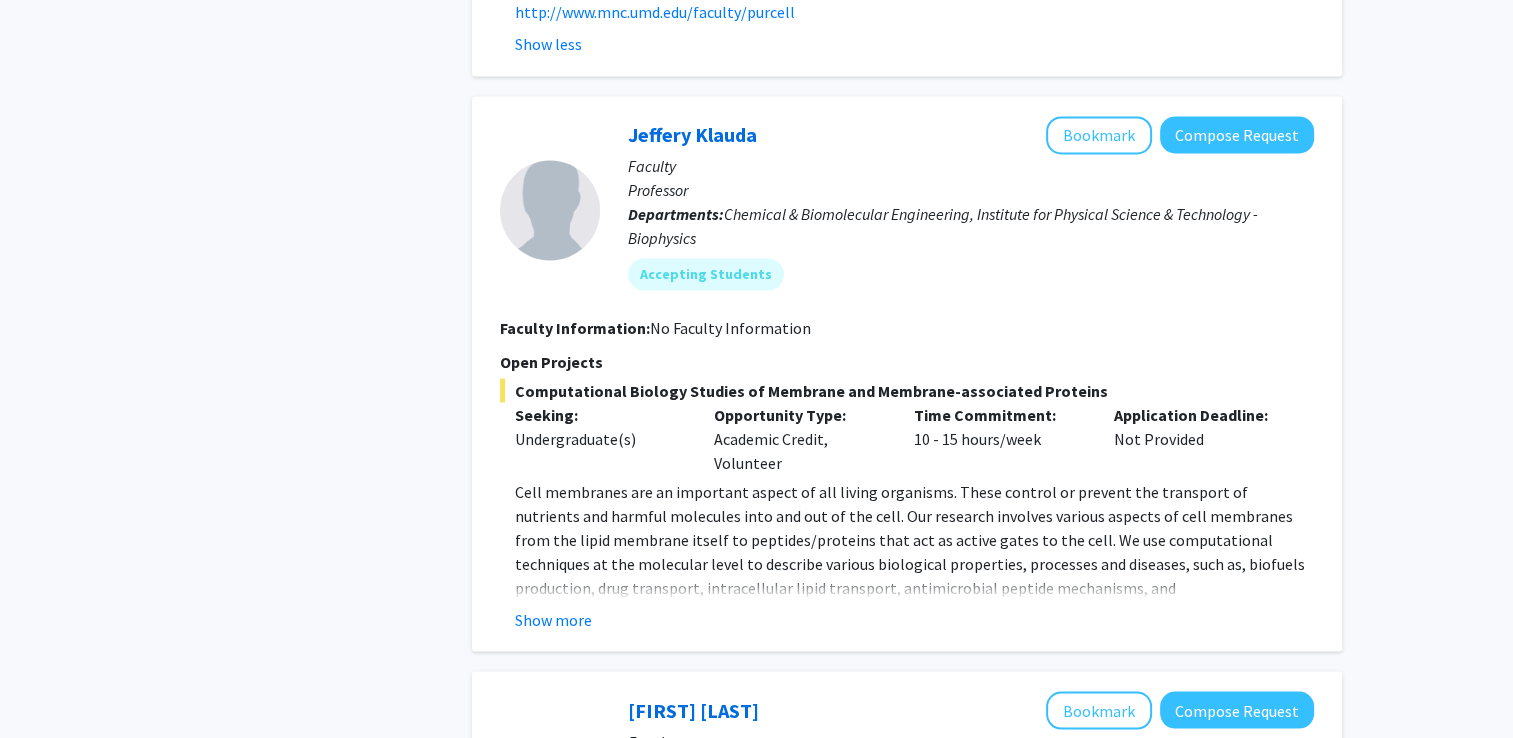scroll, scrollTop: 3523, scrollLeft: 0, axis: vertical 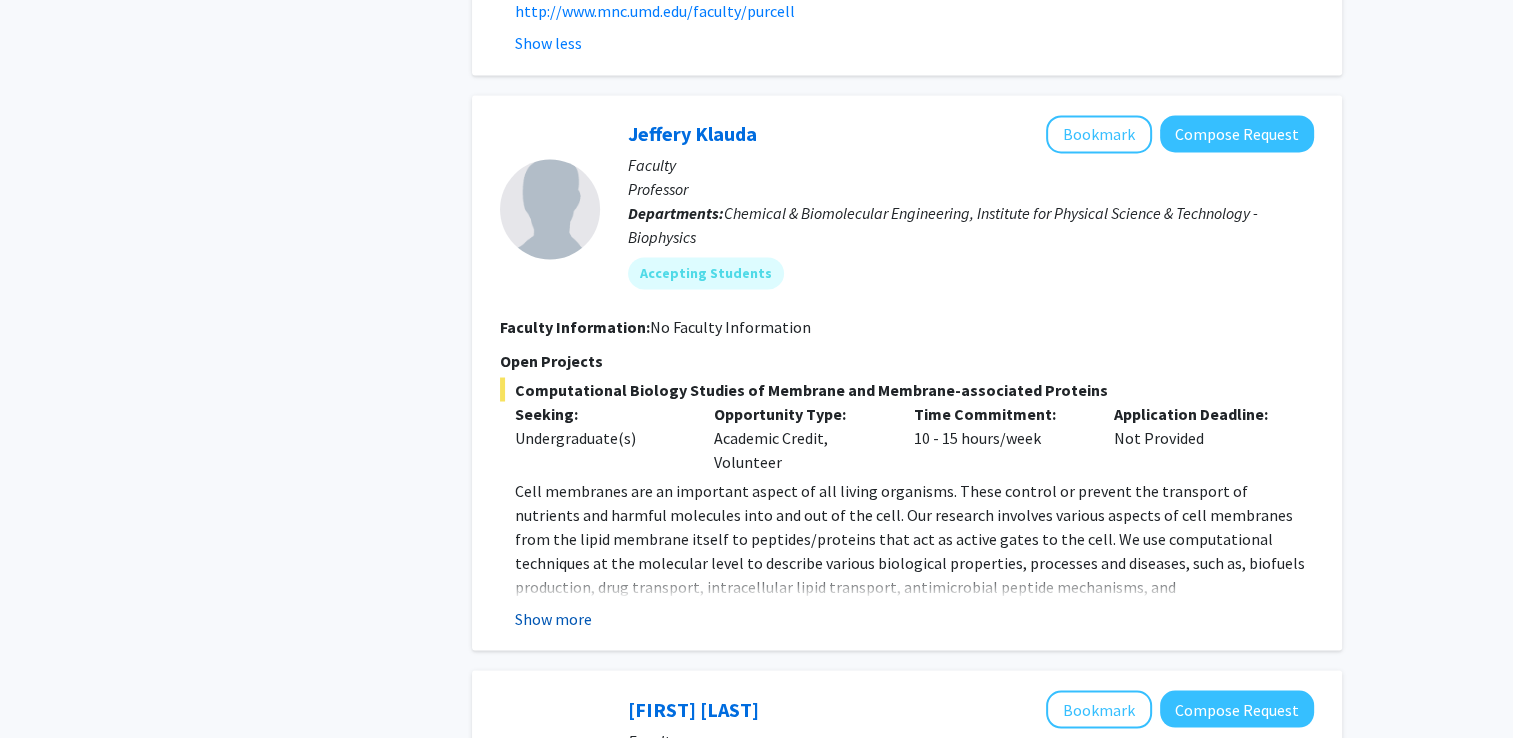 click on "Show more" 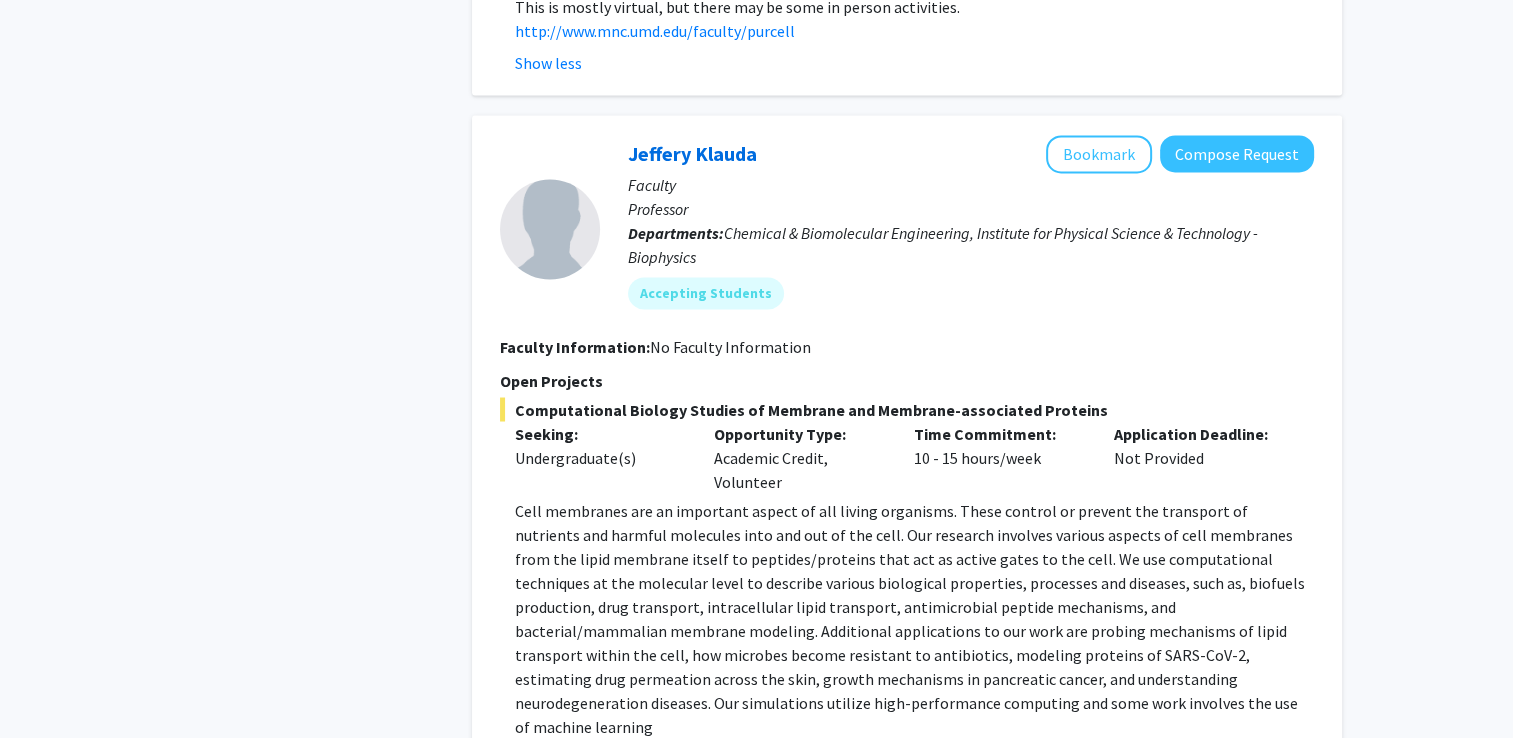 scroll, scrollTop: 3502, scrollLeft: 0, axis: vertical 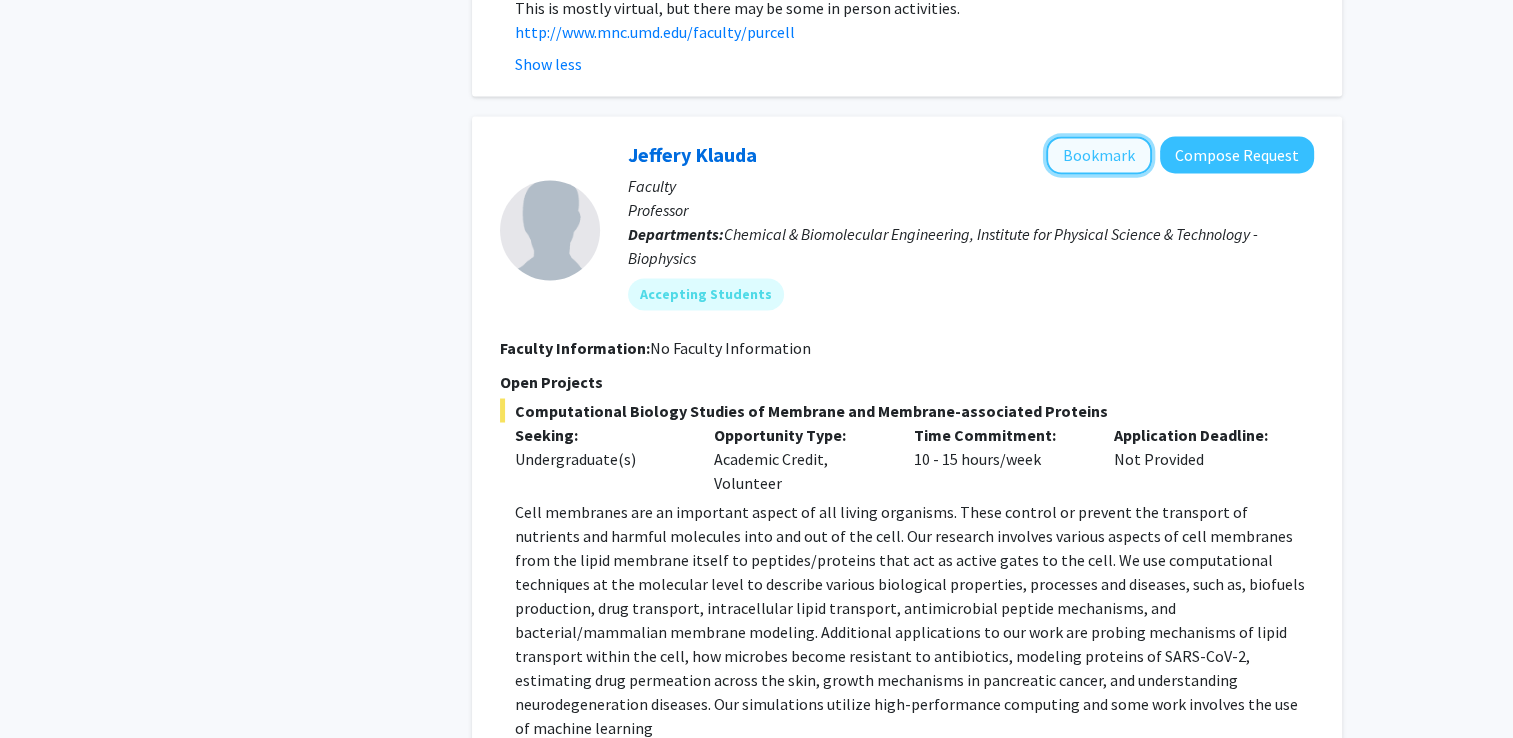 click on "Bookmark" 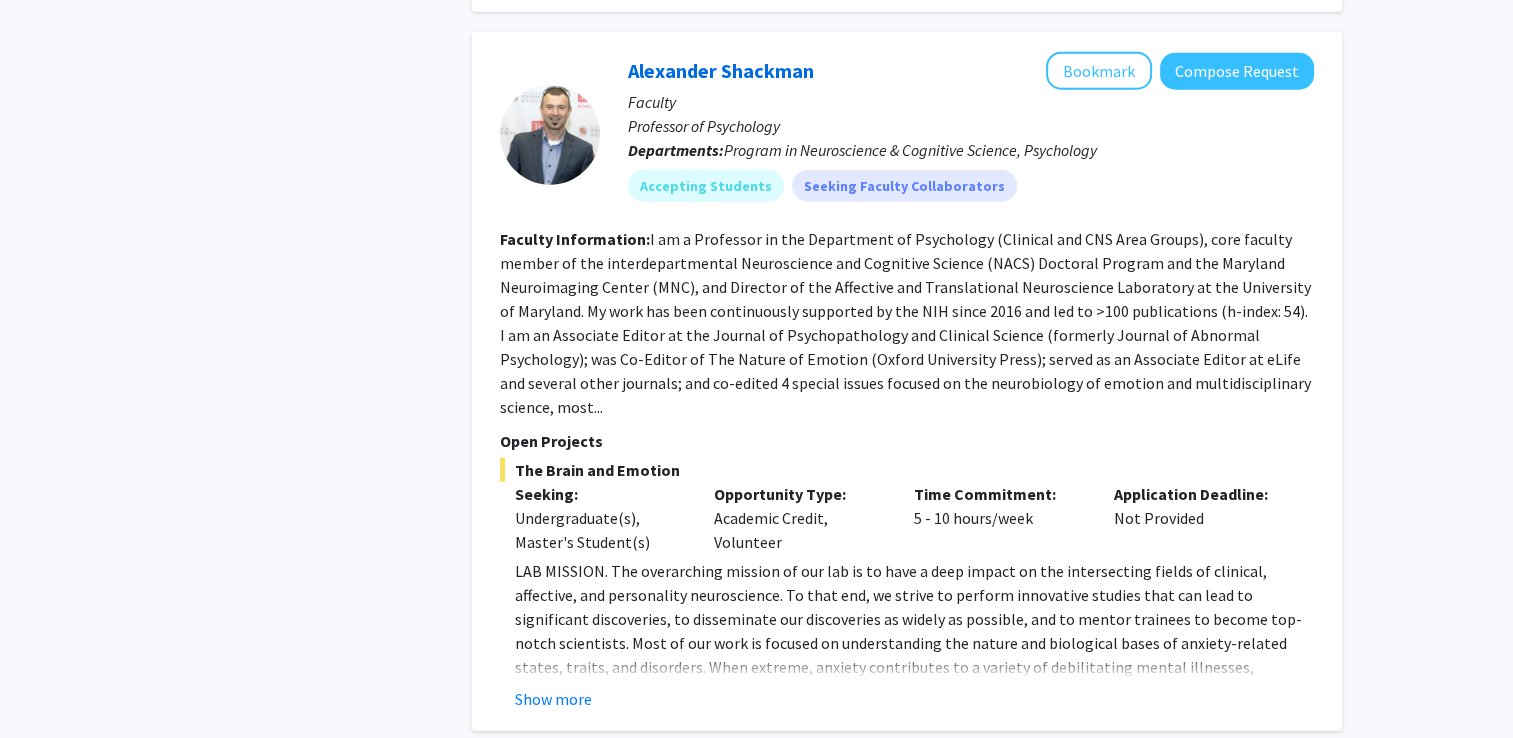 scroll, scrollTop: 5159, scrollLeft: 0, axis: vertical 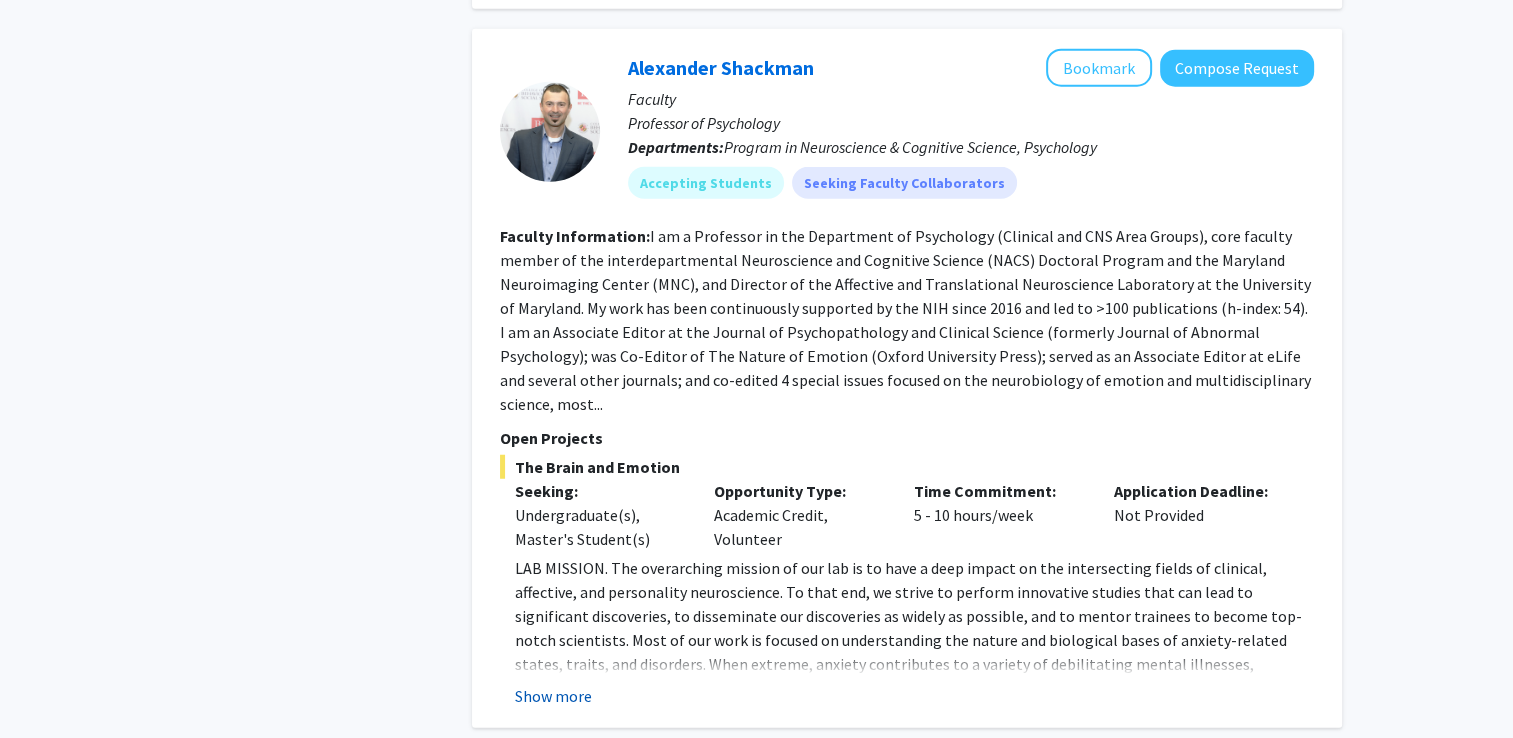 click on "Show more" 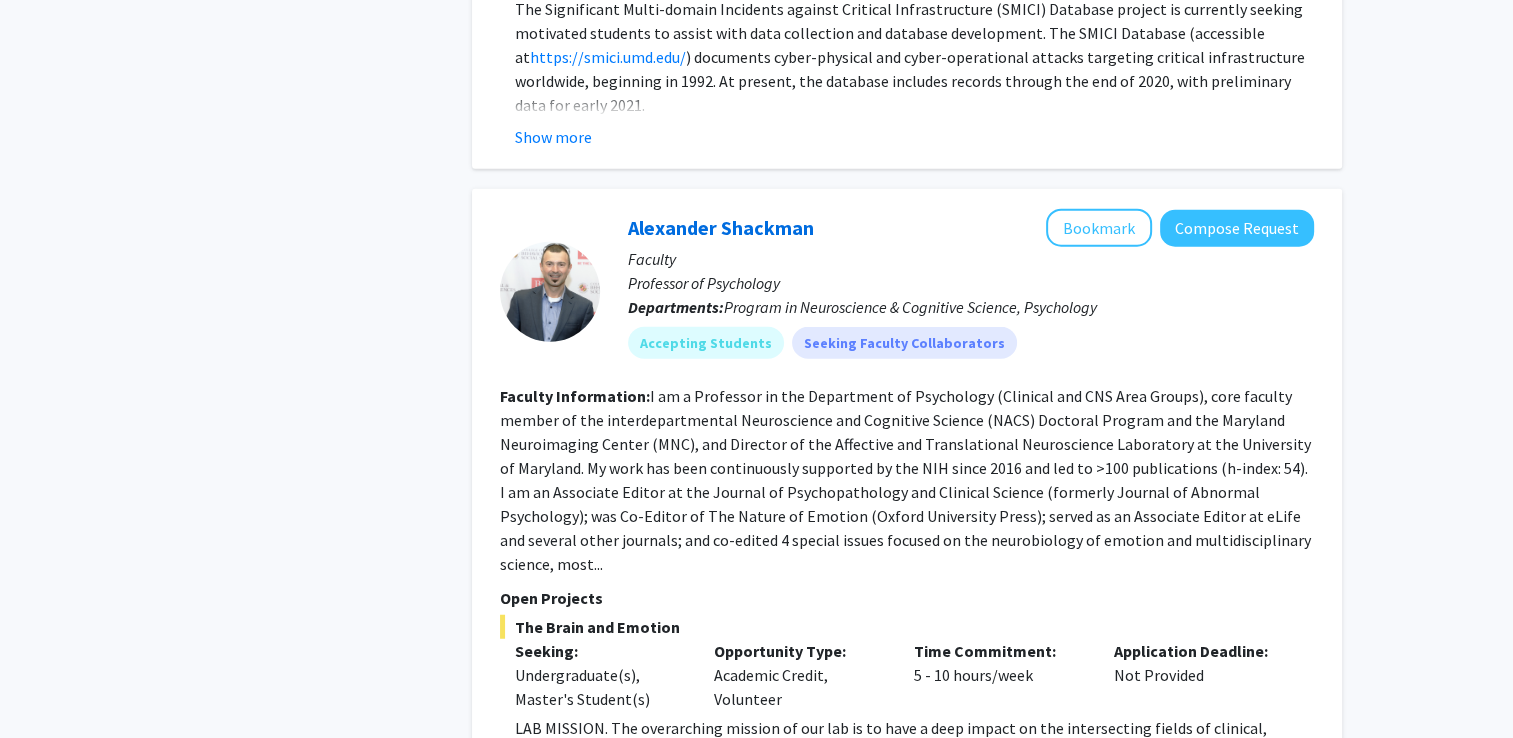 scroll, scrollTop: 4998, scrollLeft: 0, axis: vertical 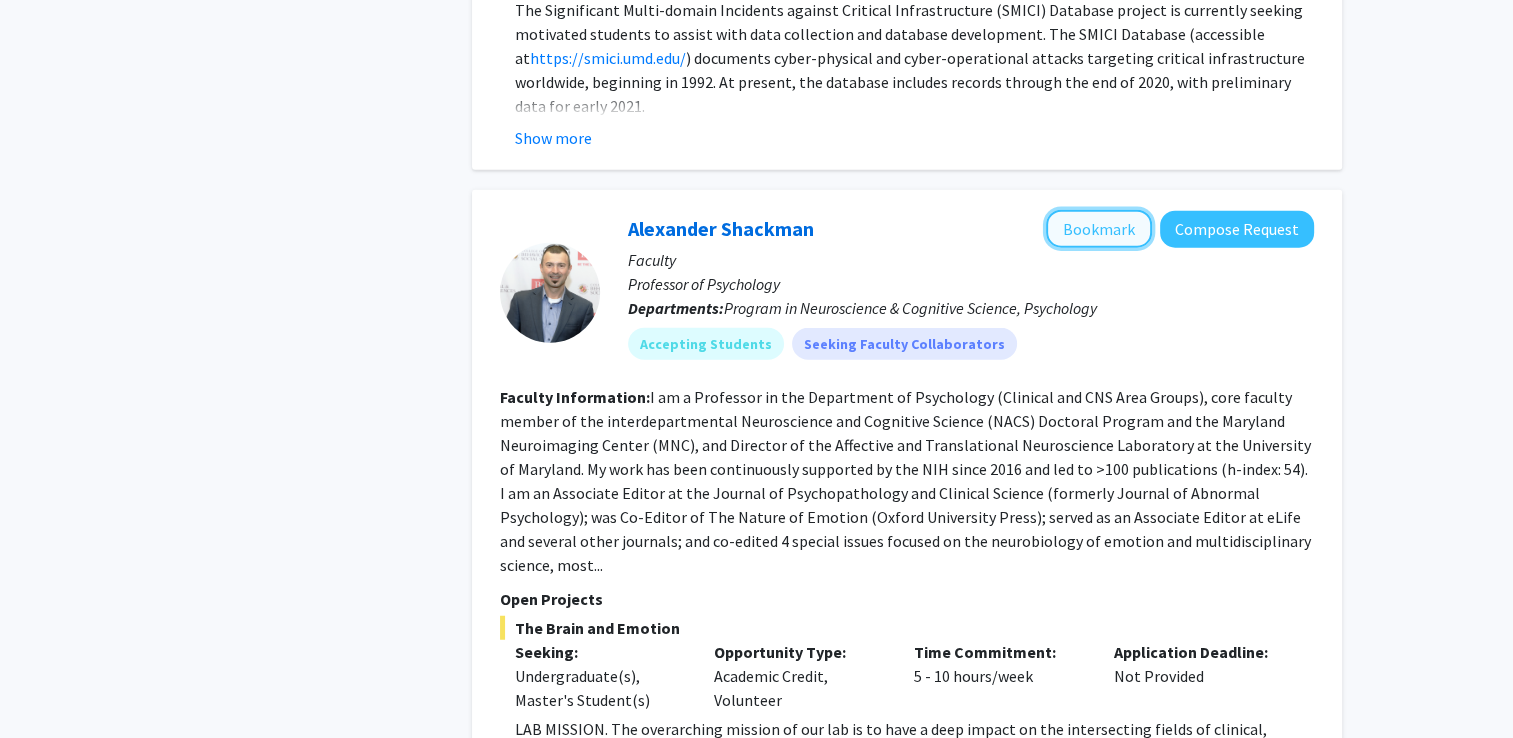 click on "Bookmark" 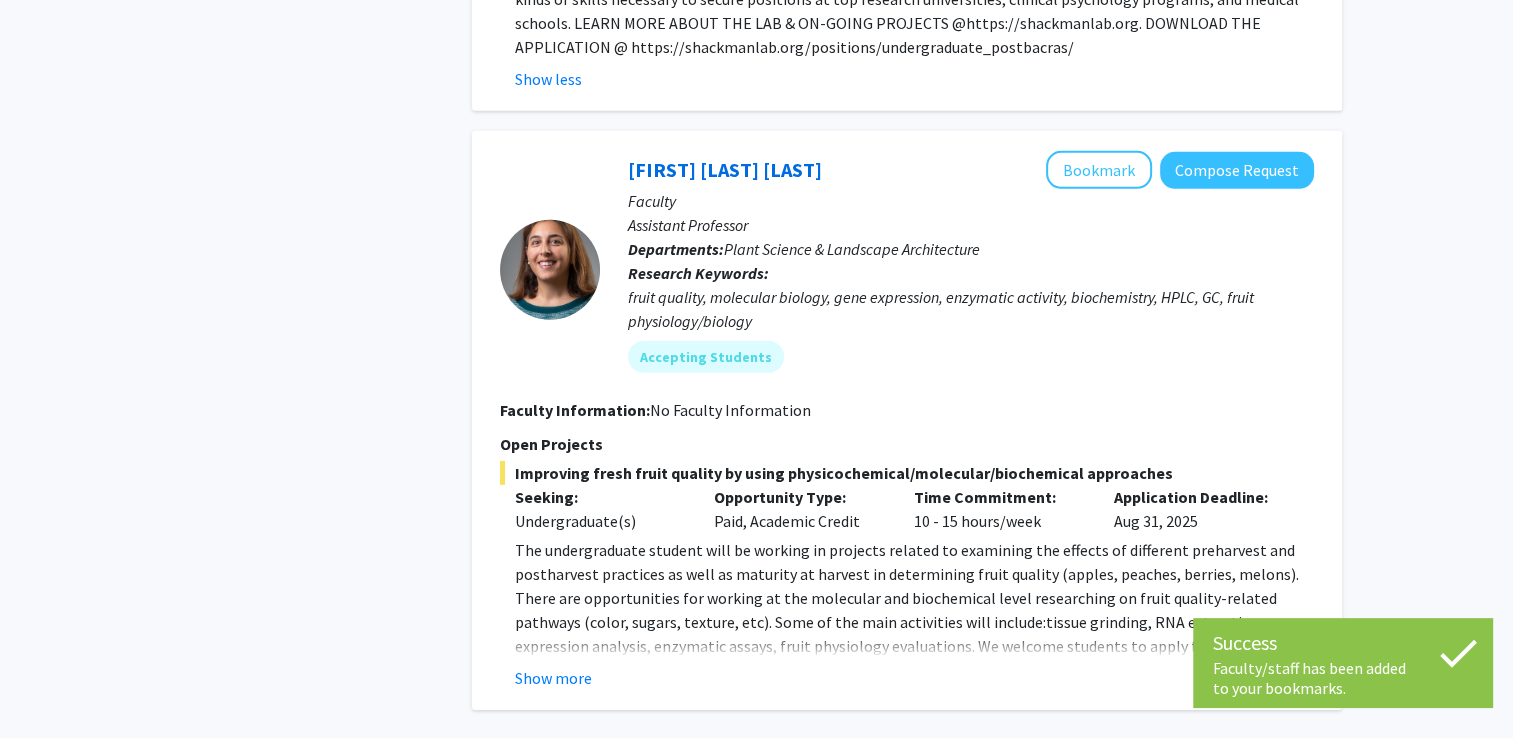 scroll, scrollTop: 6130, scrollLeft: 0, axis: vertical 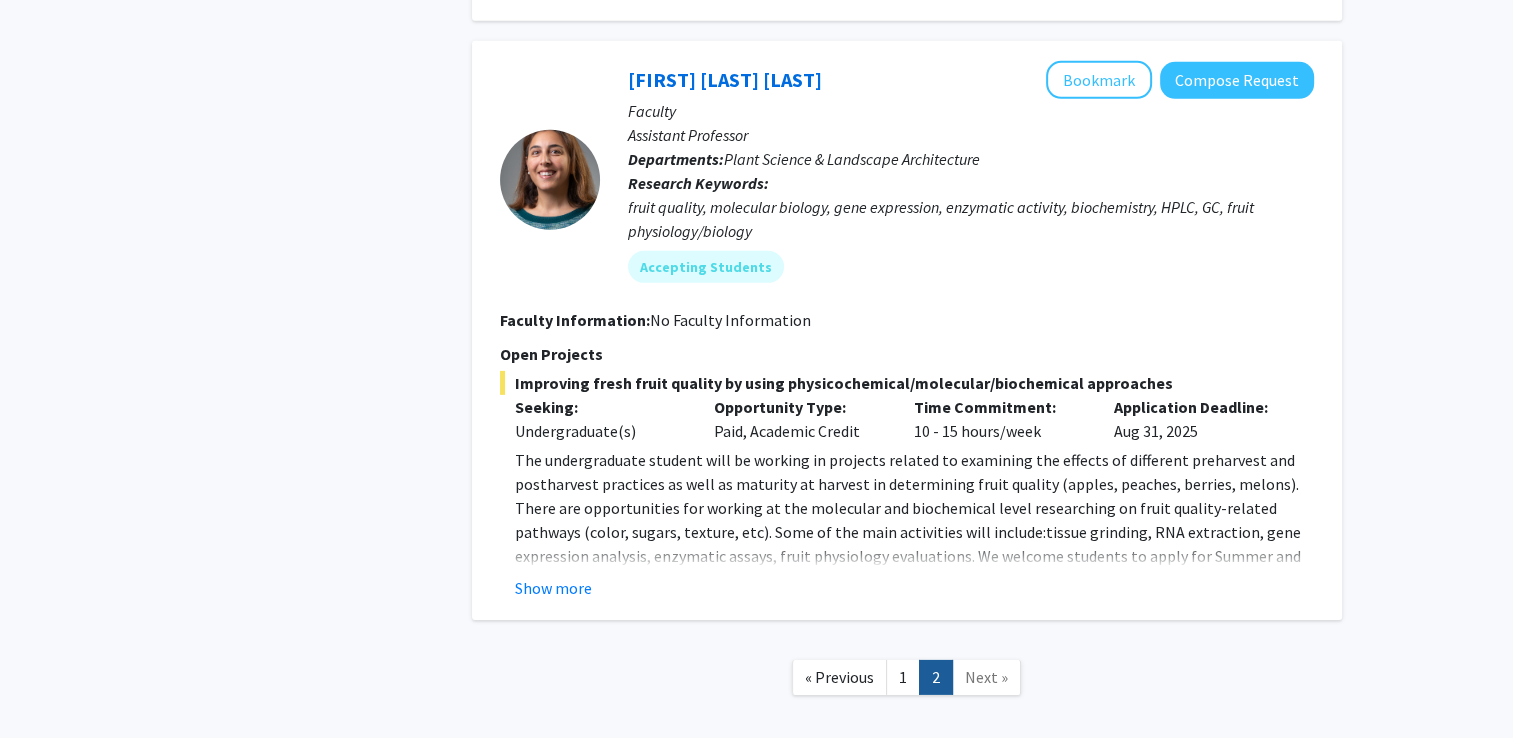 click on "Macarena  Farcuh Yuri   Bookmark
Compose Request  Faculty Assistant Professor Departments:  Plant Science & Landscape Architecture Research Keywords:  fruit quality, molecular biology, gene expression, enzymatic activity, biochemistry, HPLC, GC, fruit physiology/biology Accepting Students Faculty Information:   No Faculty Information  Open Projects   Improving fresh fruit quality by using physicochemical/molecular/biochemical approaches  Seeking: Undergraduate(s) Opportunity Type:  Paid, Academic Credit  Time Commitment:  10 - 15 hours/week  Application Deadline:  Aug 31, 2025  If you are interested in applying please send an email to Dr. Macarena Farcuh at mfarcuh@umd.edu. Show more" 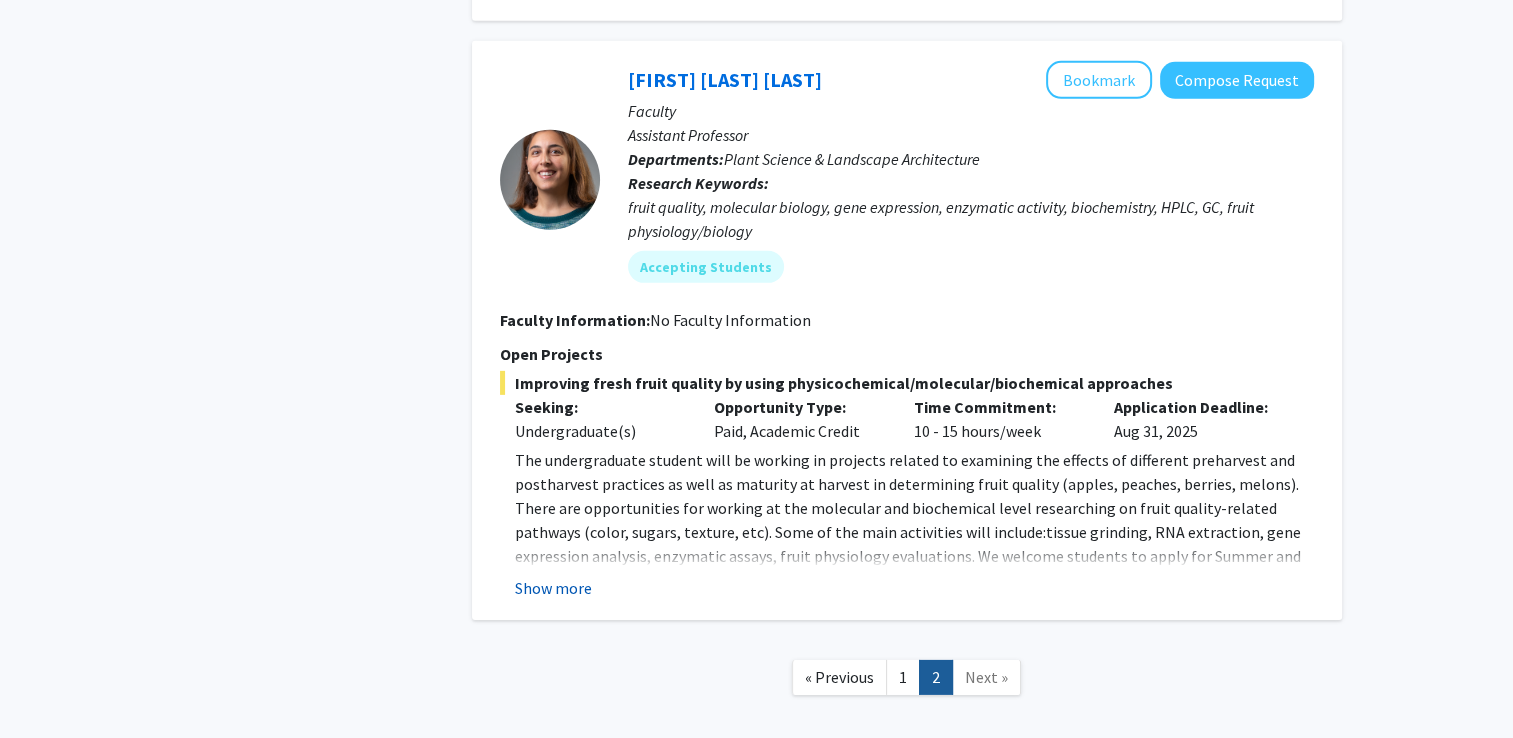 click on "Show more" 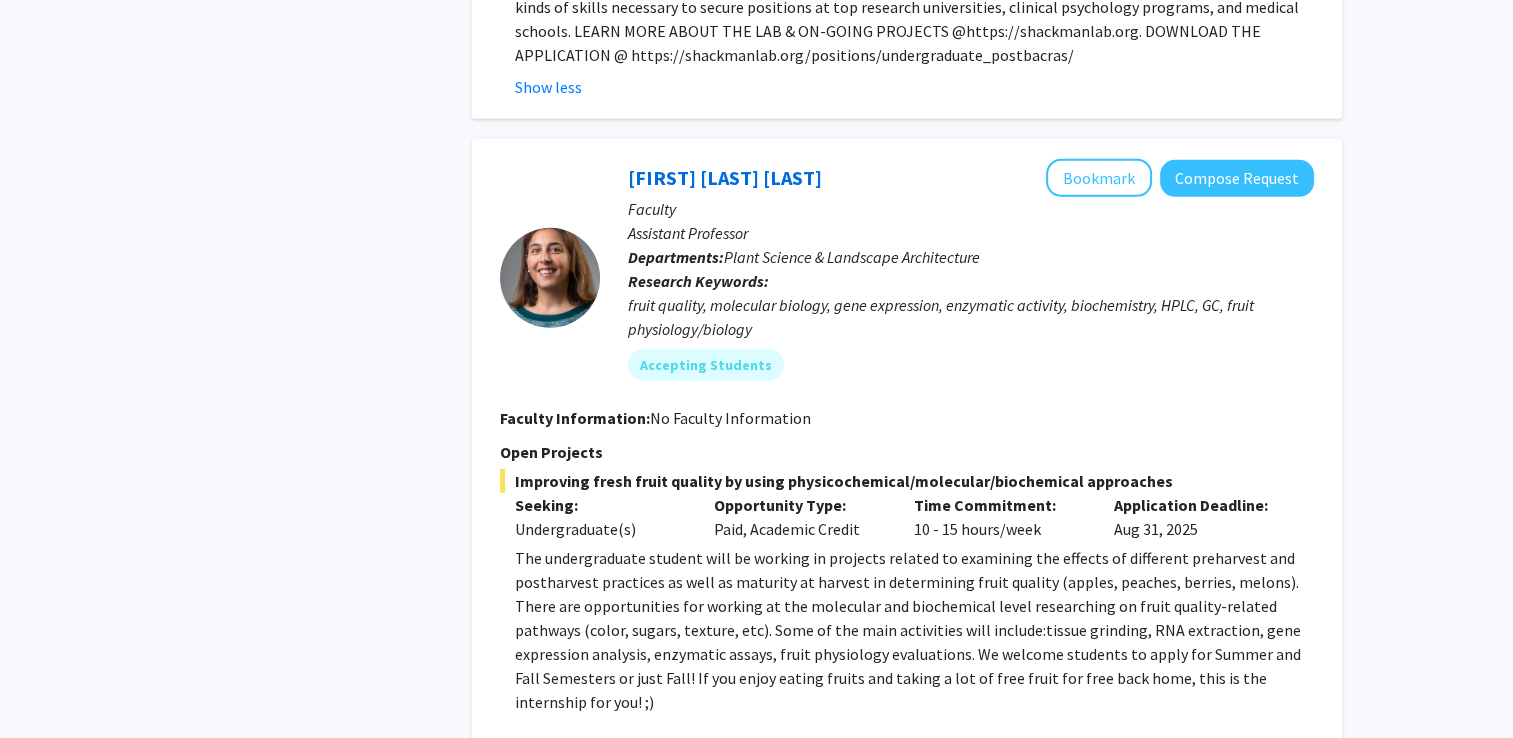 scroll, scrollTop: 6028, scrollLeft: 0, axis: vertical 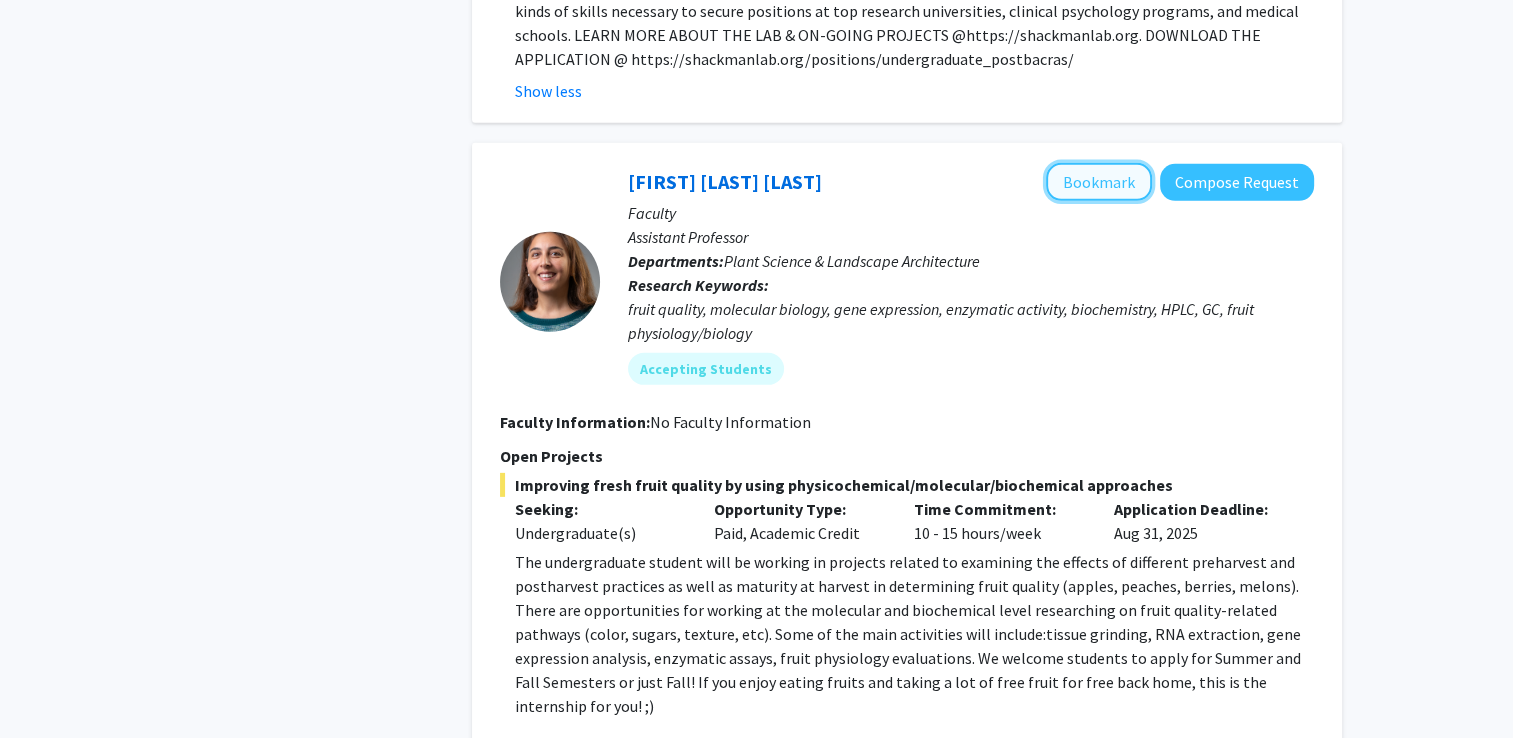 click on "Bookmark" 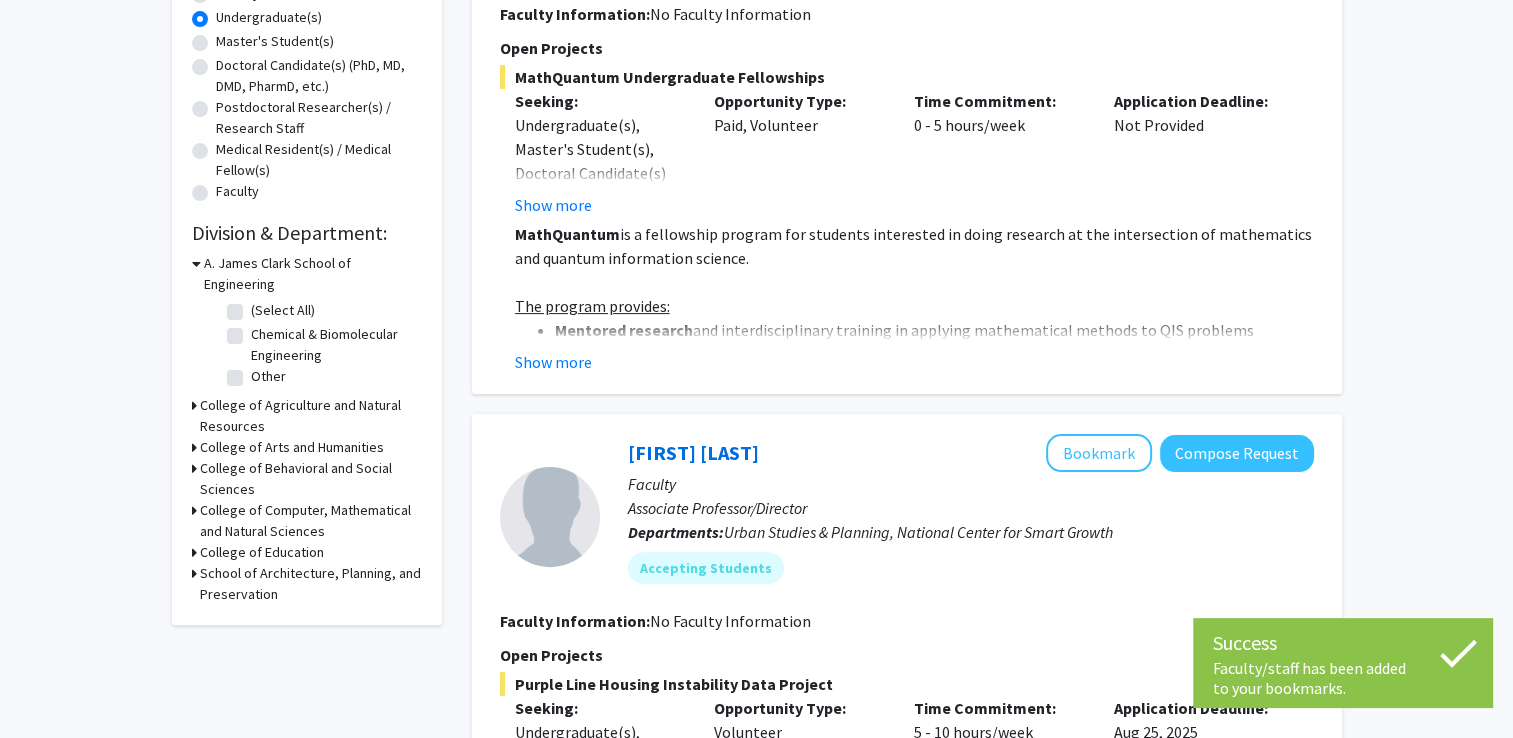 scroll, scrollTop: 0, scrollLeft: 0, axis: both 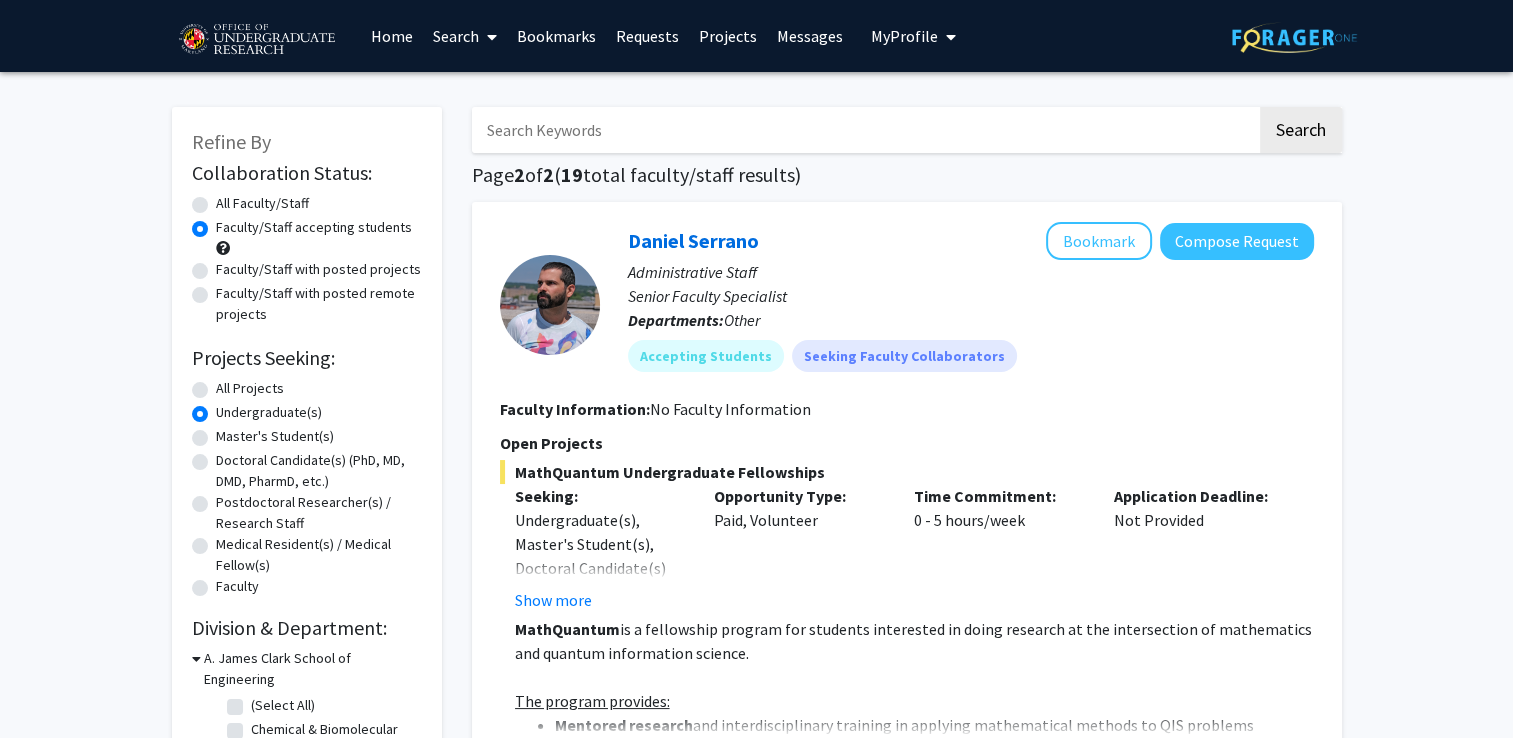 click on "Bookmarks" at bounding box center [556, 36] 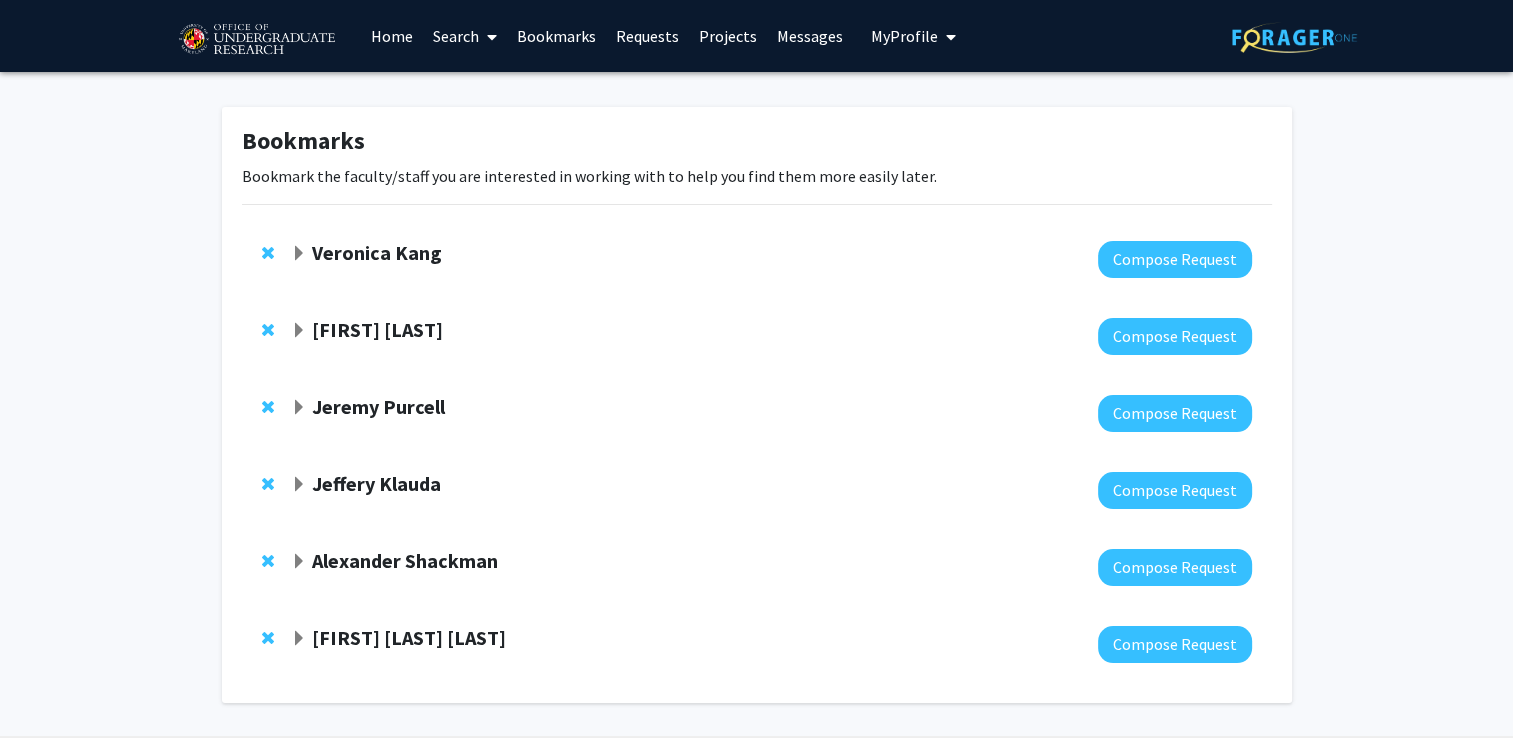 scroll, scrollTop: 69, scrollLeft: 0, axis: vertical 